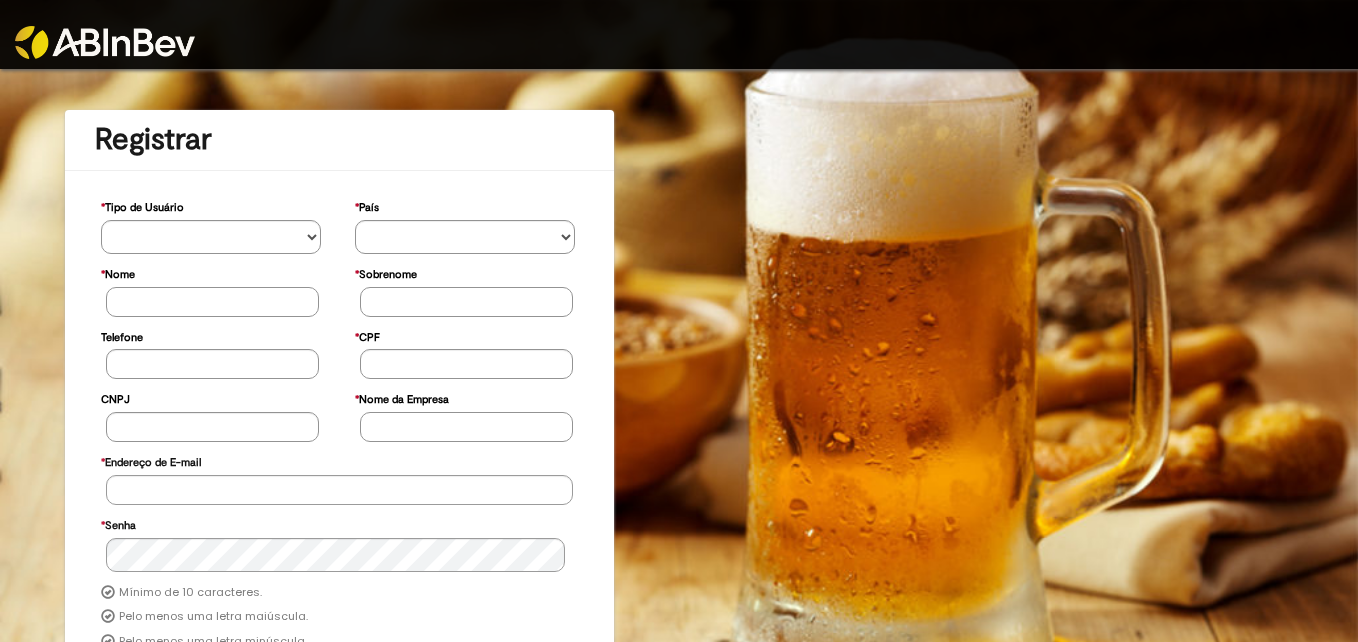 scroll, scrollTop: 0, scrollLeft: 0, axis: both 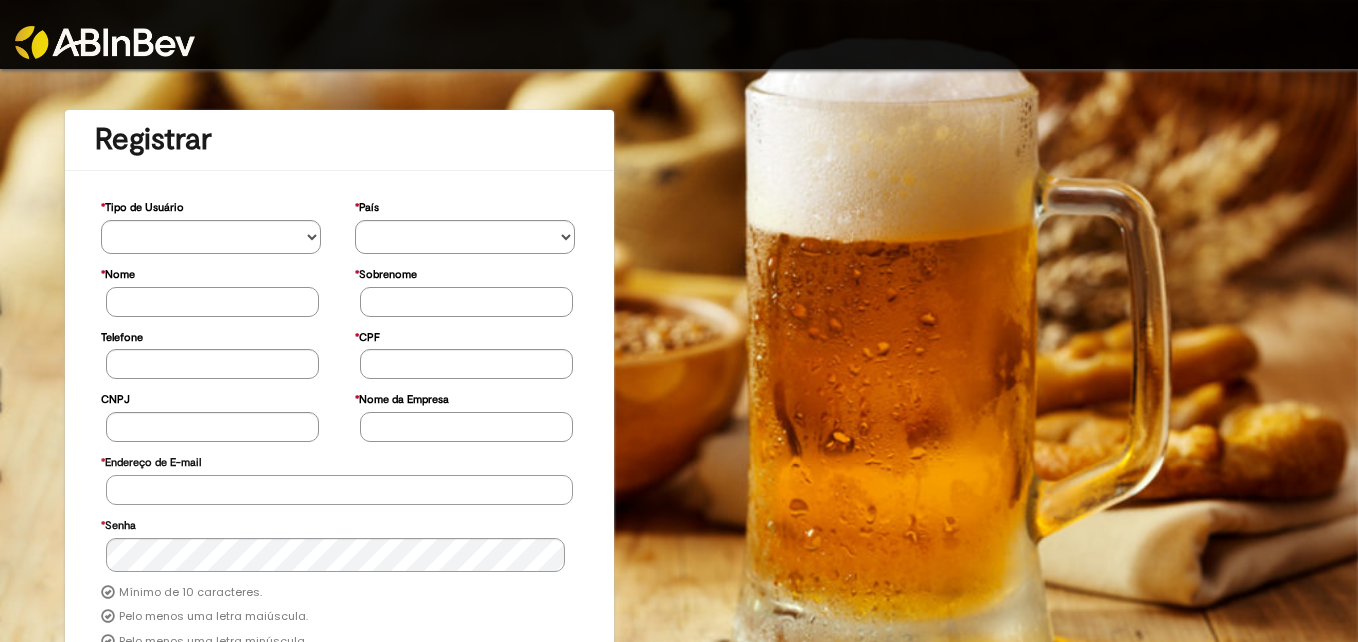 type on "**********" 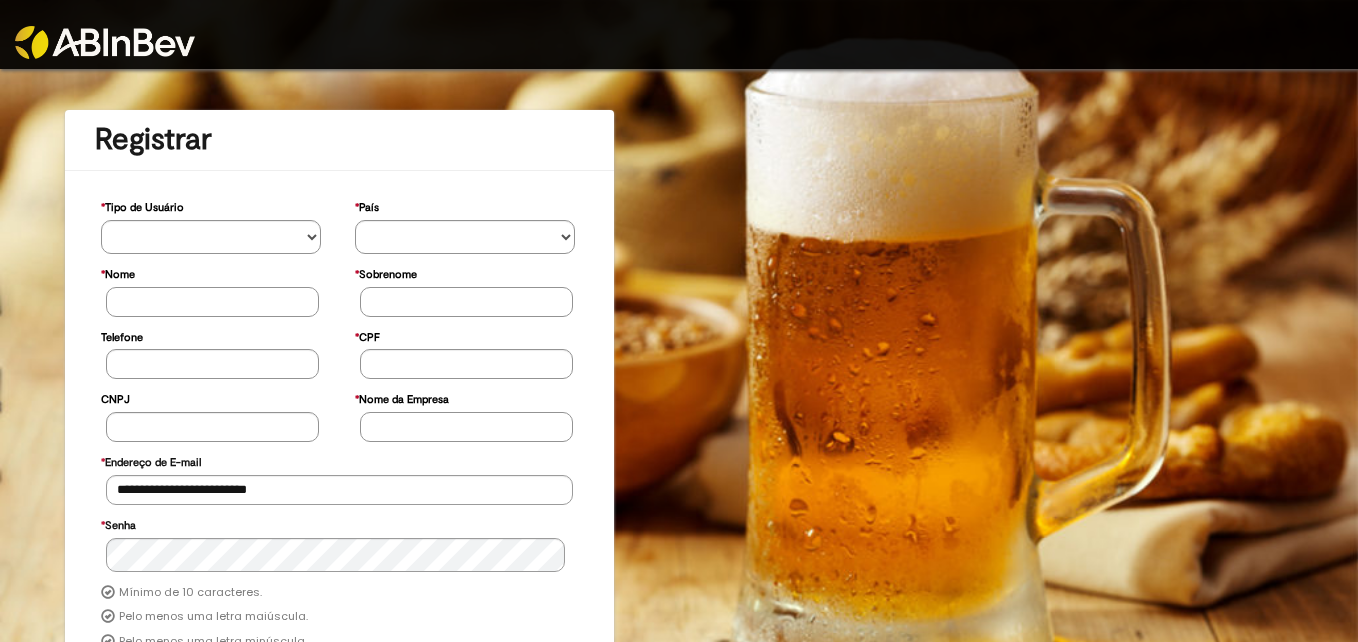 click at bounding box center (105, 42) 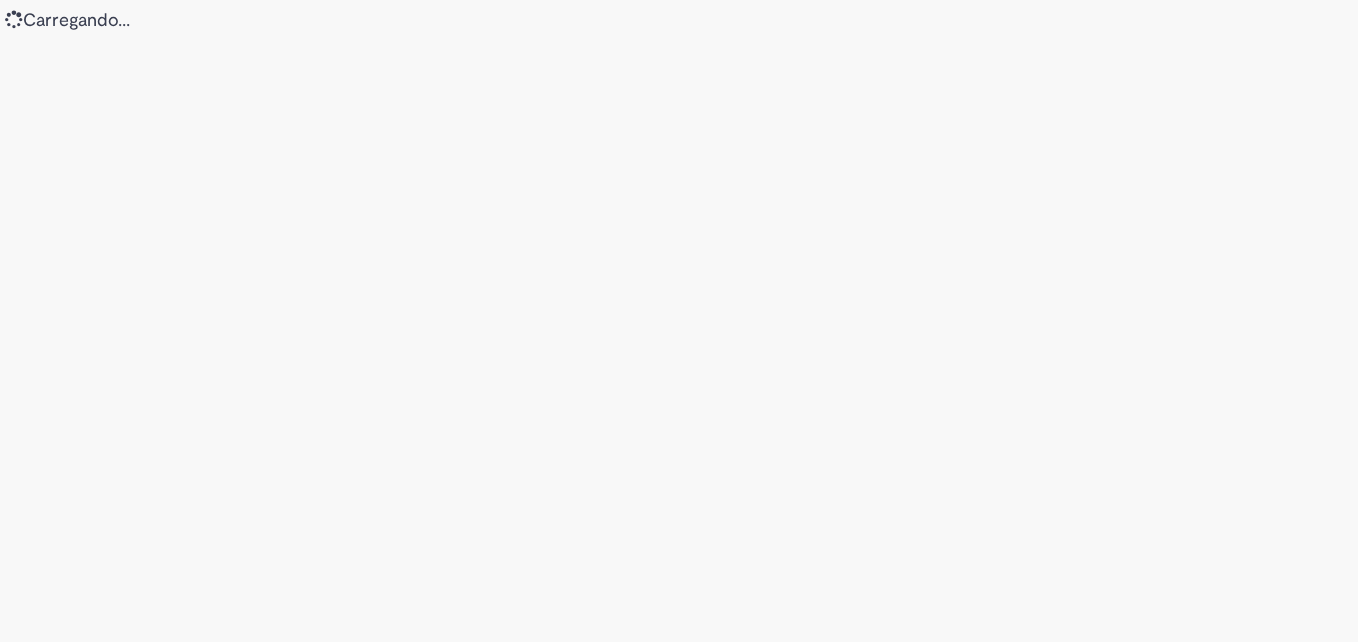 scroll, scrollTop: 0, scrollLeft: 0, axis: both 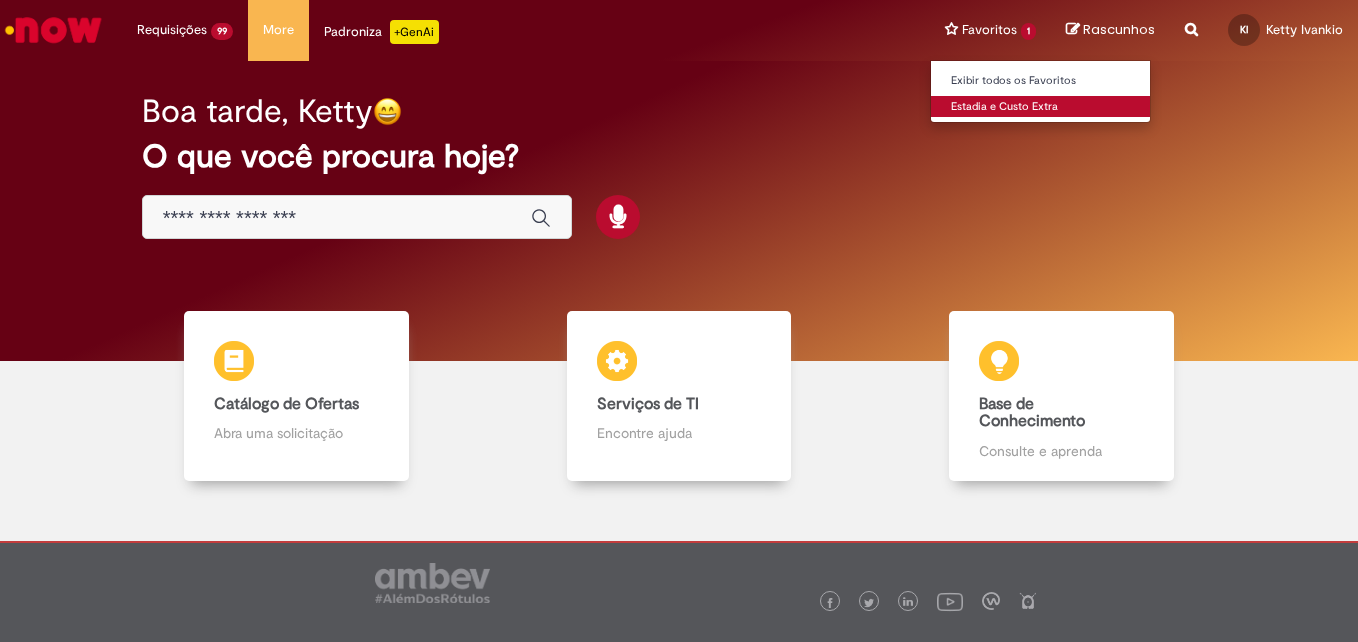 click on "Estadia e Custo Extra" at bounding box center (1041, 107) 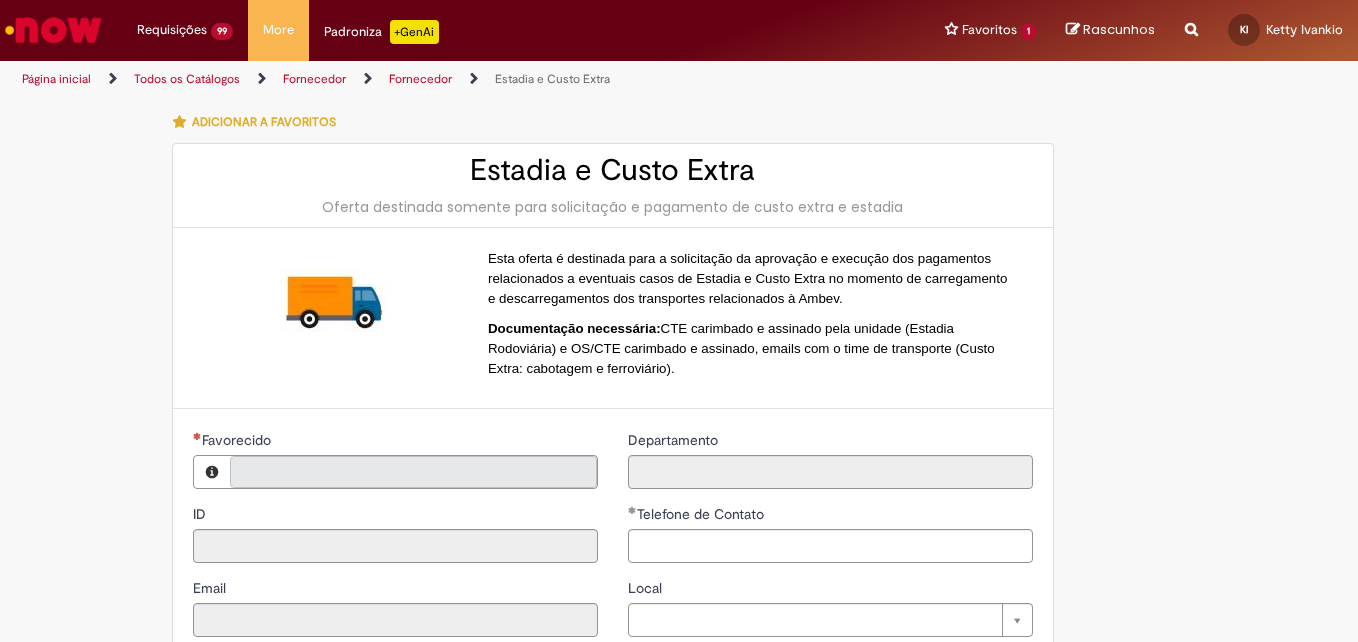 type on "**********" 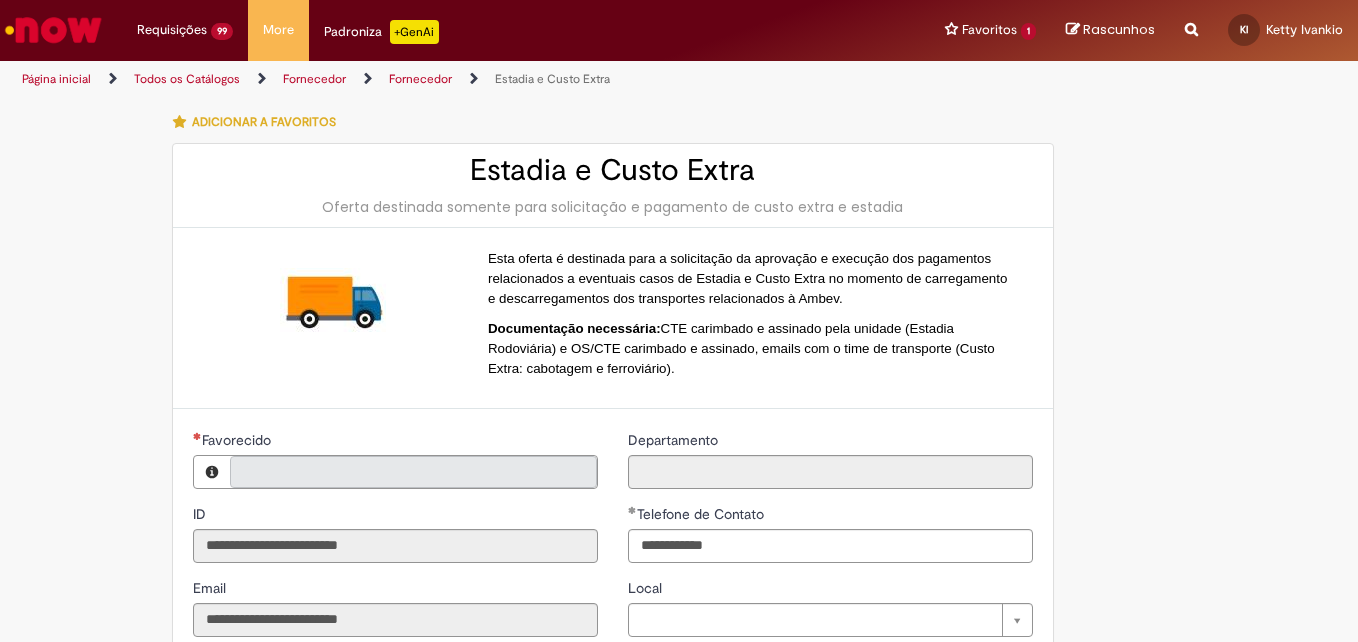type on "**********" 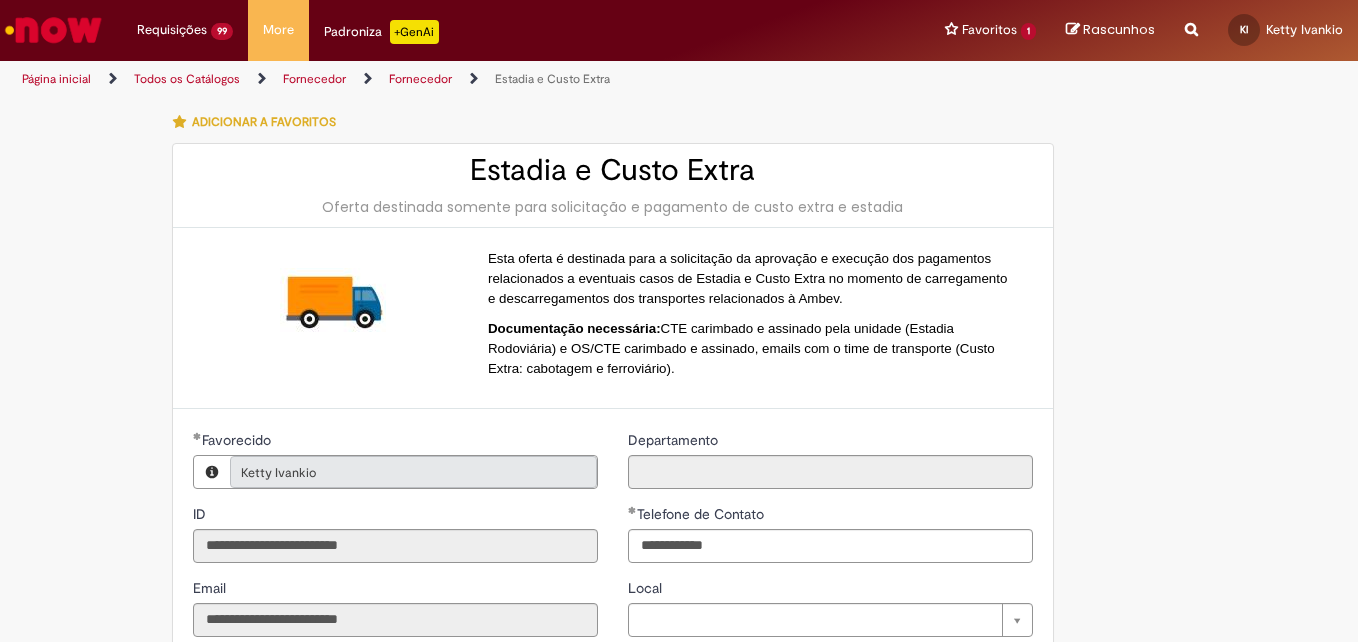 scroll, scrollTop: 0, scrollLeft: 0, axis: both 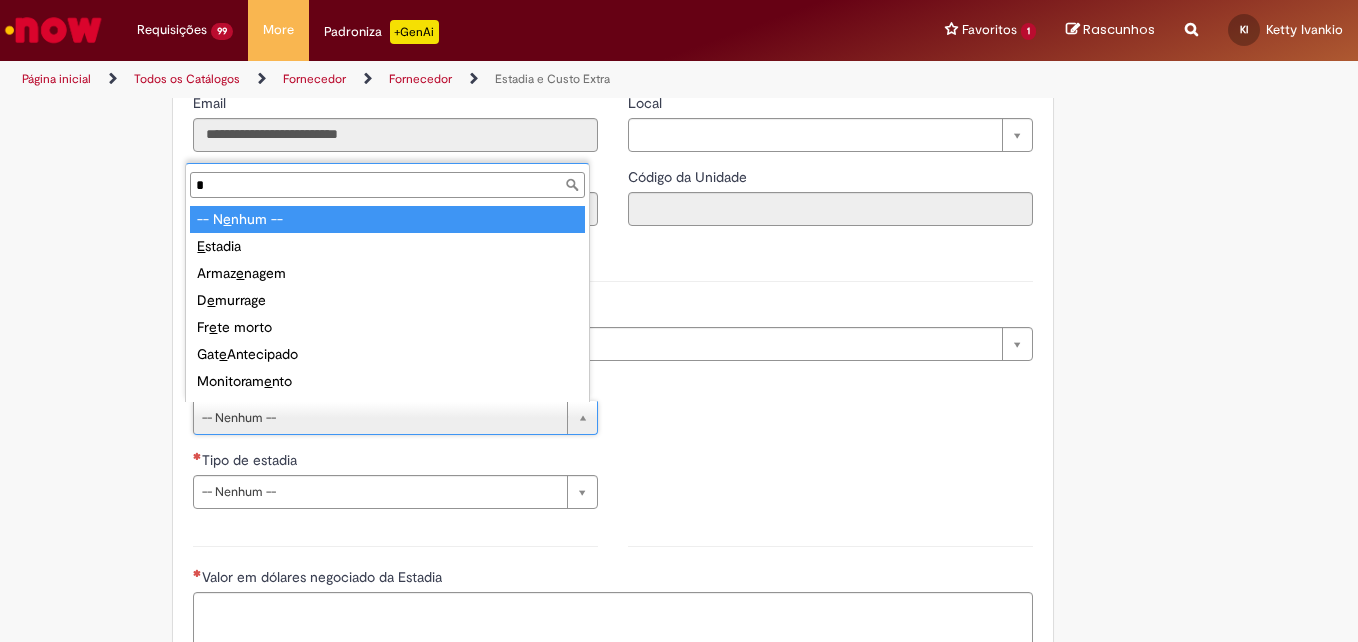 type on "*" 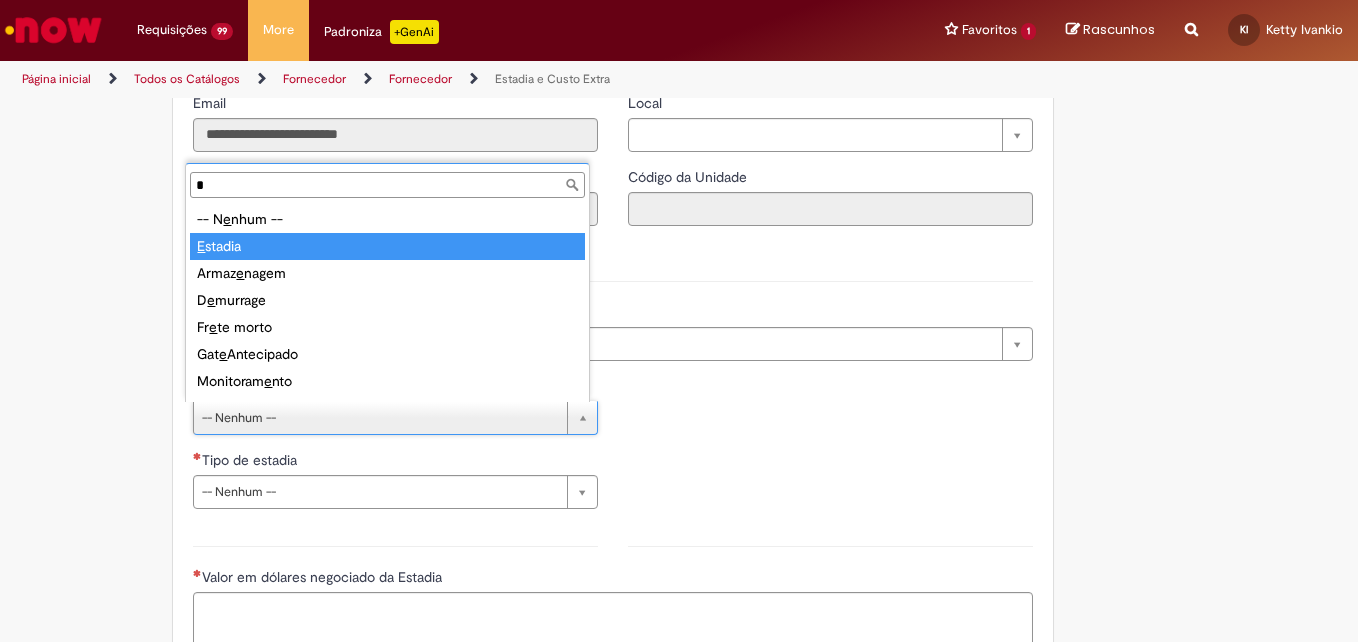 type on "*******" 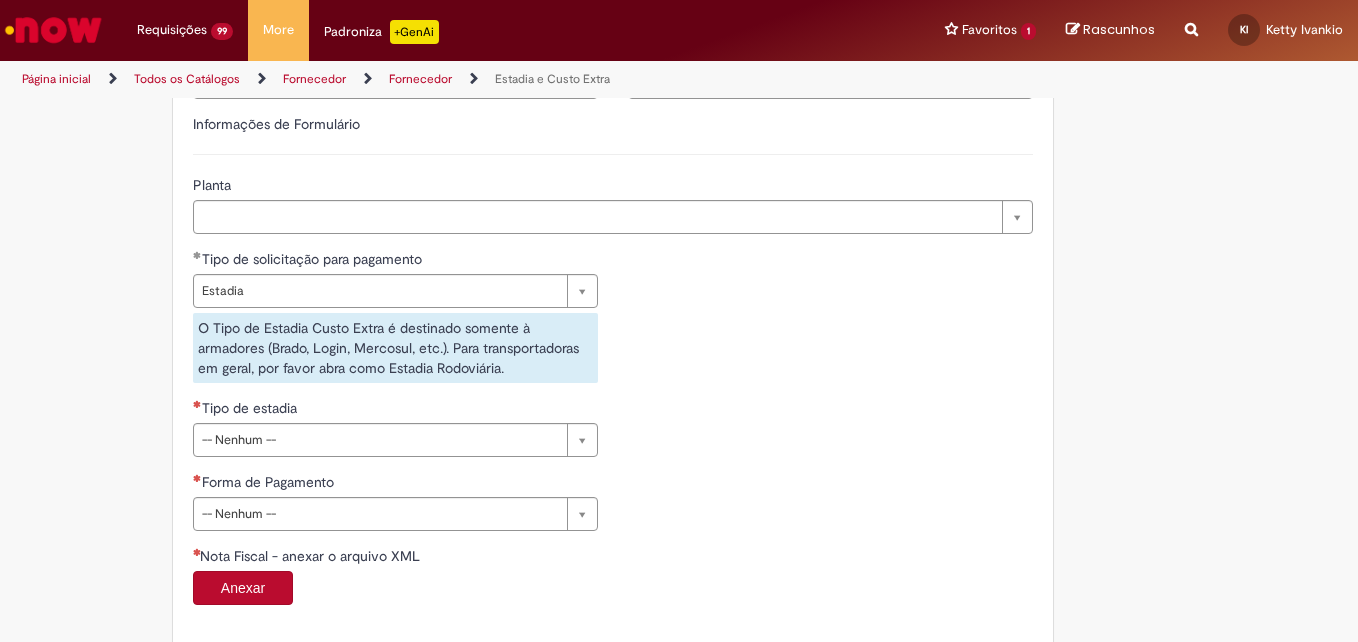 scroll, scrollTop: 677, scrollLeft: 0, axis: vertical 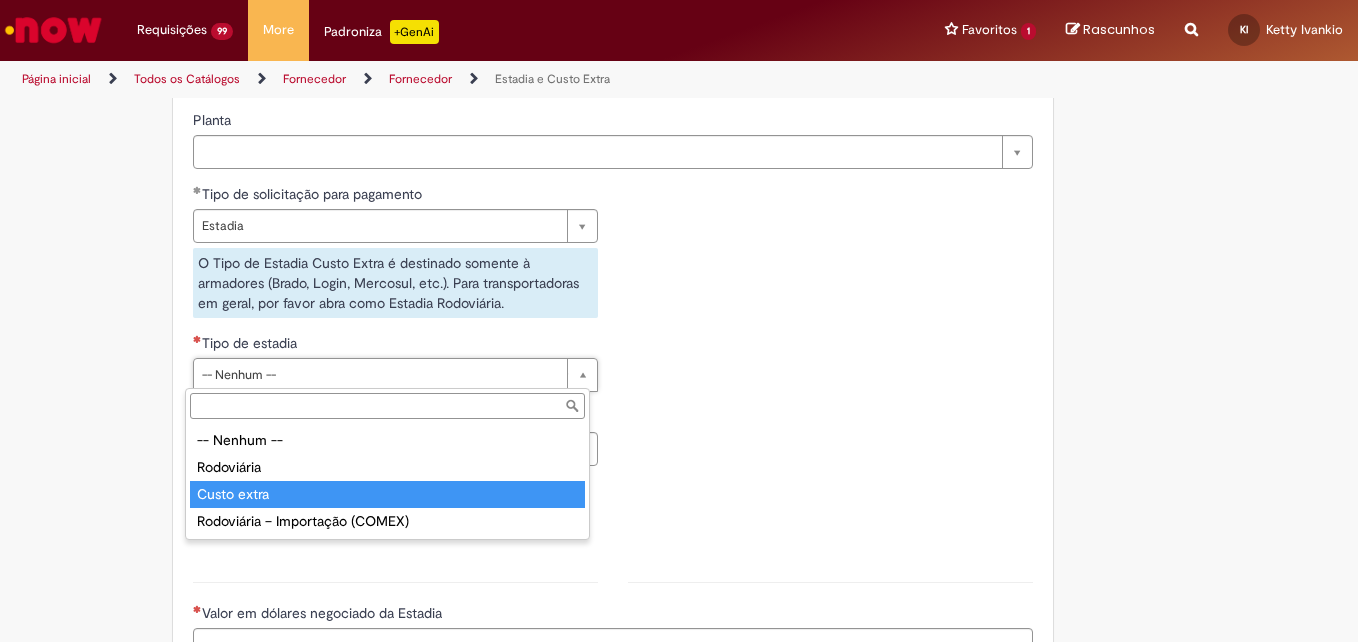 type on "**********" 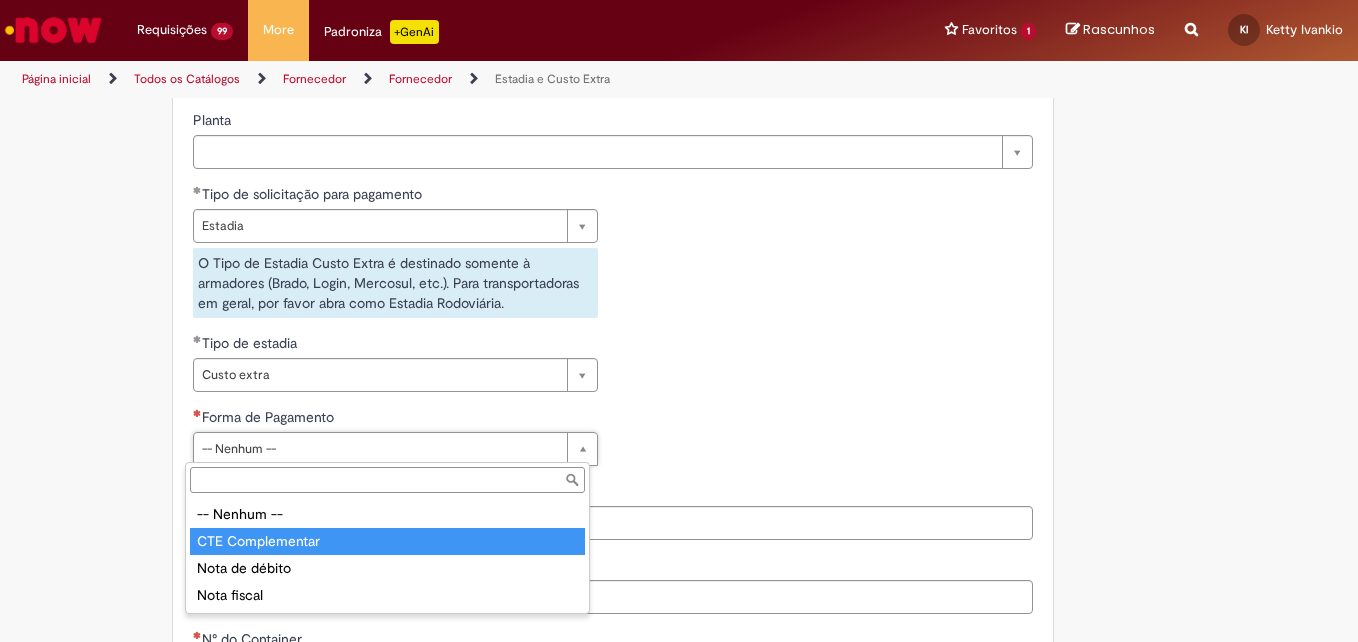 type on "**********" 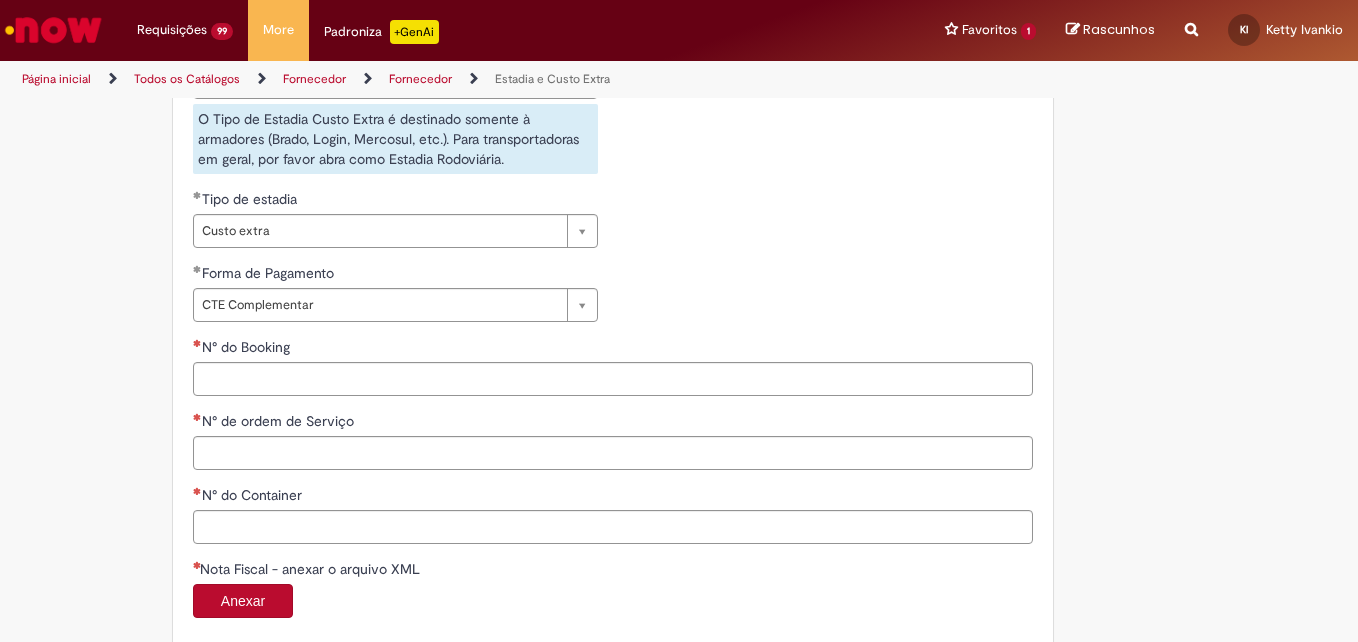 scroll, scrollTop: 833, scrollLeft: 0, axis: vertical 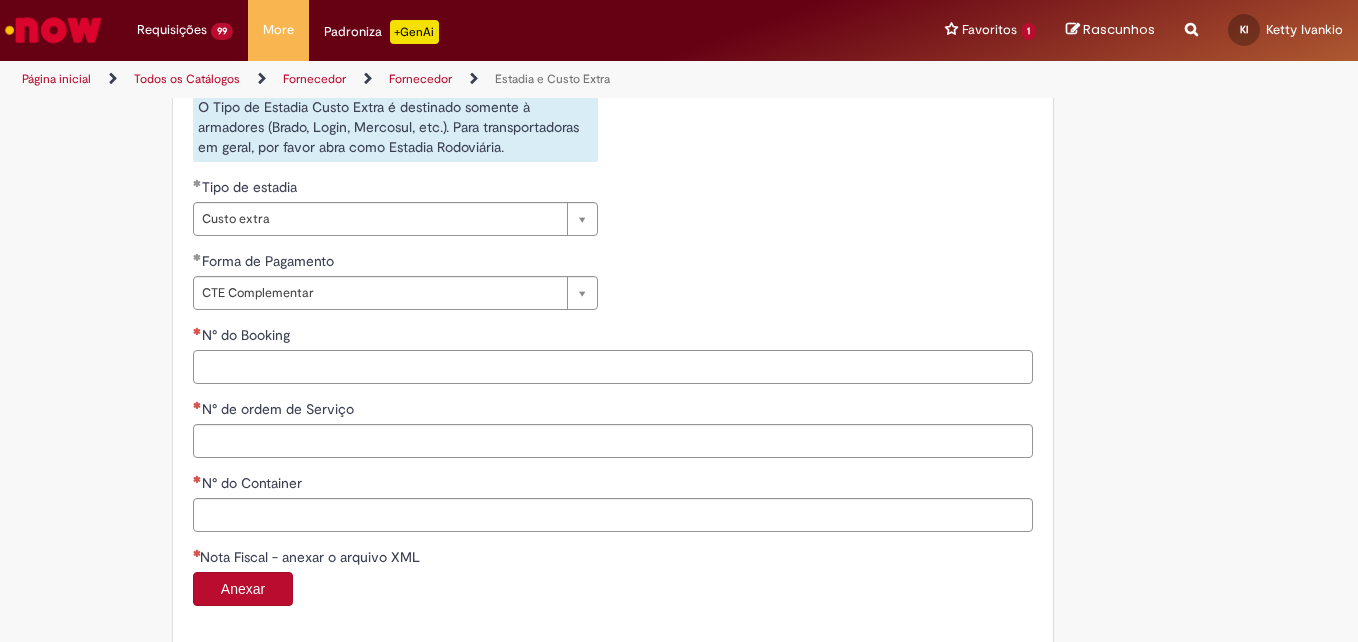 click on "N° do Booking" at bounding box center (613, 367) 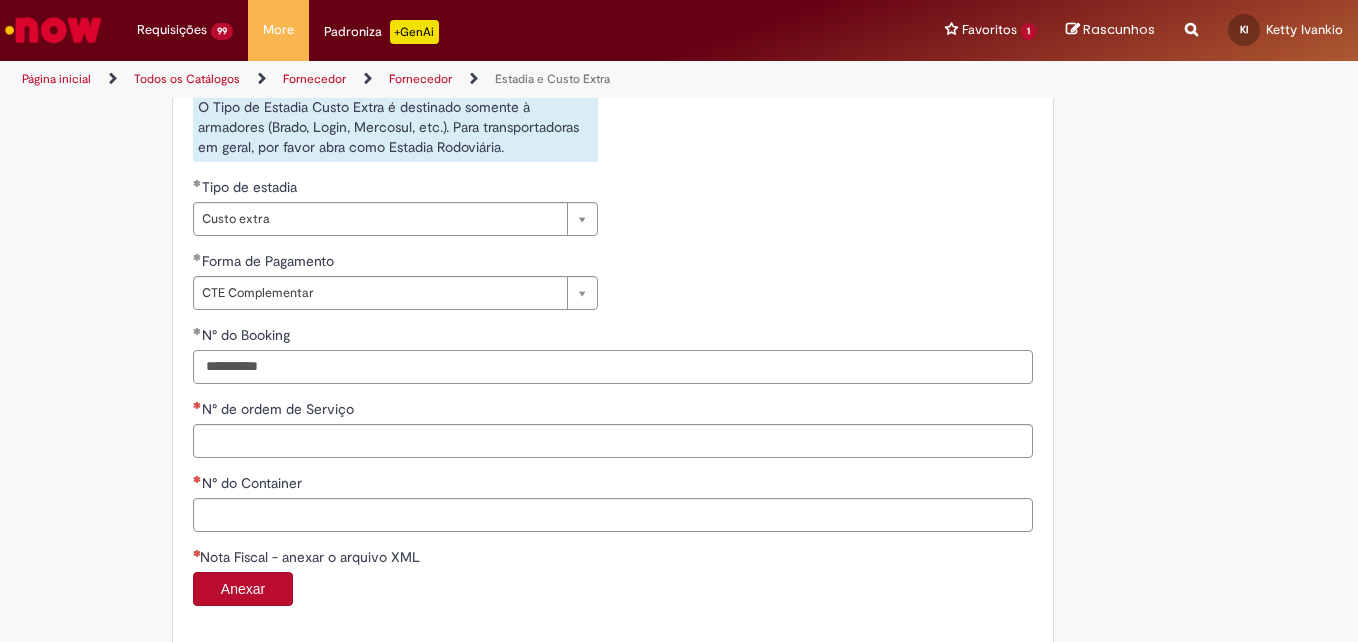 type on "**********" 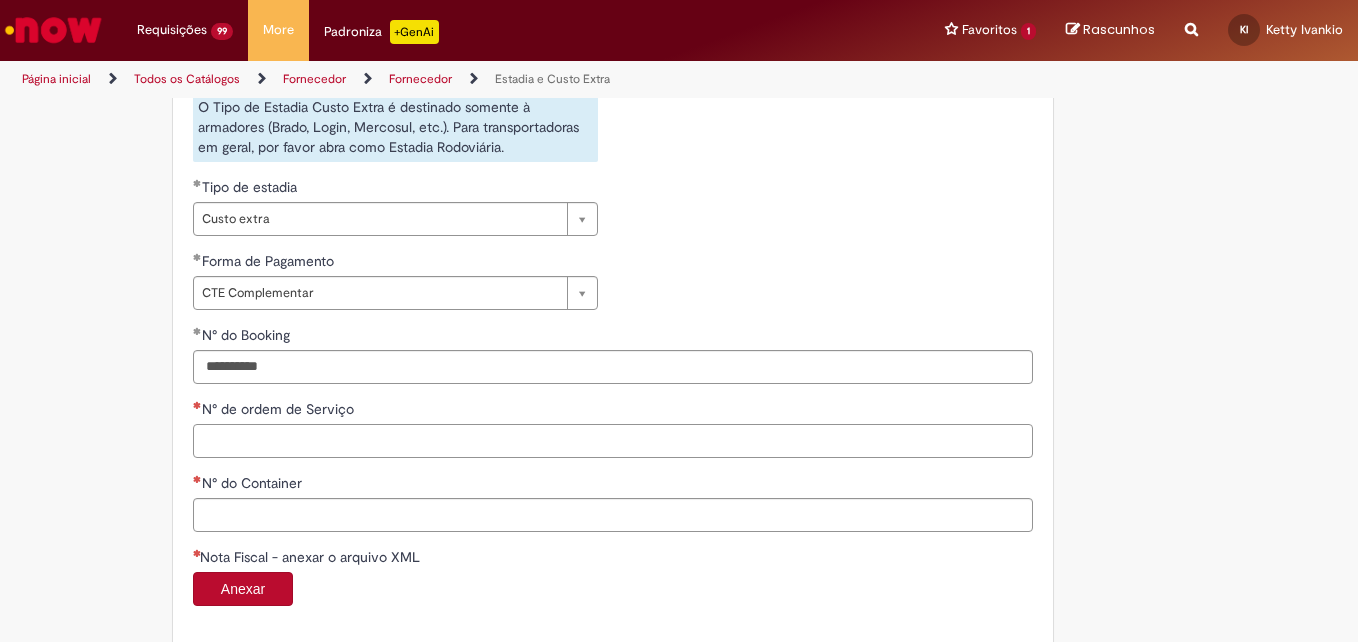 click on "N° de ordem de Serviço" at bounding box center [613, 441] 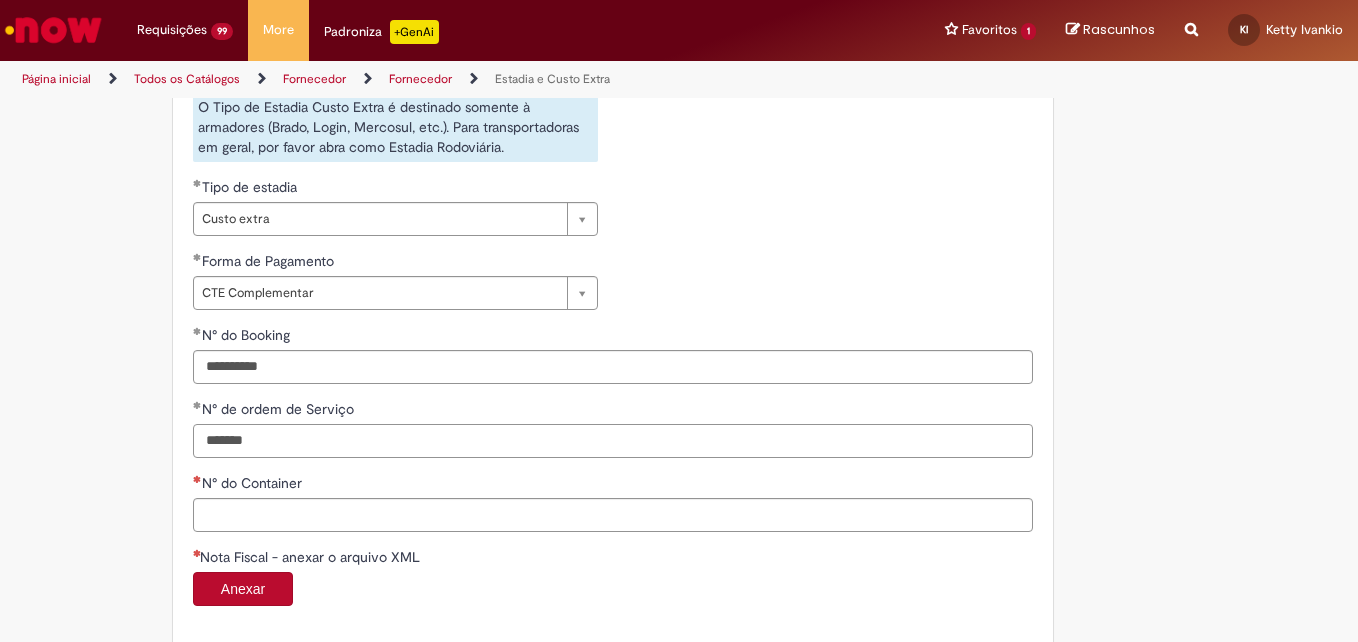 type on "*******" 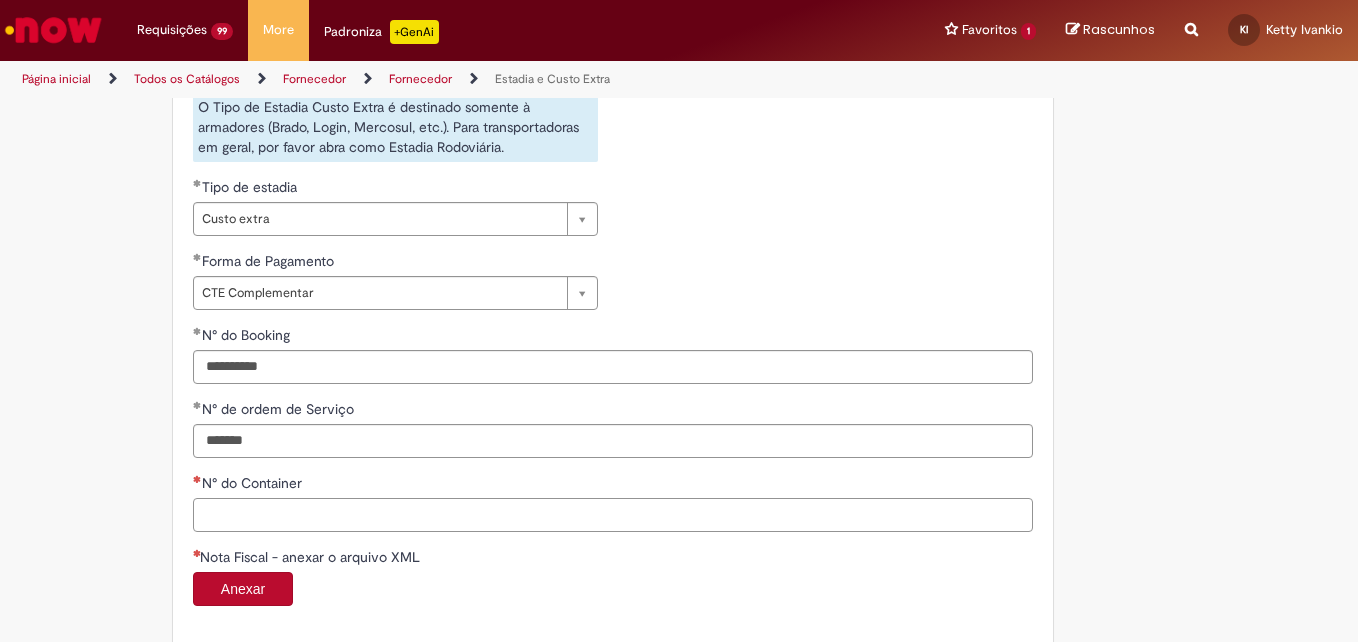 click on "N° do Container" at bounding box center [613, 515] 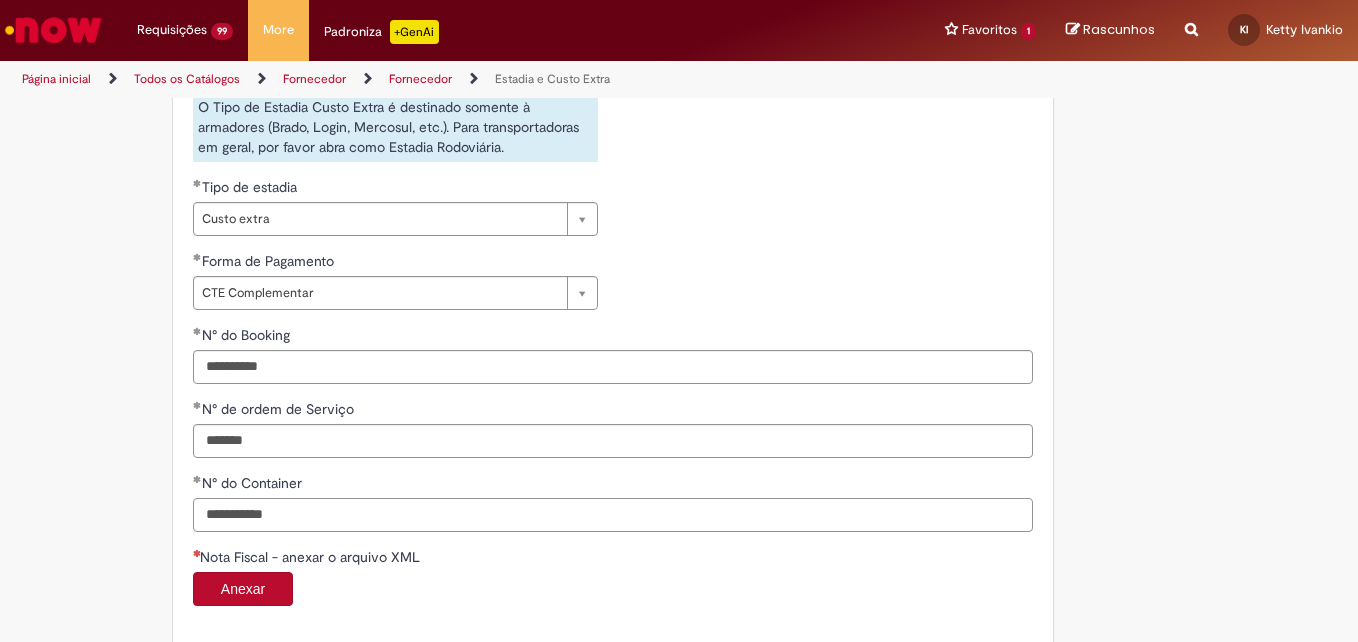 type on "**********" 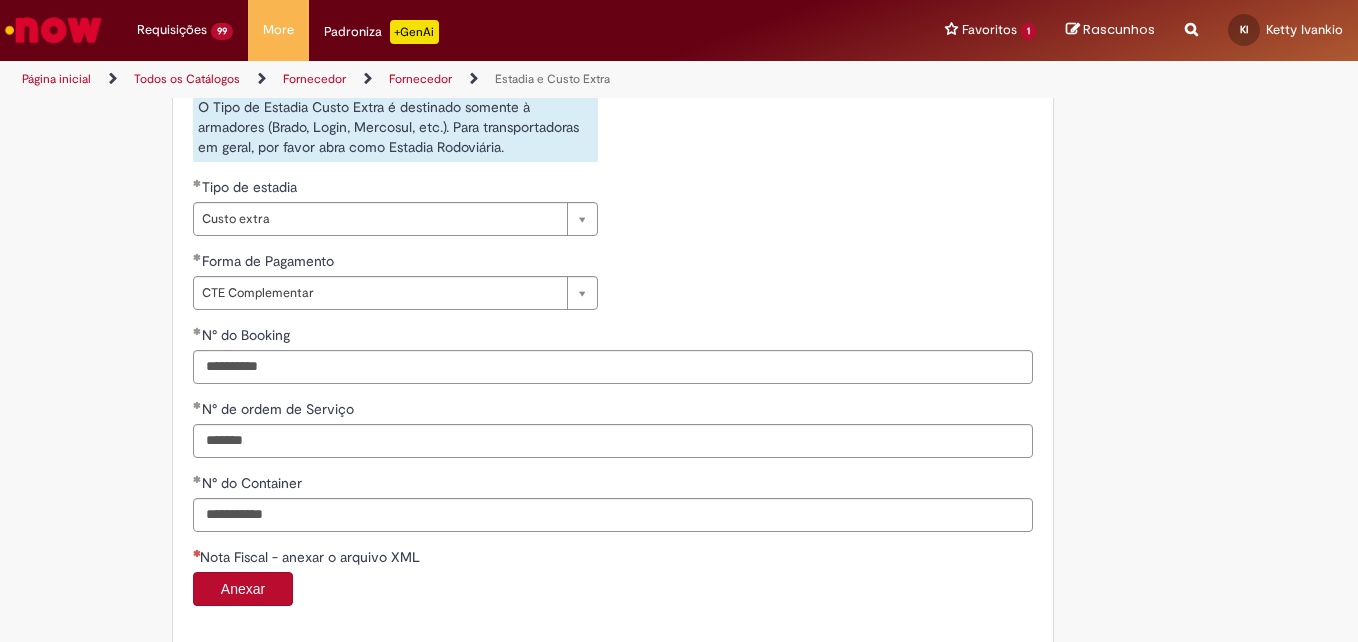 click on "Anexar" at bounding box center [243, 589] 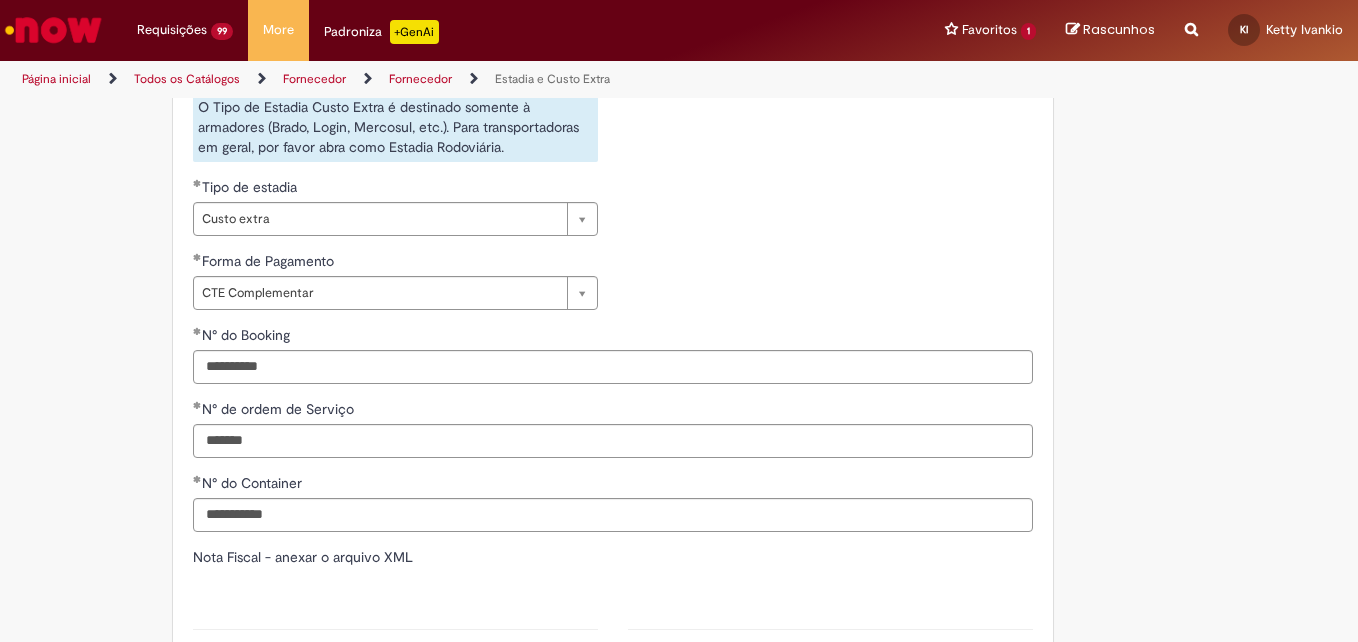 type on "******" 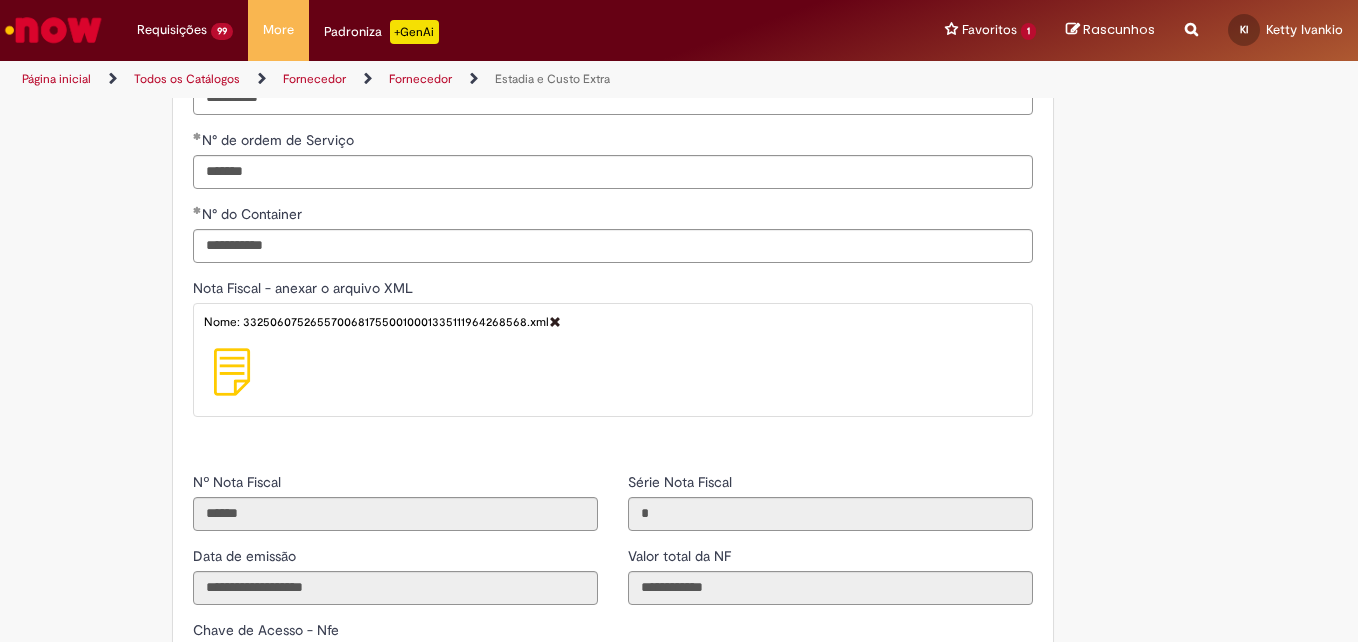 scroll, scrollTop: 1118, scrollLeft: 0, axis: vertical 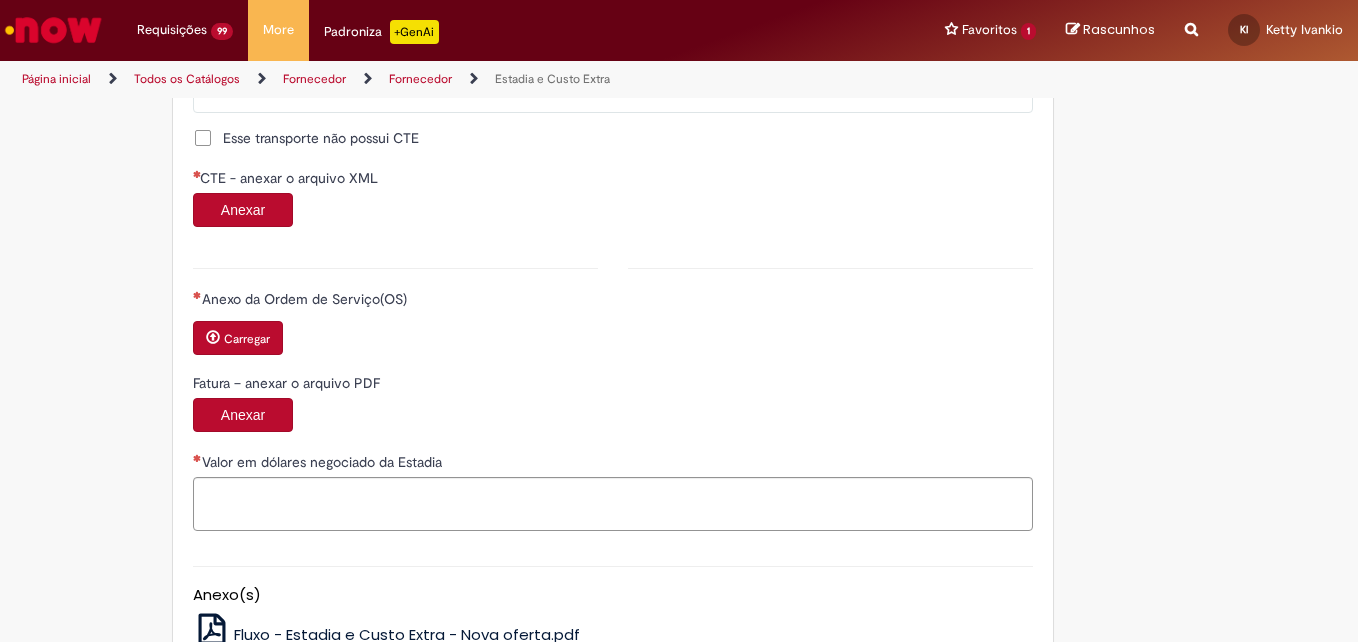 click on "Anexar" at bounding box center [243, 210] 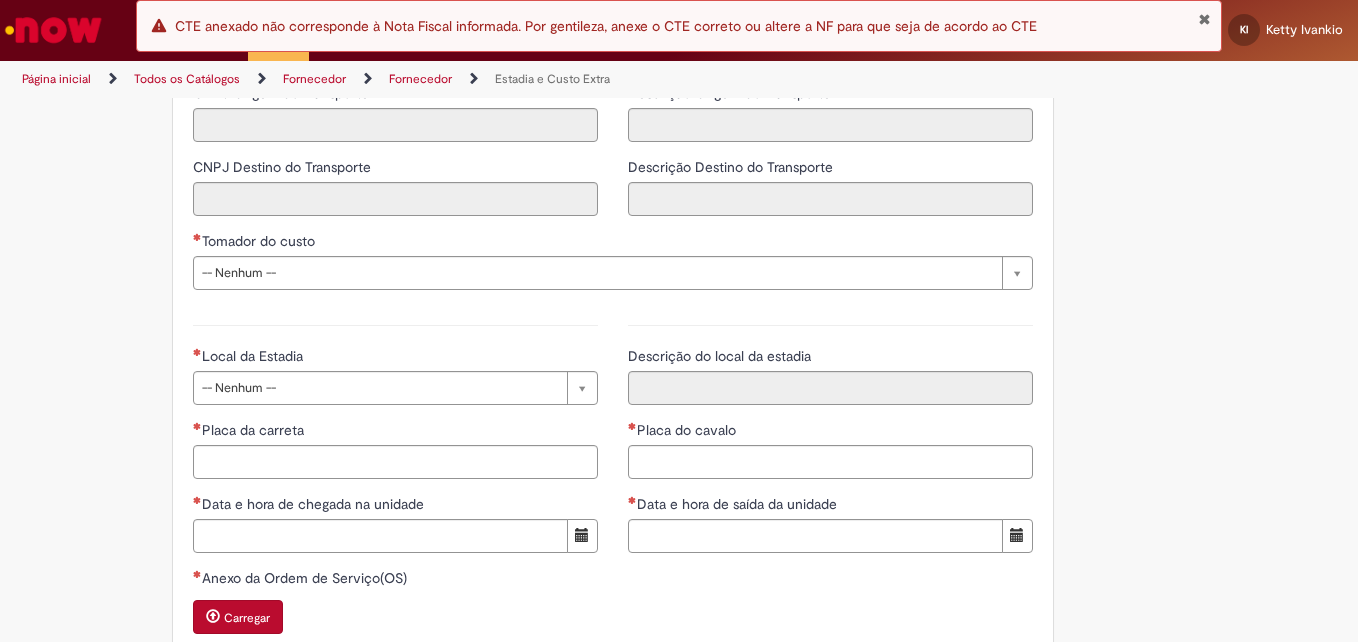 scroll, scrollTop: 2705, scrollLeft: 0, axis: vertical 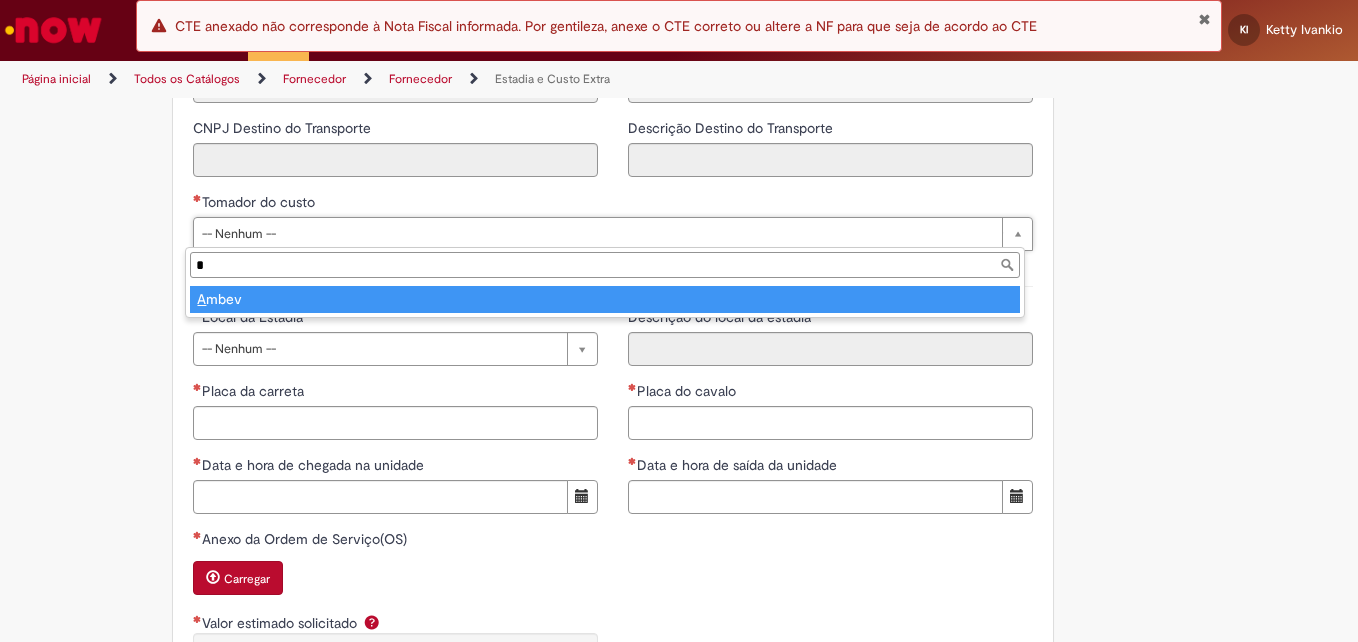 type on "*" 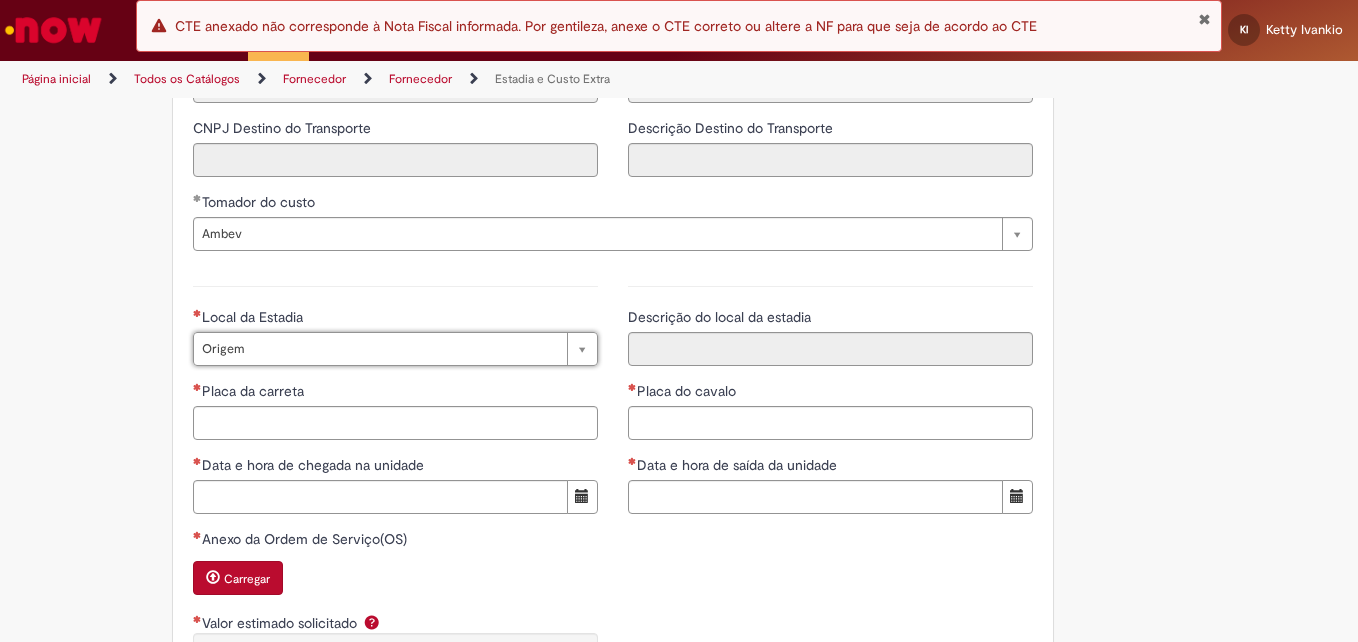 type on "******" 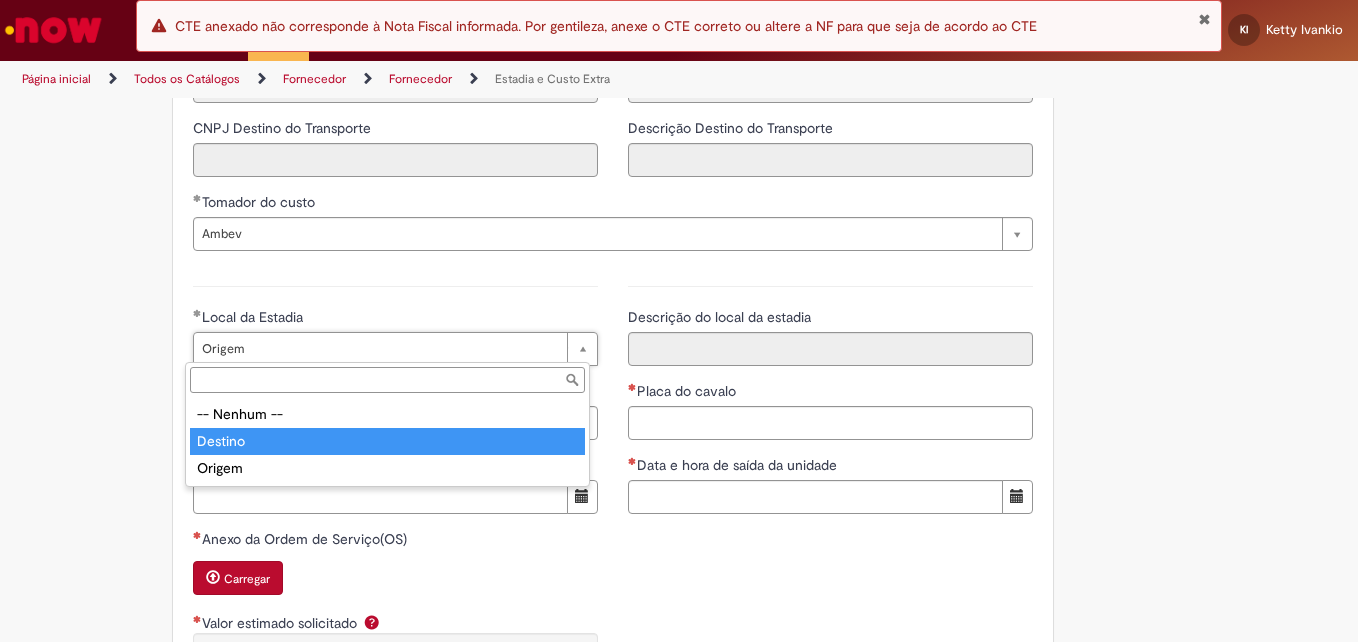 type on "*******" 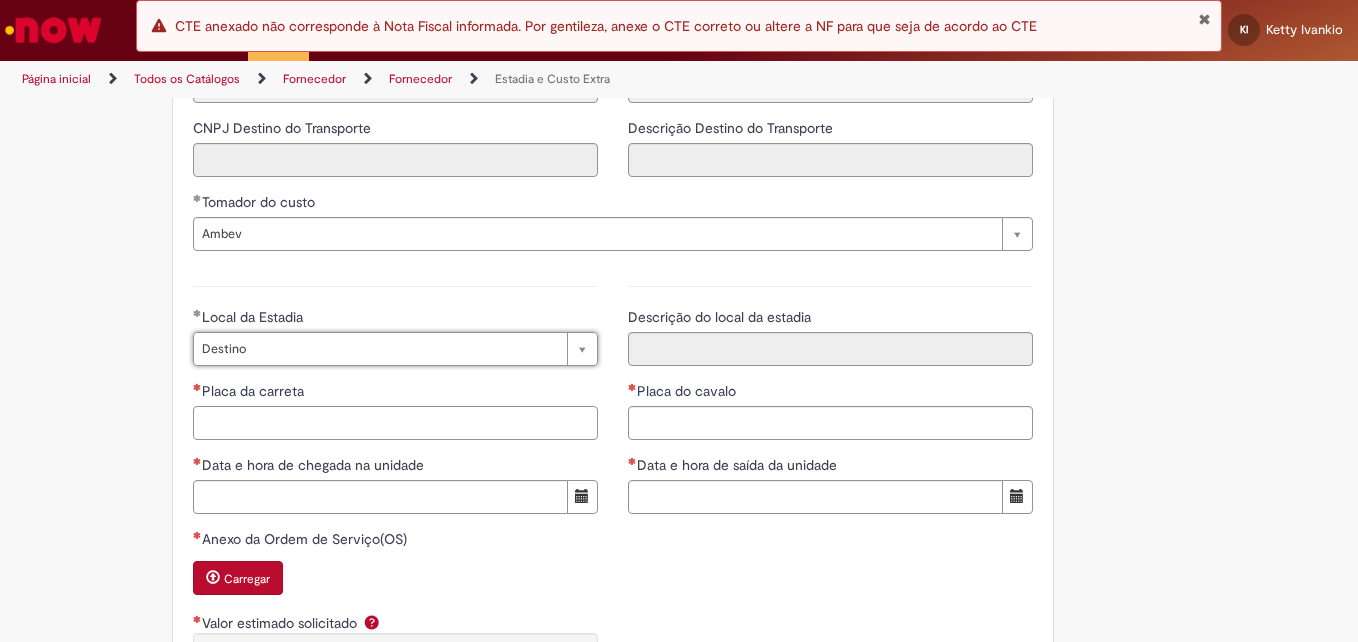 click on "Placa da carreta" at bounding box center (395, 423) 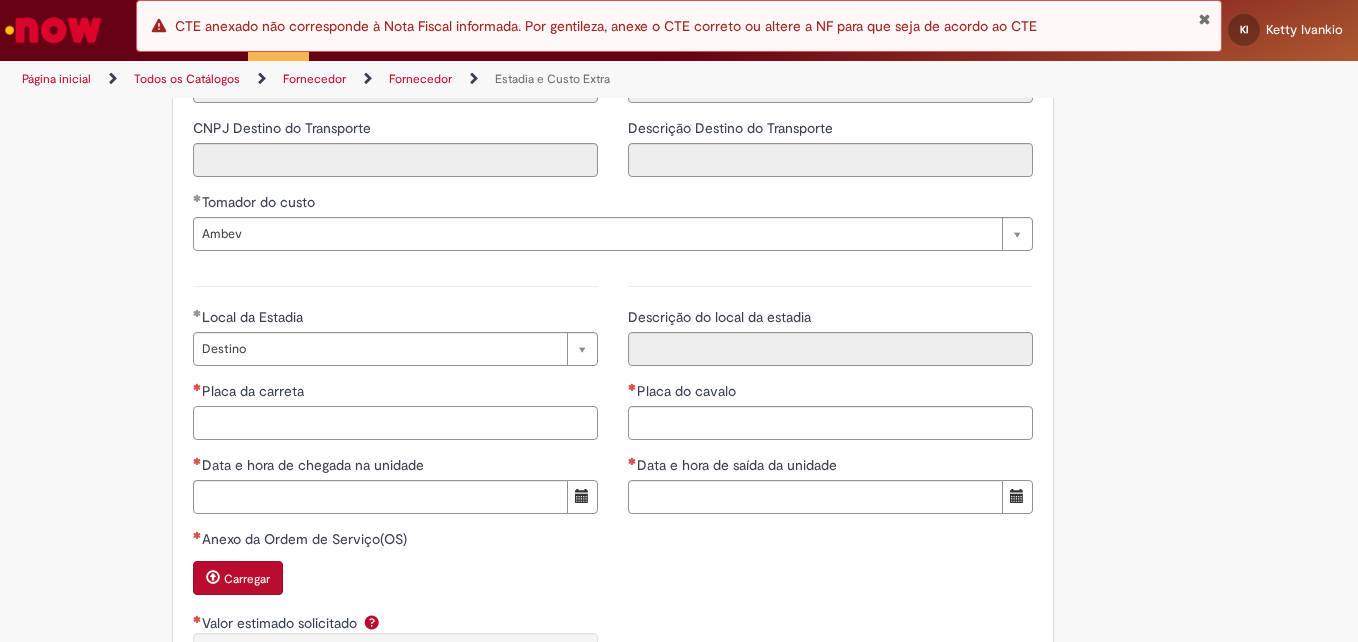 scroll, scrollTop: 0, scrollLeft: 0, axis: both 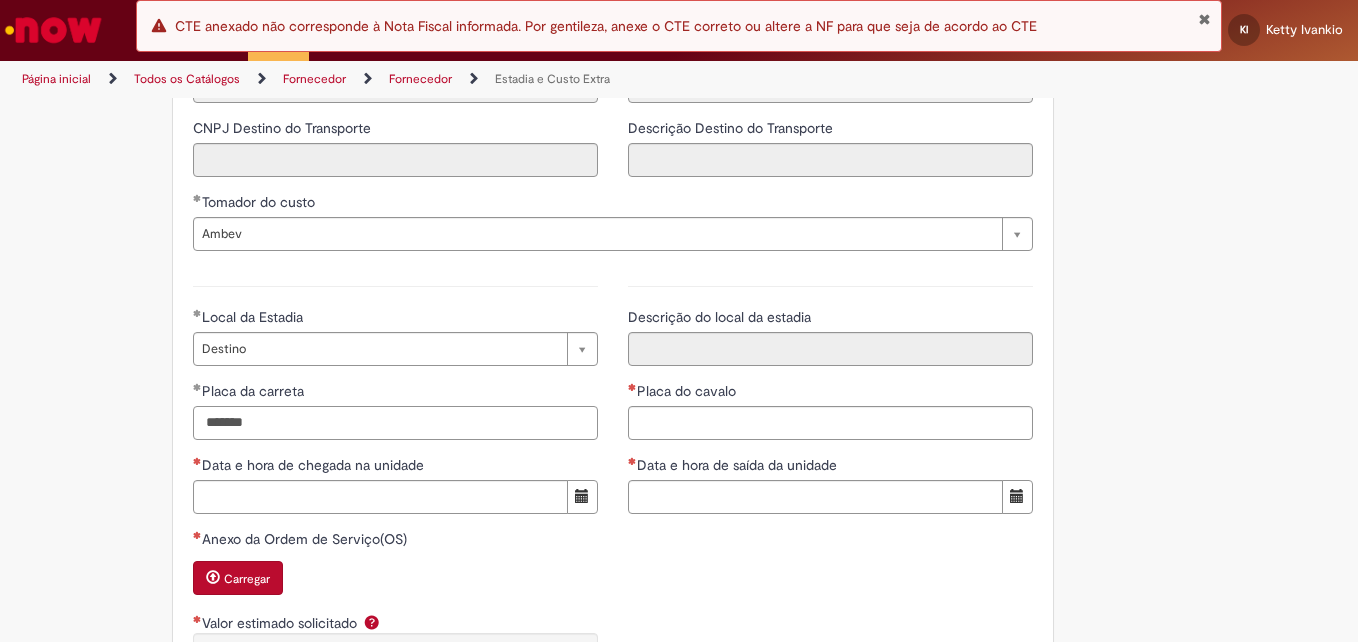 type on "*******" 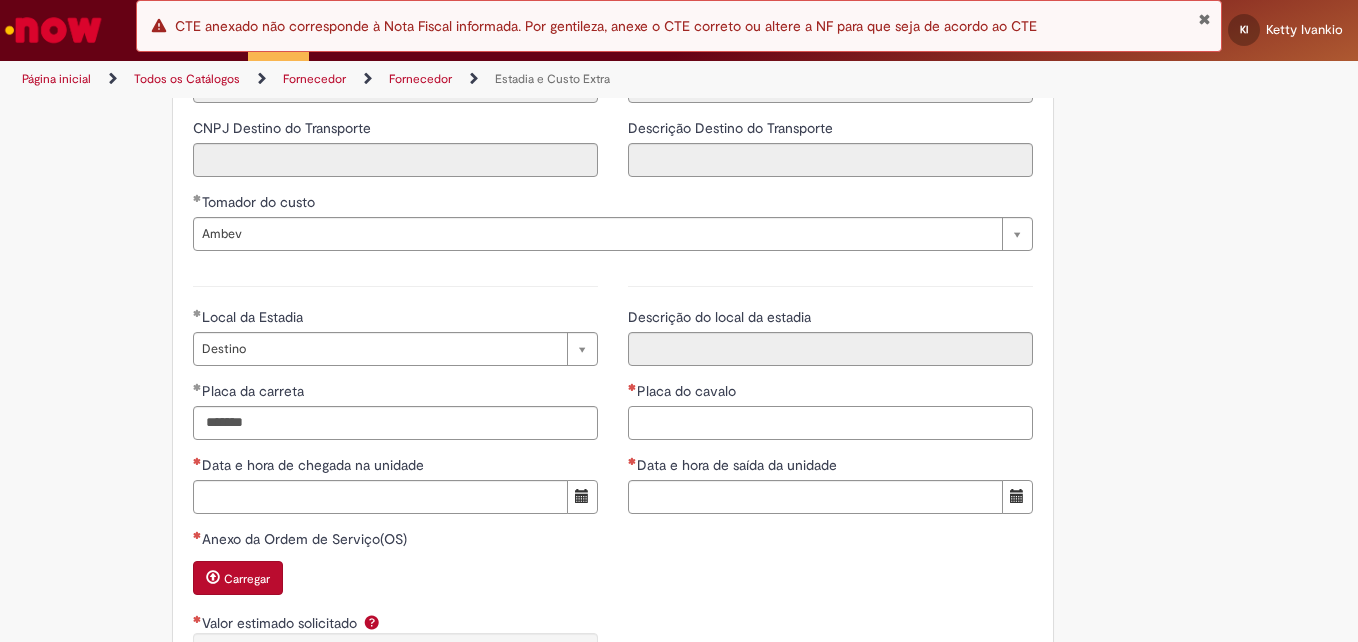 click on "Placa do cavalo" at bounding box center [830, 423] 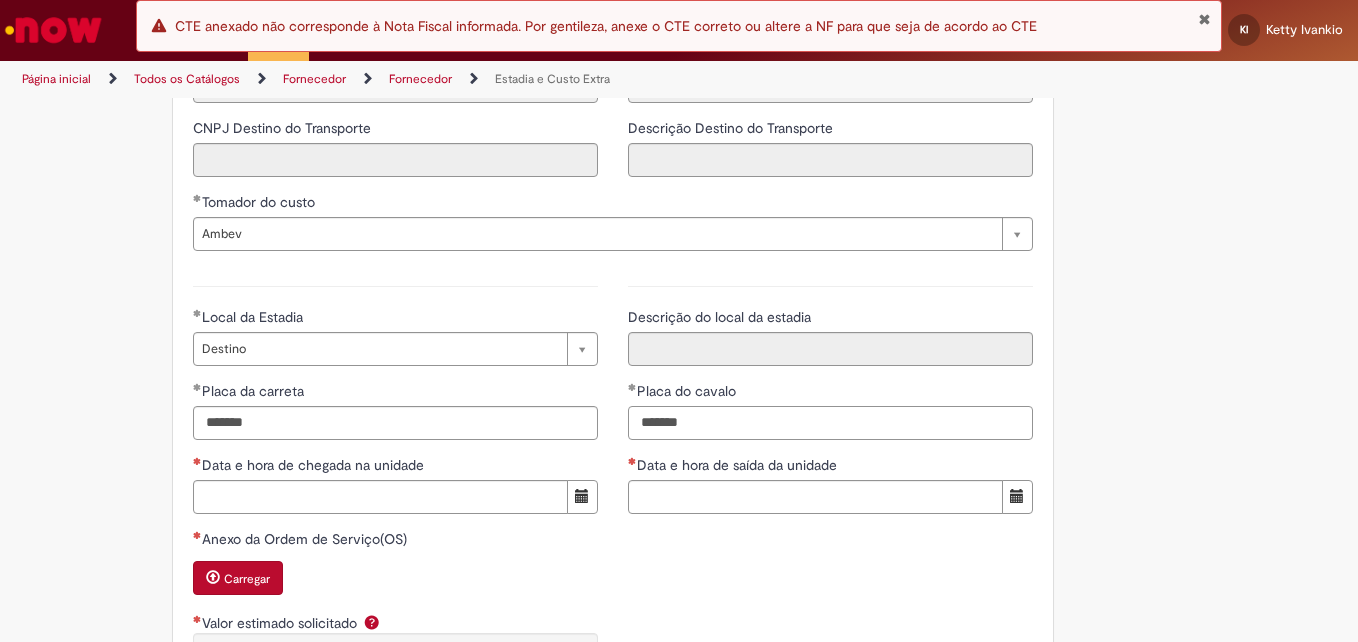 type on "*******" 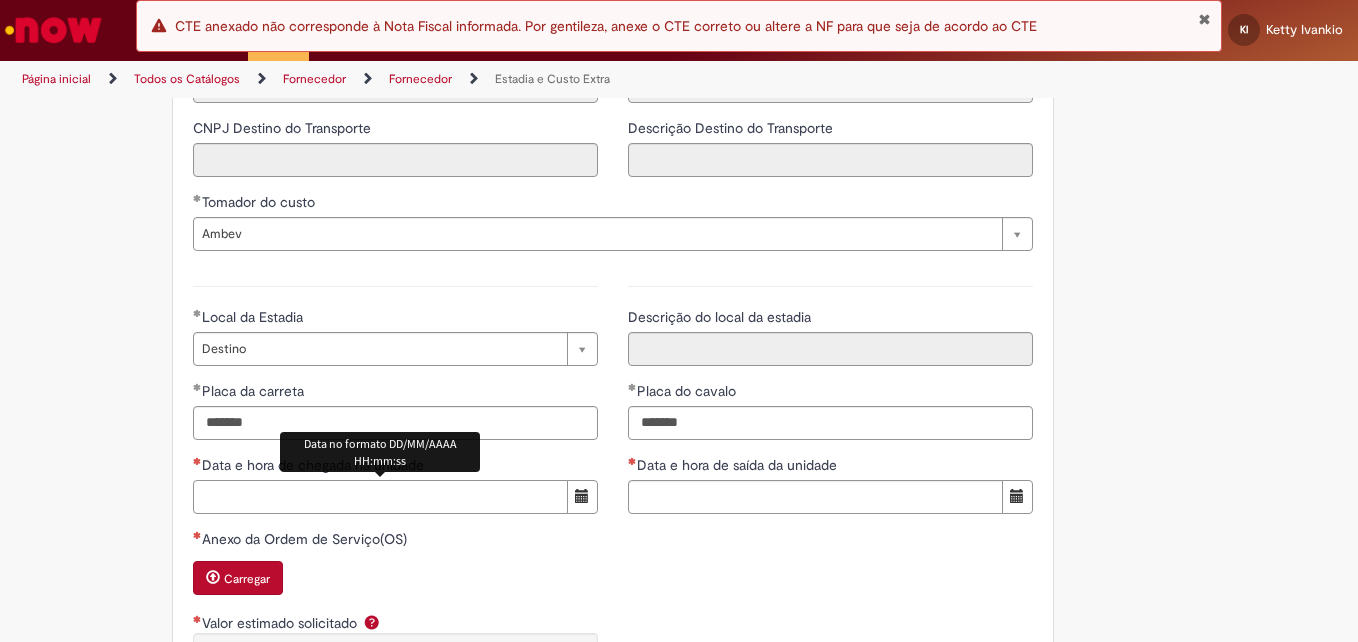 click on "Data e hora de chegada na unidade" at bounding box center (380, 497) 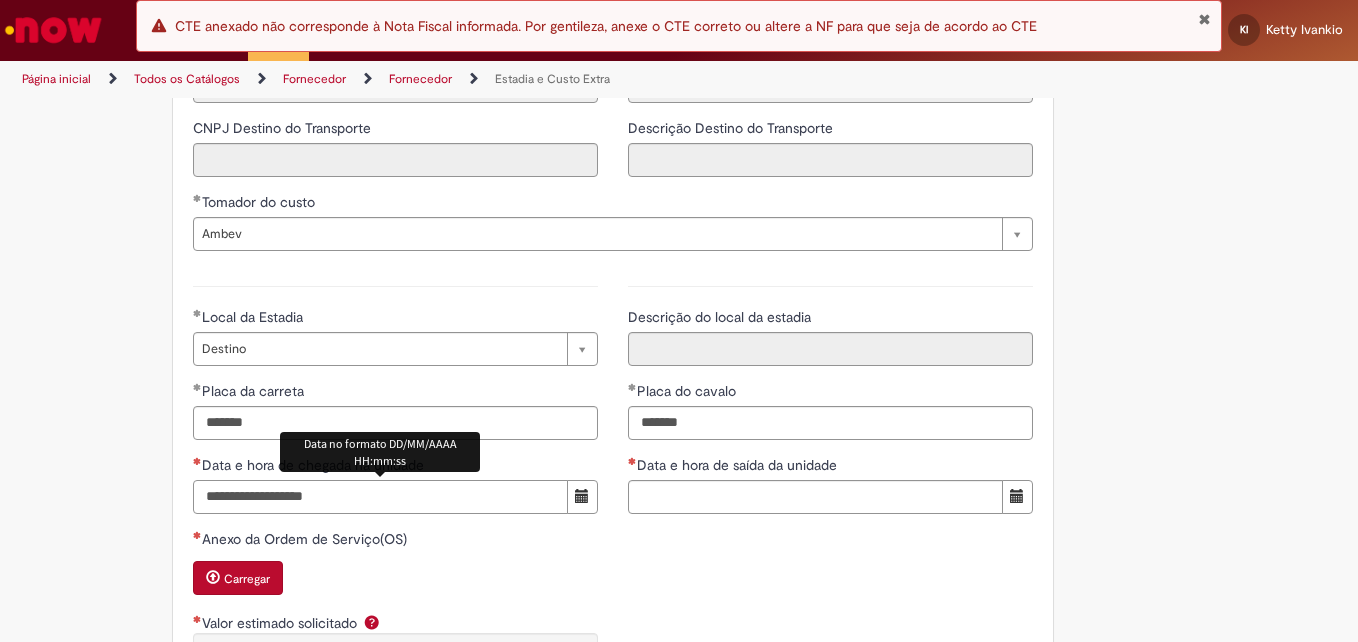 type on "**********" 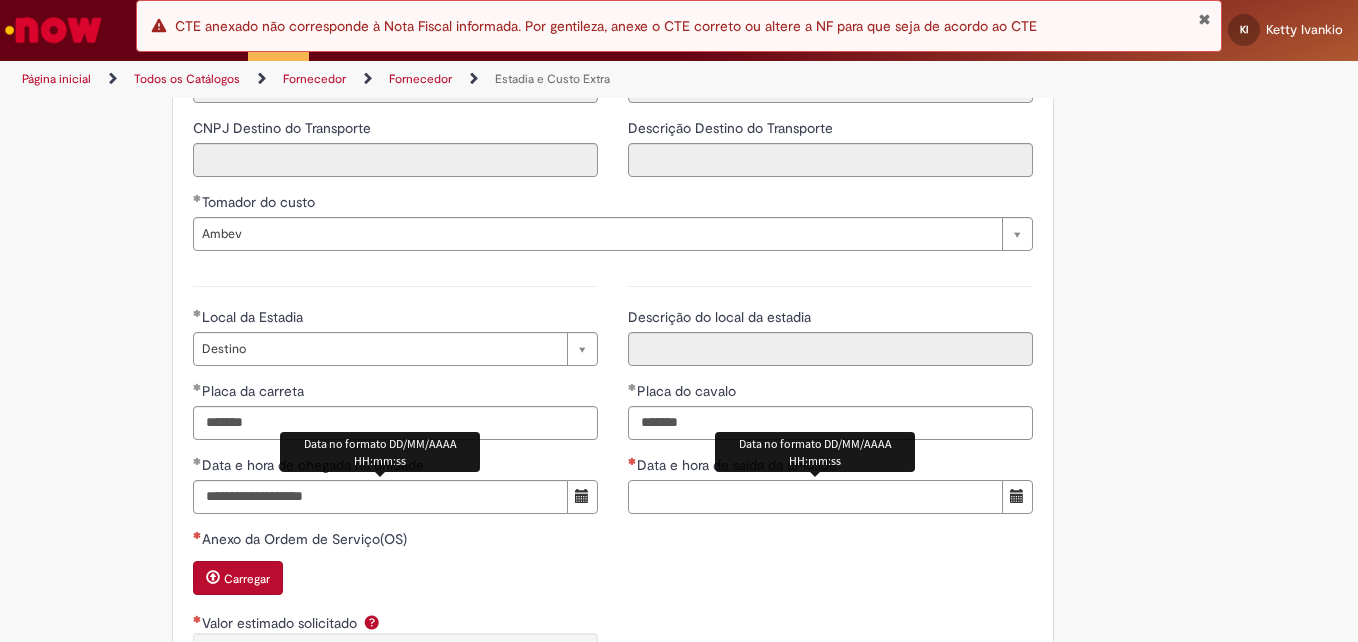 click on "Data e hora de saída da unidade" at bounding box center [815, 497] 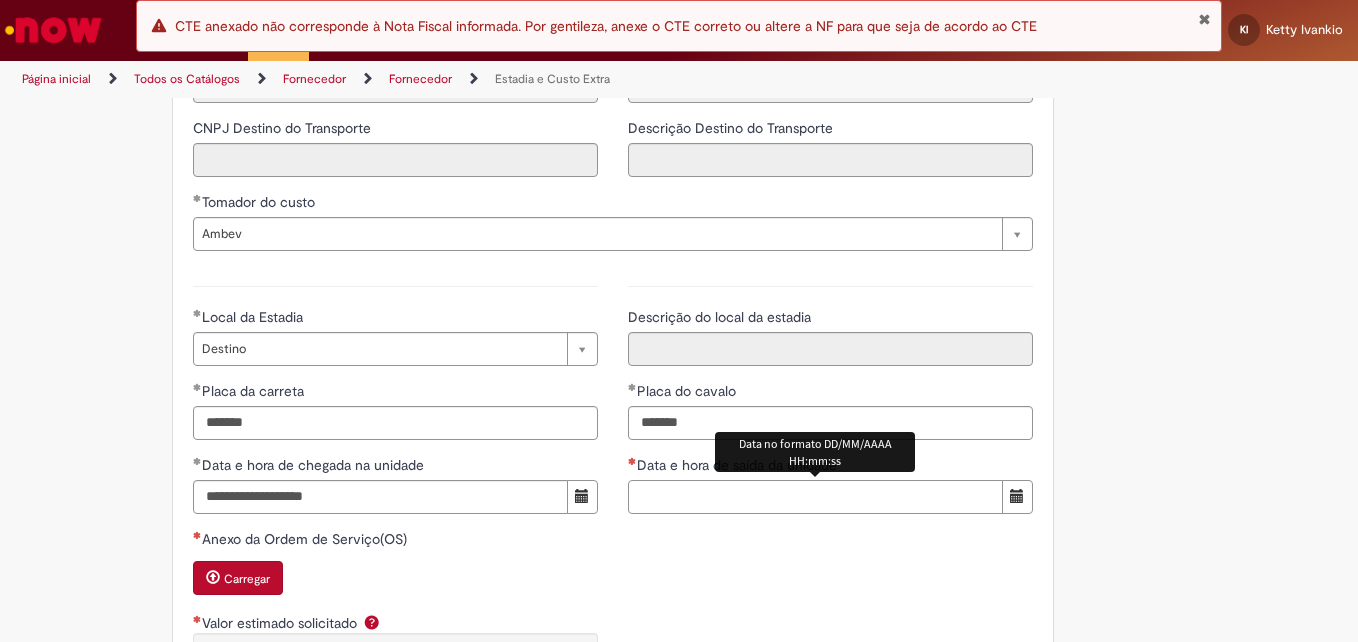 paste on "**********" 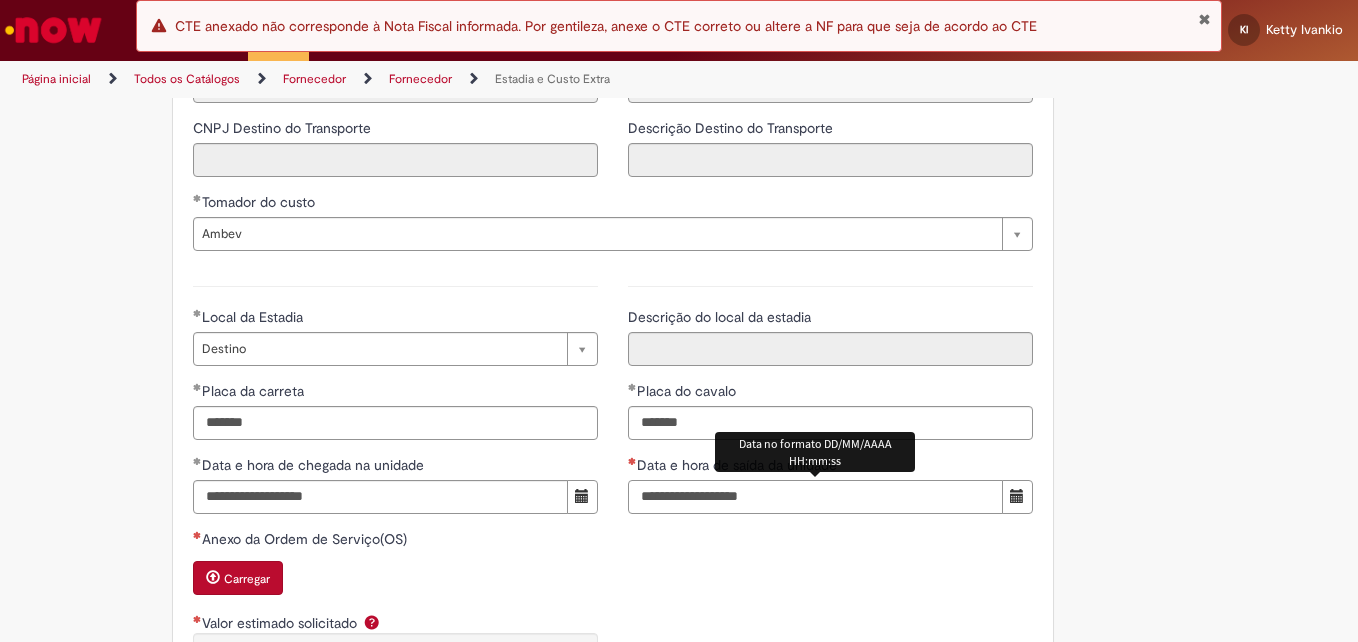 type on "**********" 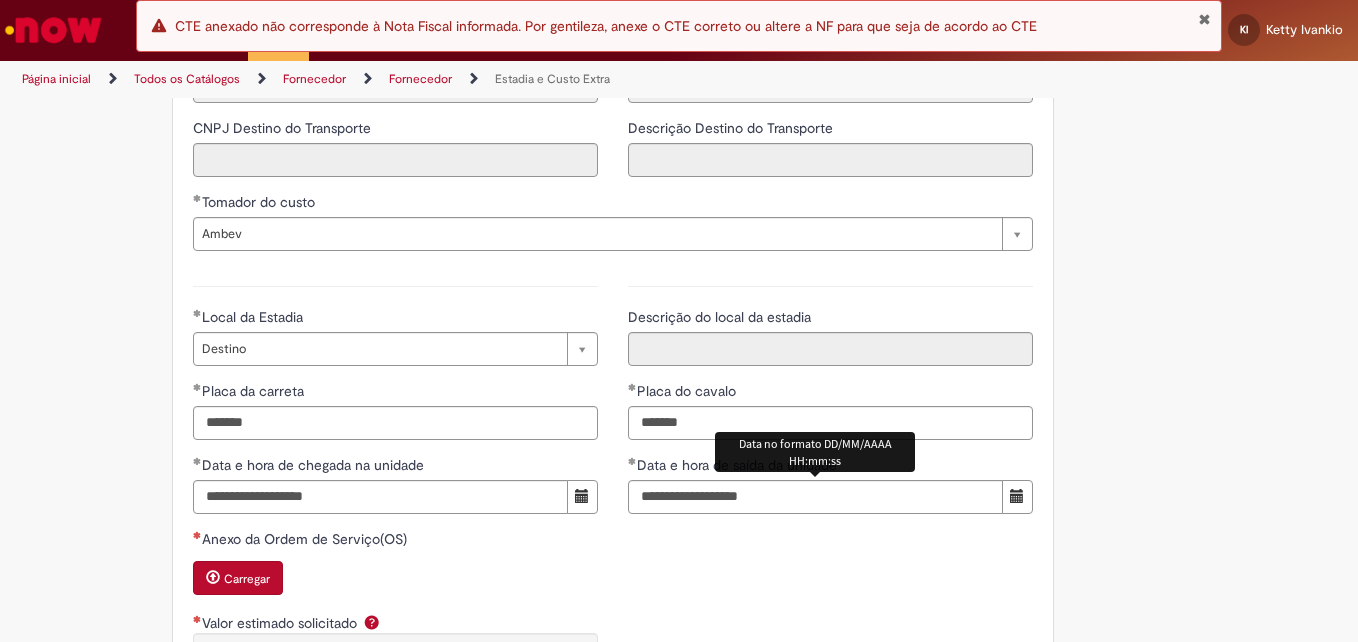 click on "Carregar" at bounding box center (247, 579) 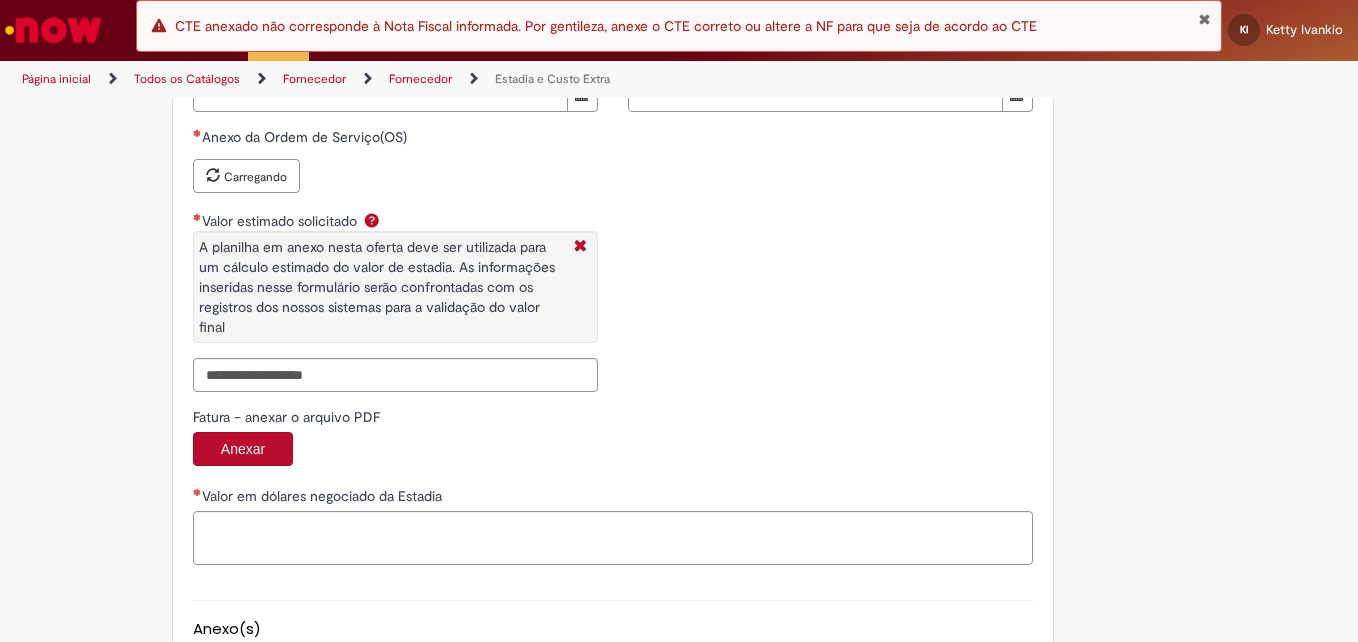 scroll, scrollTop: 3131, scrollLeft: 0, axis: vertical 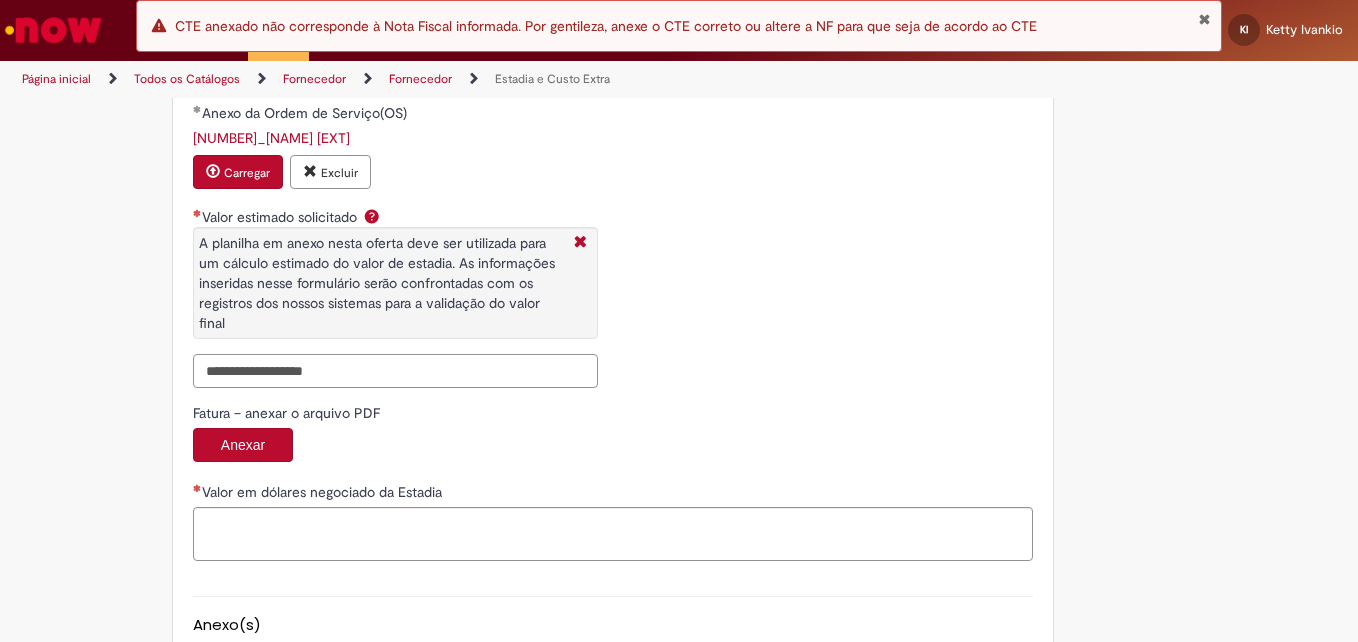 click on "Valor estimado solicitado A planilha em anexo nesta oferta deve ser utilizada para um cálculo estimado do valor de estadia. As informações inseridas nesse formulário serão confrontadas com os registros dos nossos sistemas para a validação do valor final" at bounding box center (395, 371) 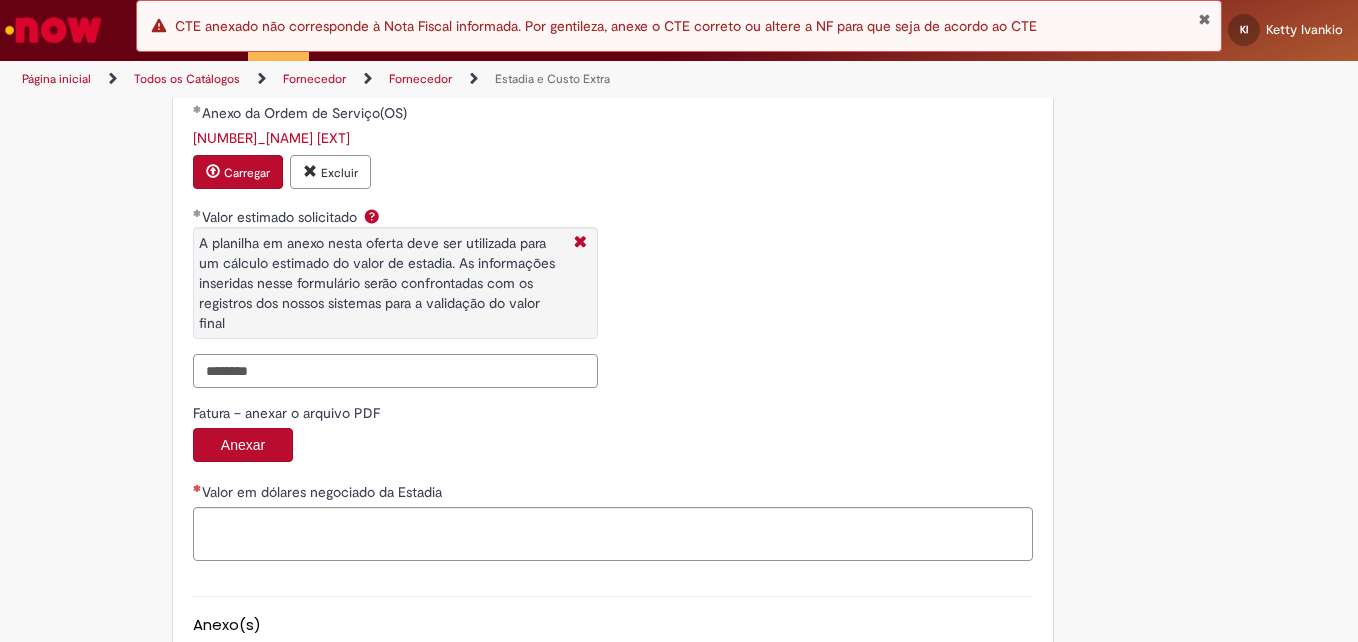 drag, startPoint x: 221, startPoint y: 369, endPoint x: -4, endPoint y: 390, distance: 225.97787 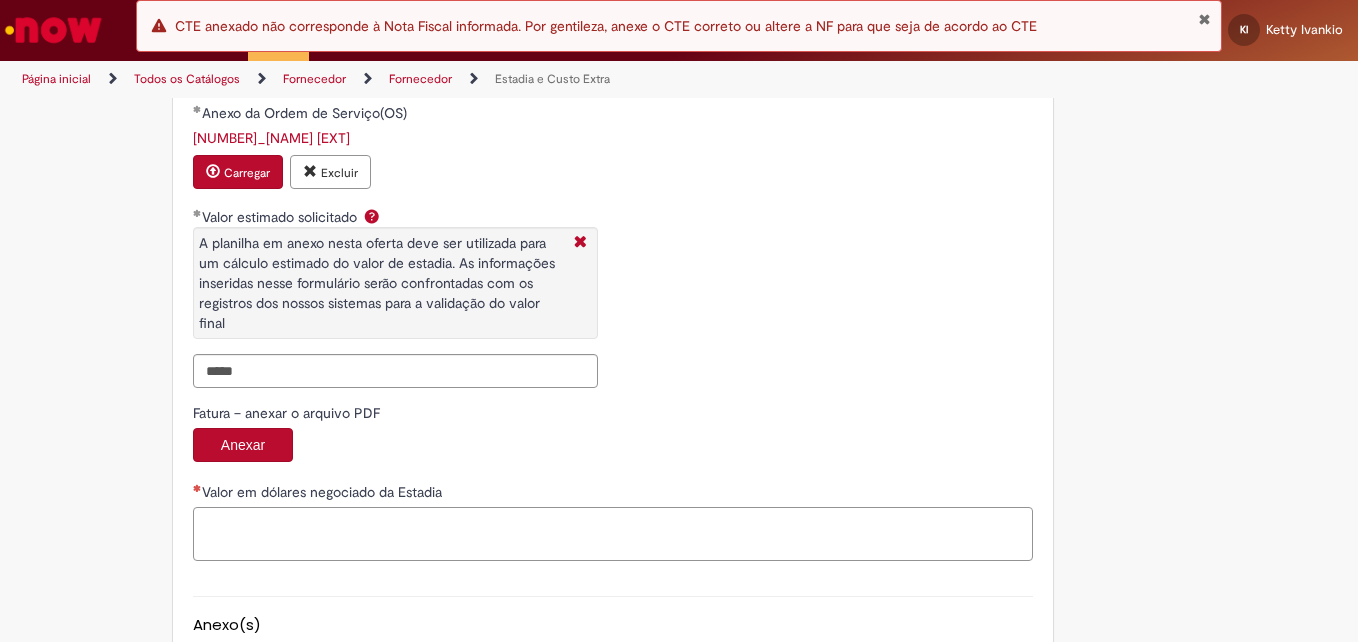 click on "Valor em dólares negociado da Estadia" at bounding box center [613, 534] 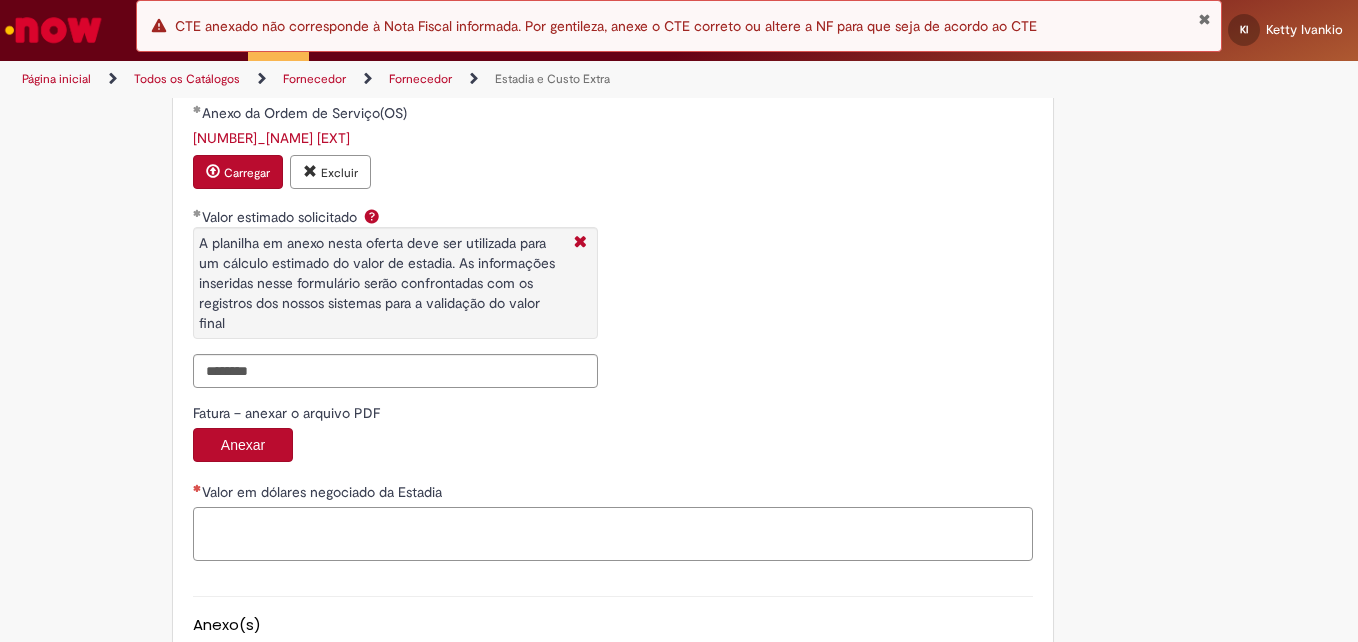 paste on "********" 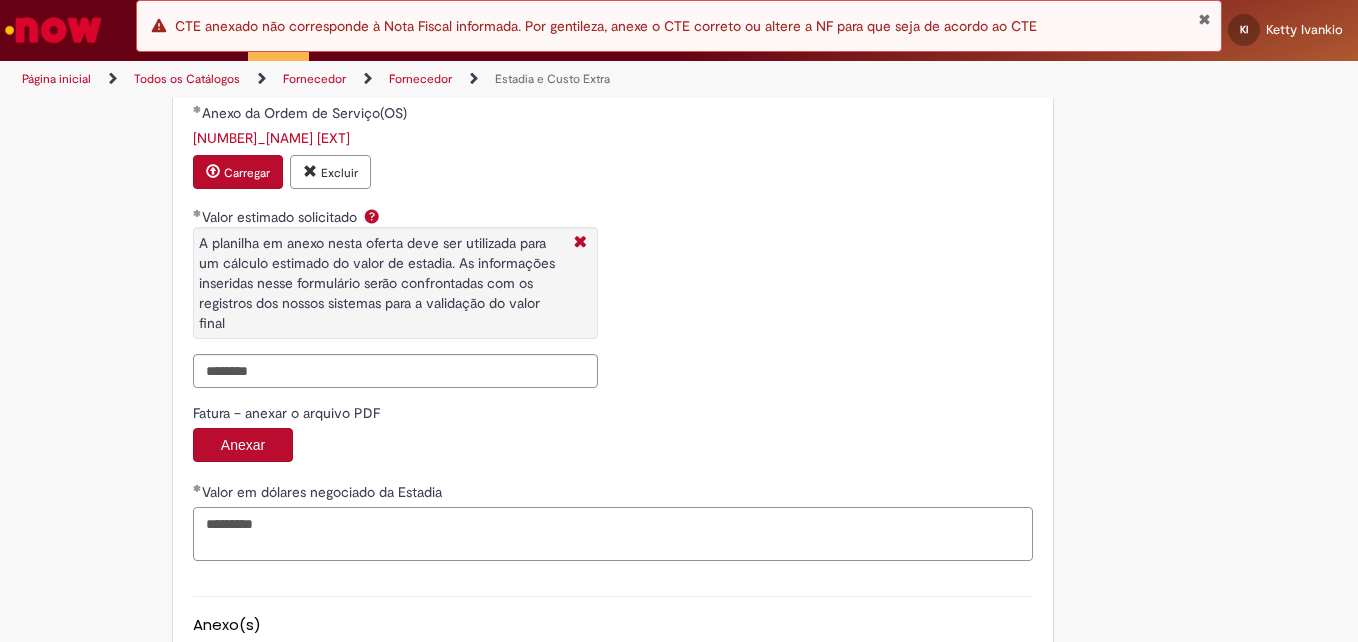type on "********" 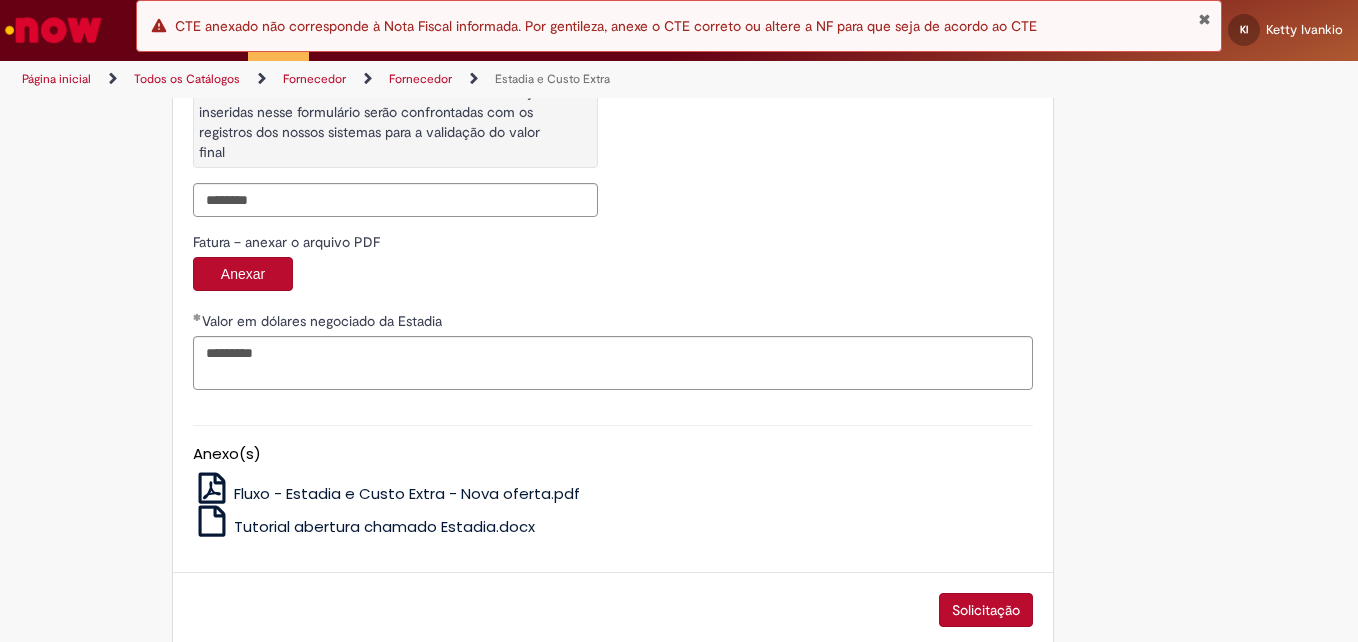 scroll, scrollTop: 3331, scrollLeft: 0, axis: vertical 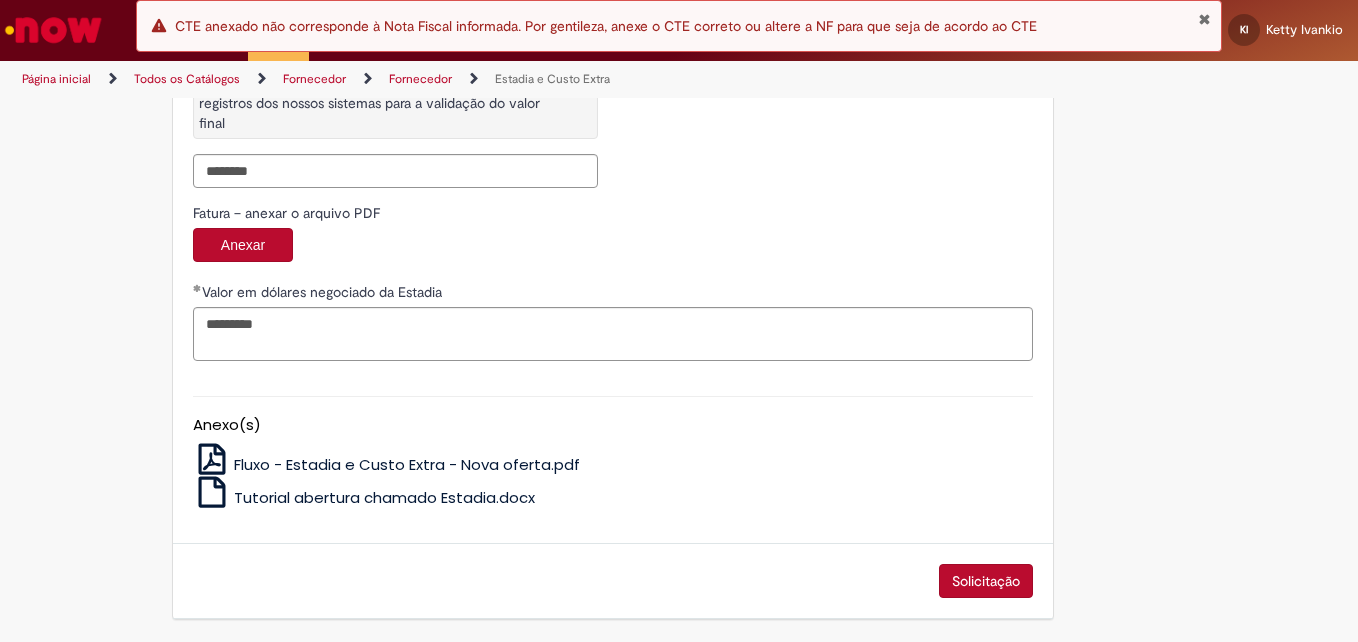 click on "Solicitação" at bounding box center (986, 581) 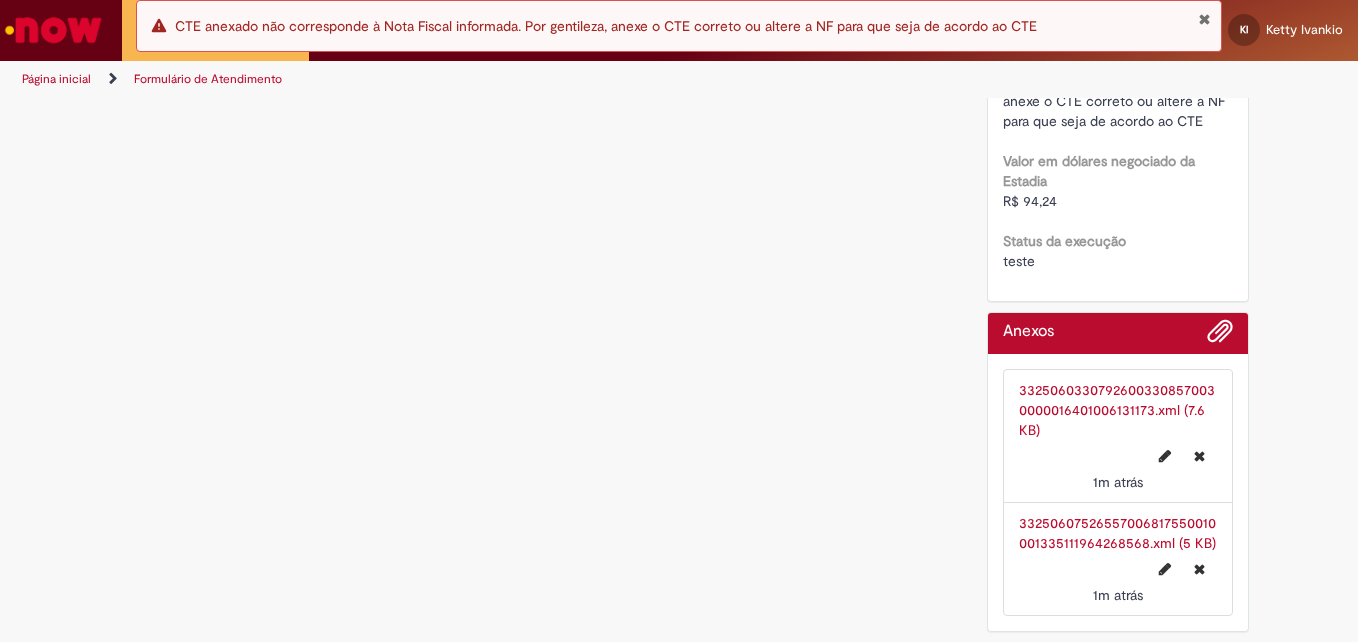 scroll, scrollTop: 0, scrollLeft: 0, axis: both 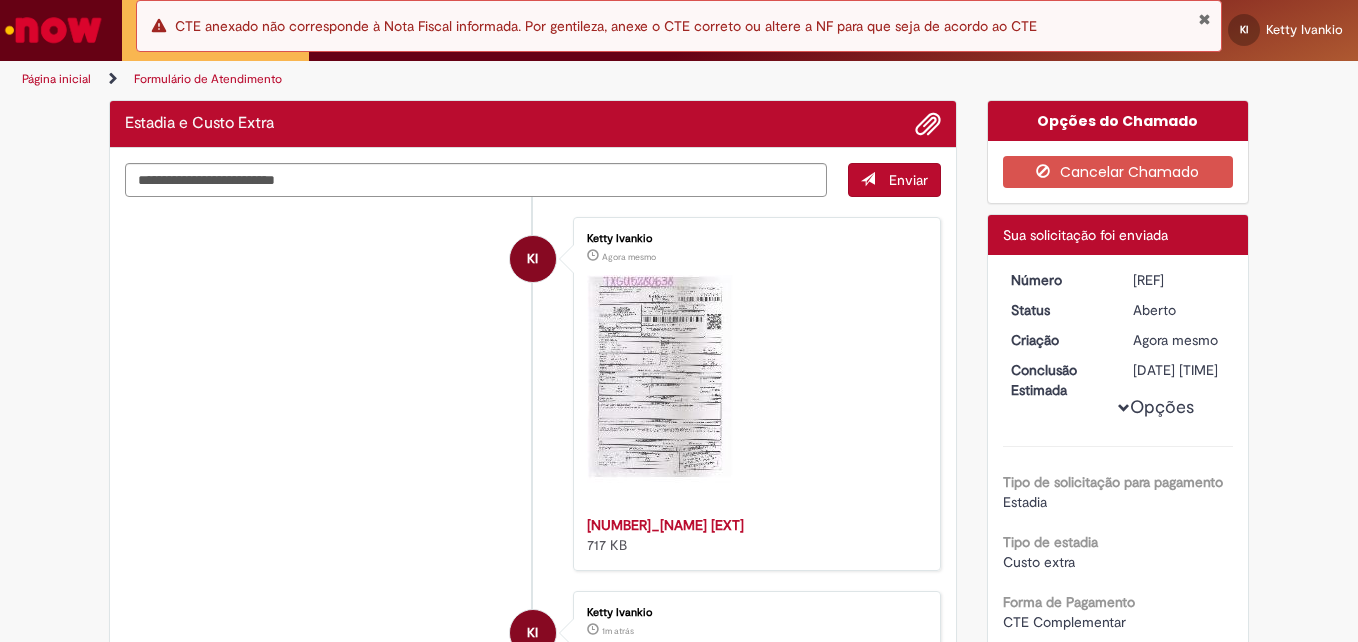 click on "[REF]" at bounding box center (1179, 280) 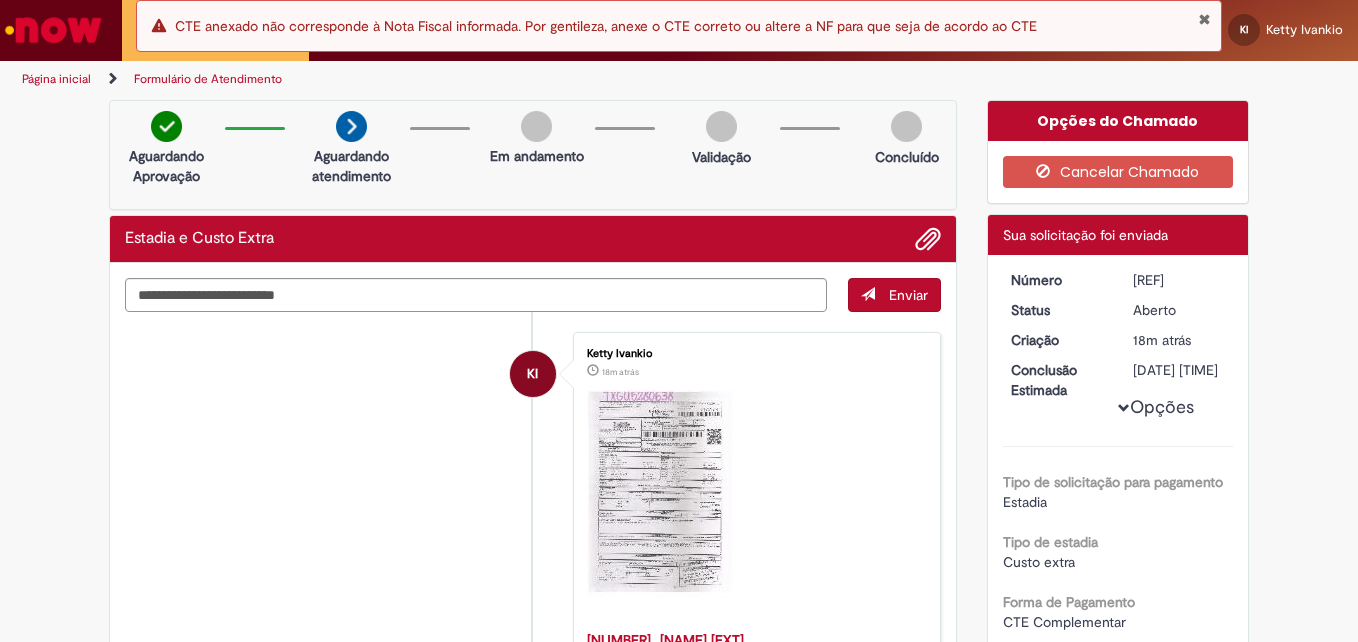 click at bounding box center [1204, 19] 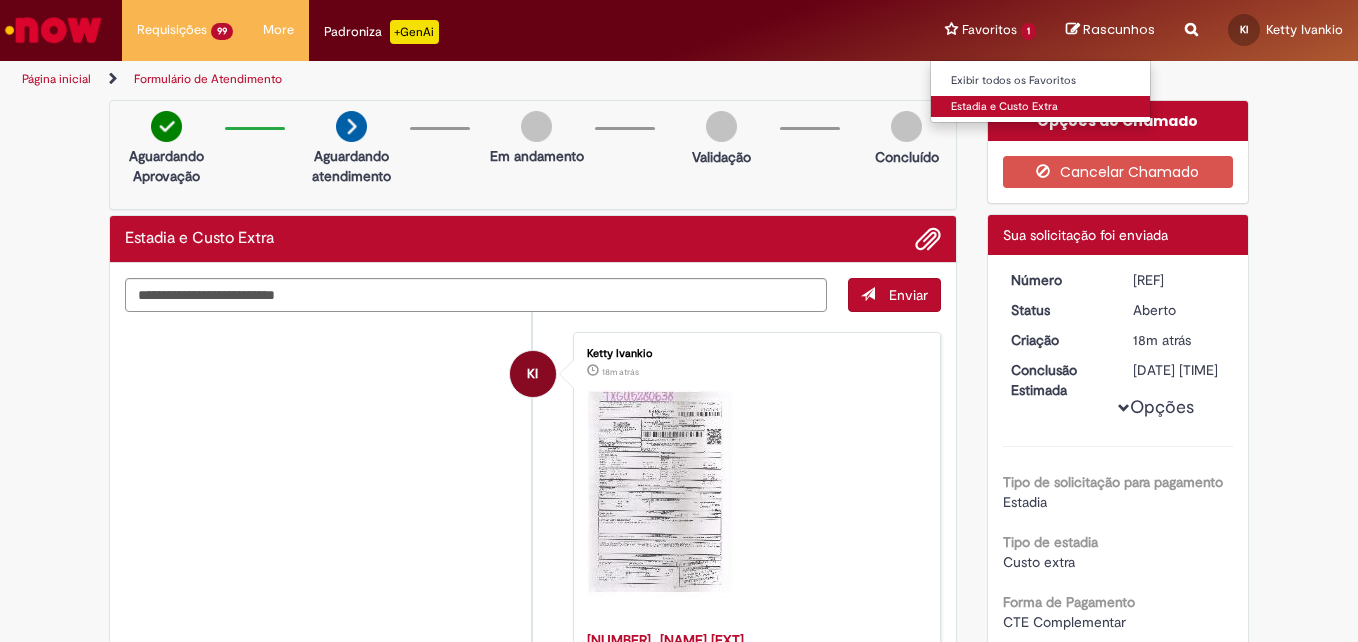 click on "Estadia e Custo Extra" at bounding box center (1041, 107) 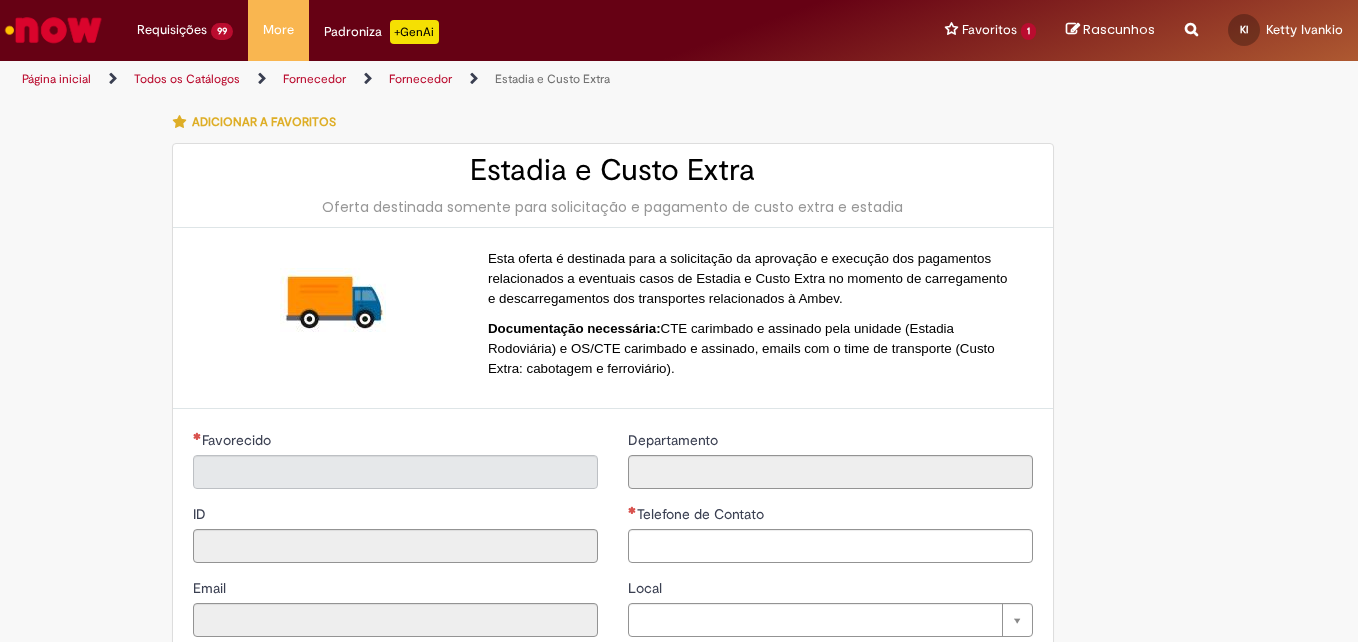 type on "**********" 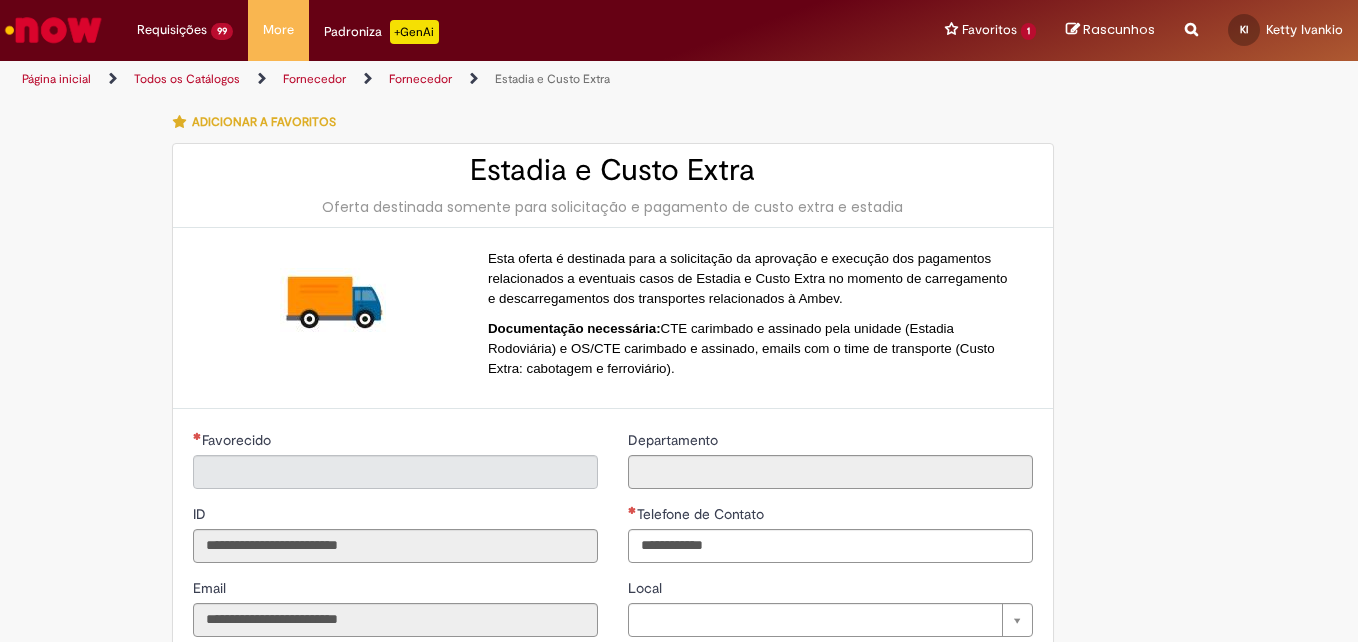 type on "**********" 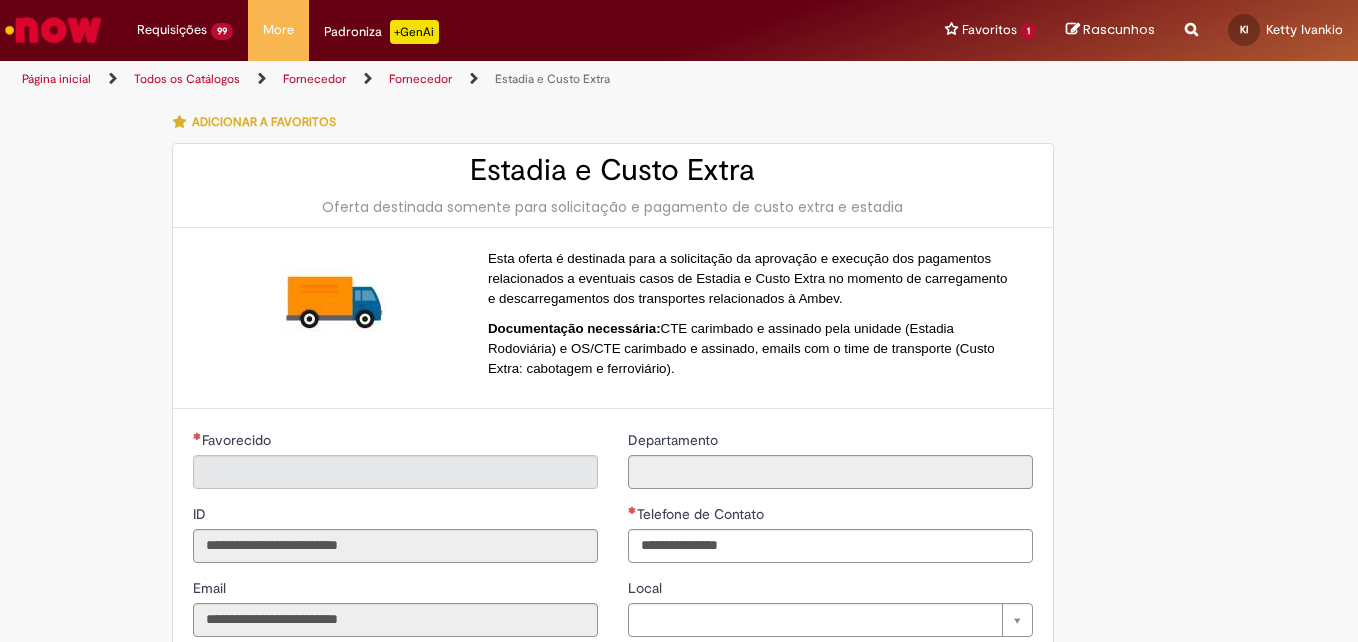 type on "**********" 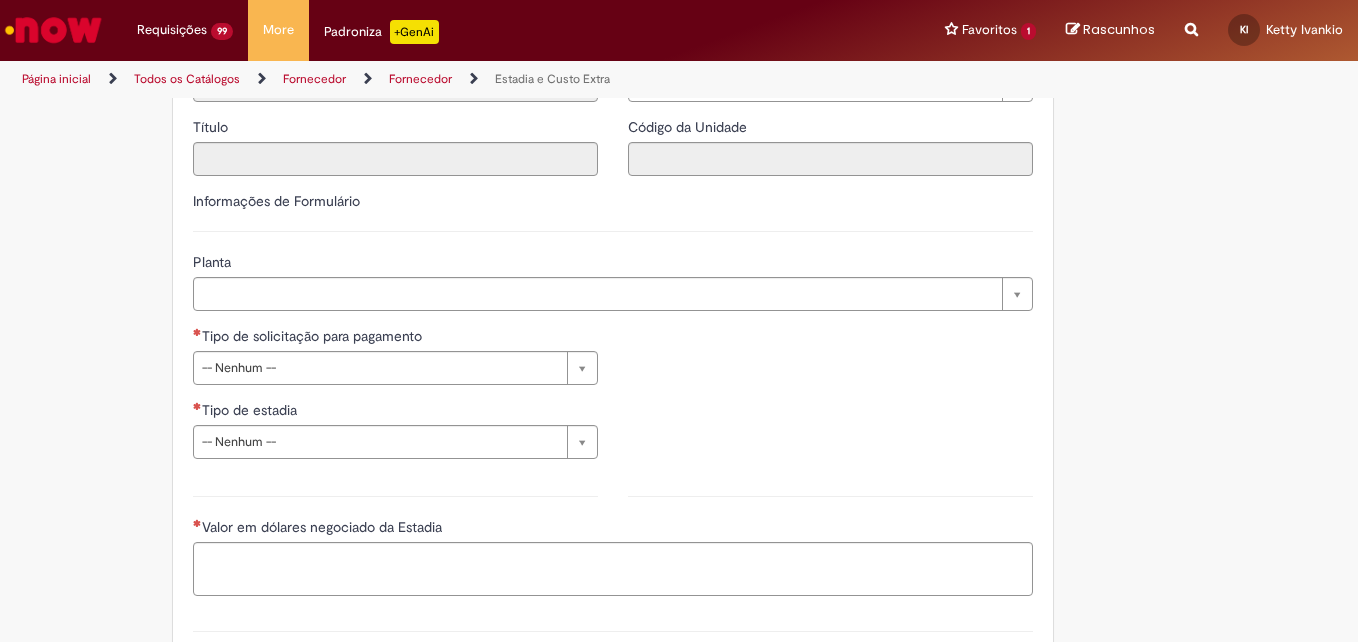 scroll, scrollTop: 553, scrollLeft: 0, axis: vertical 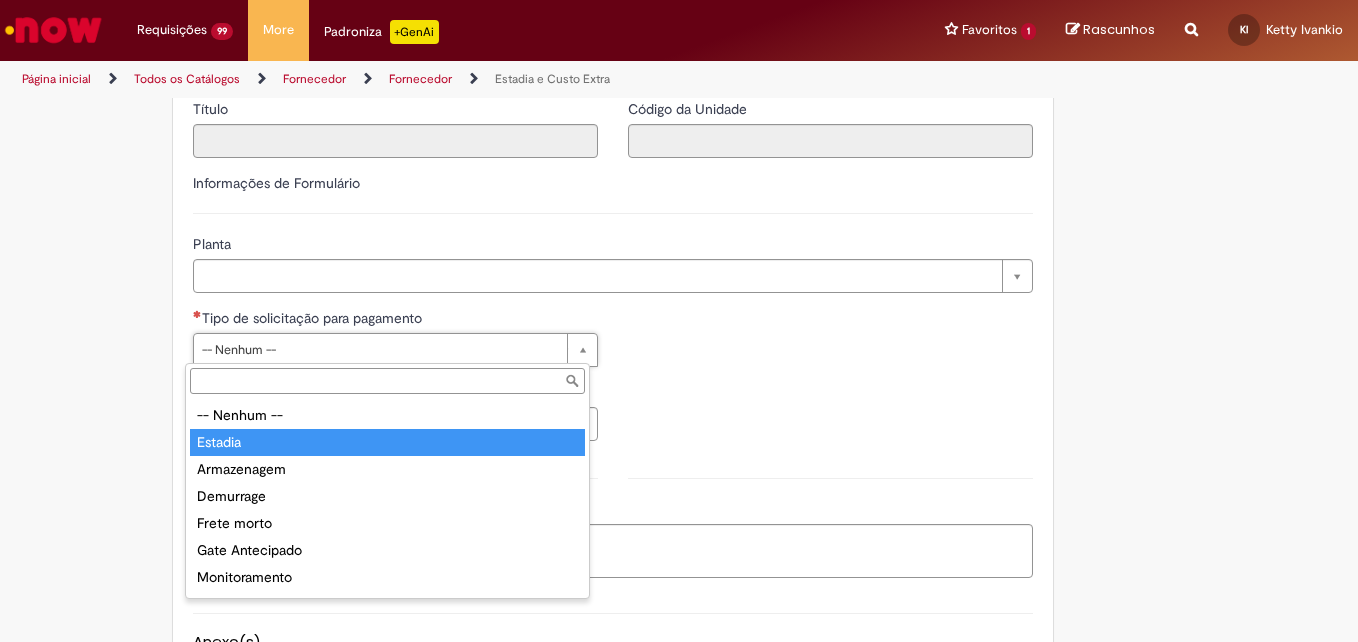 type on "*******" 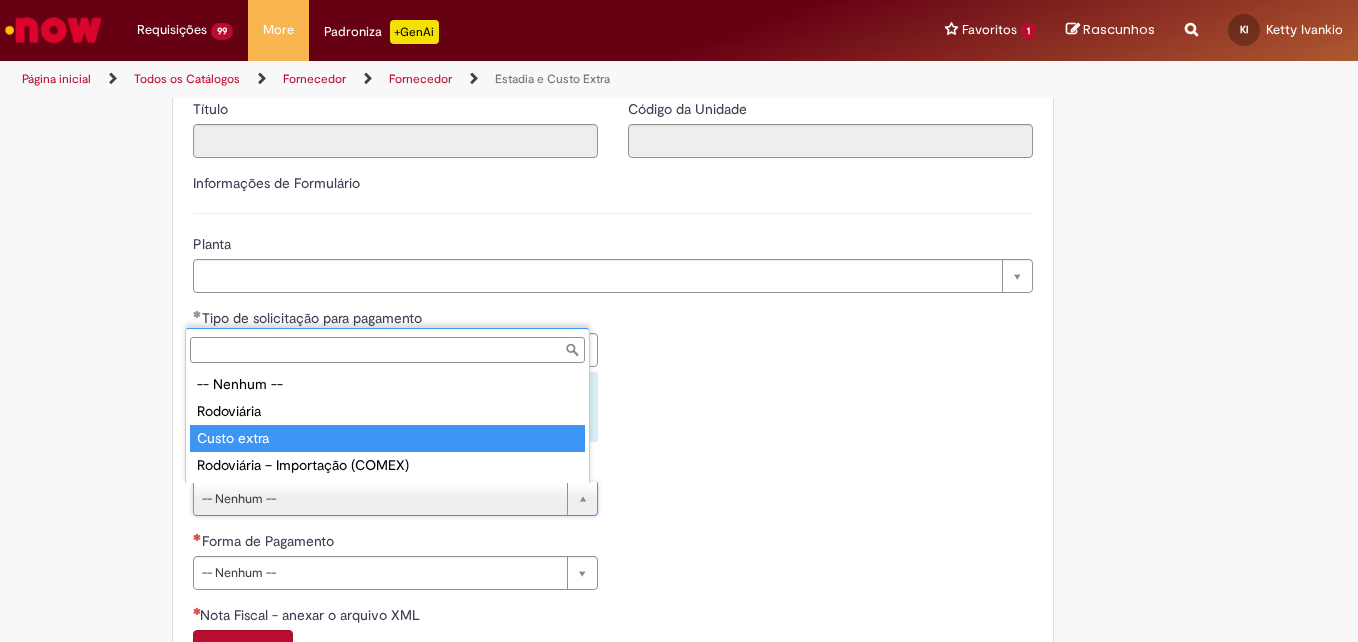type on "**********" 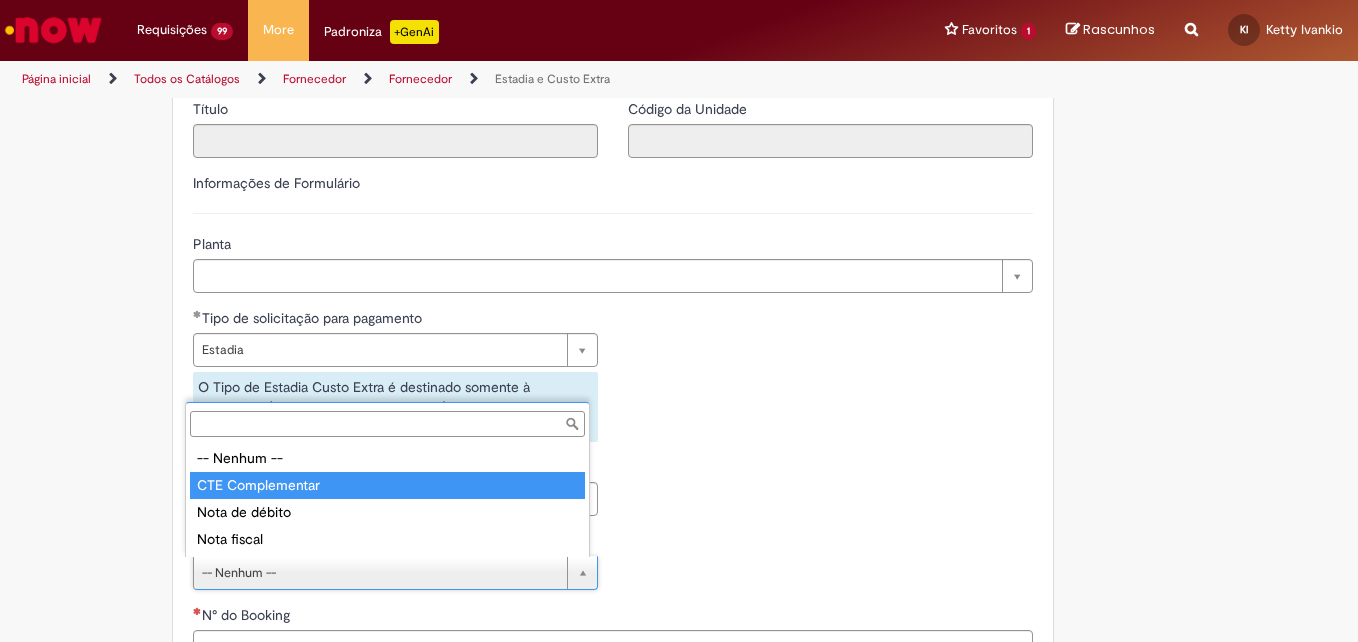 type on "**********" 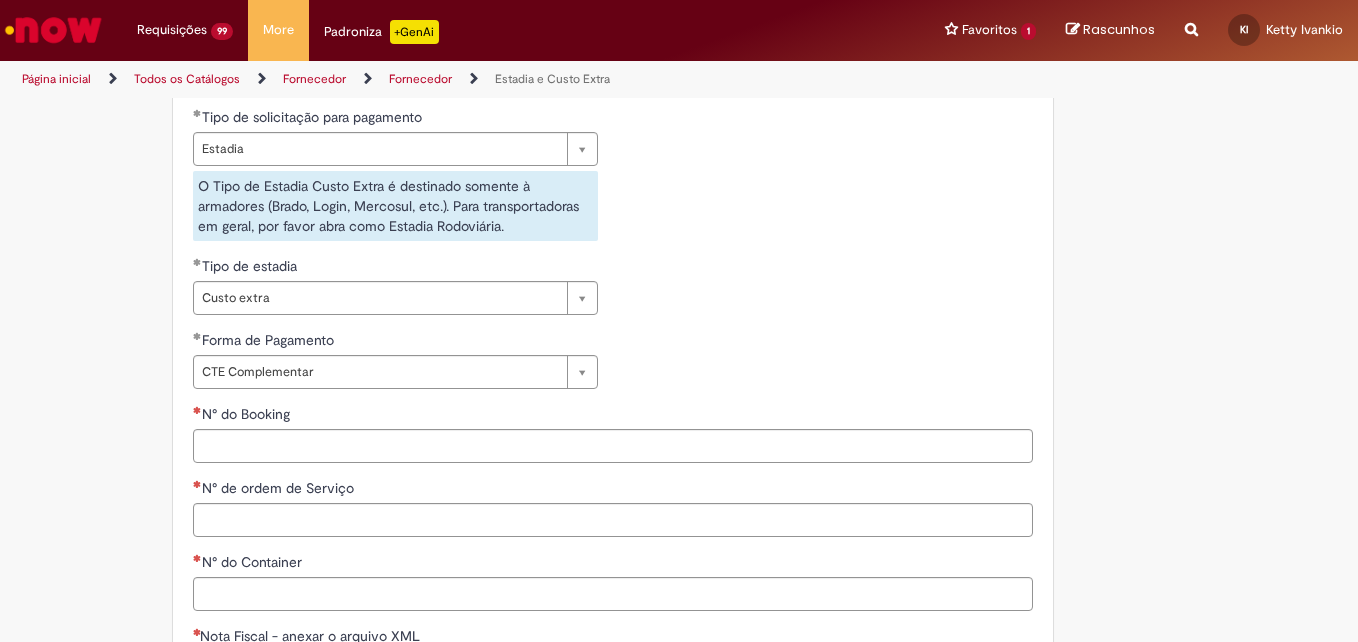 scroll, scrollTop: 861, scrollLeft: 0, axis: vertical 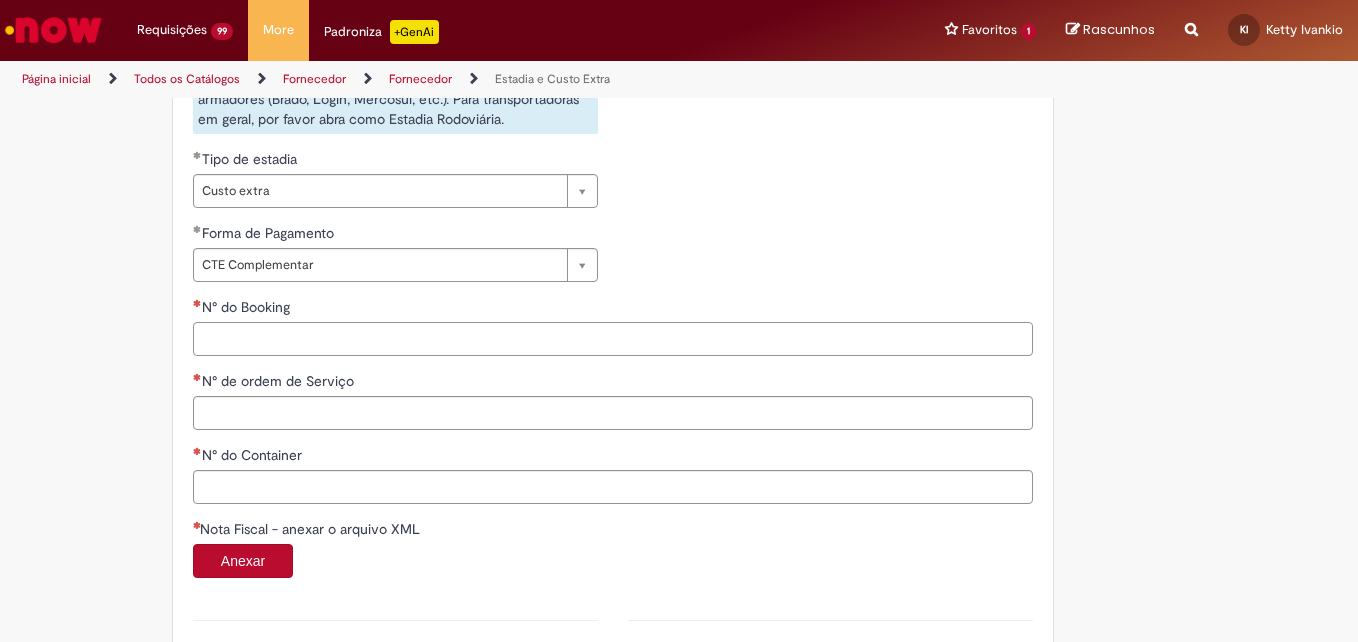 click on "N° do Booking" at bounding box center [613, 339] 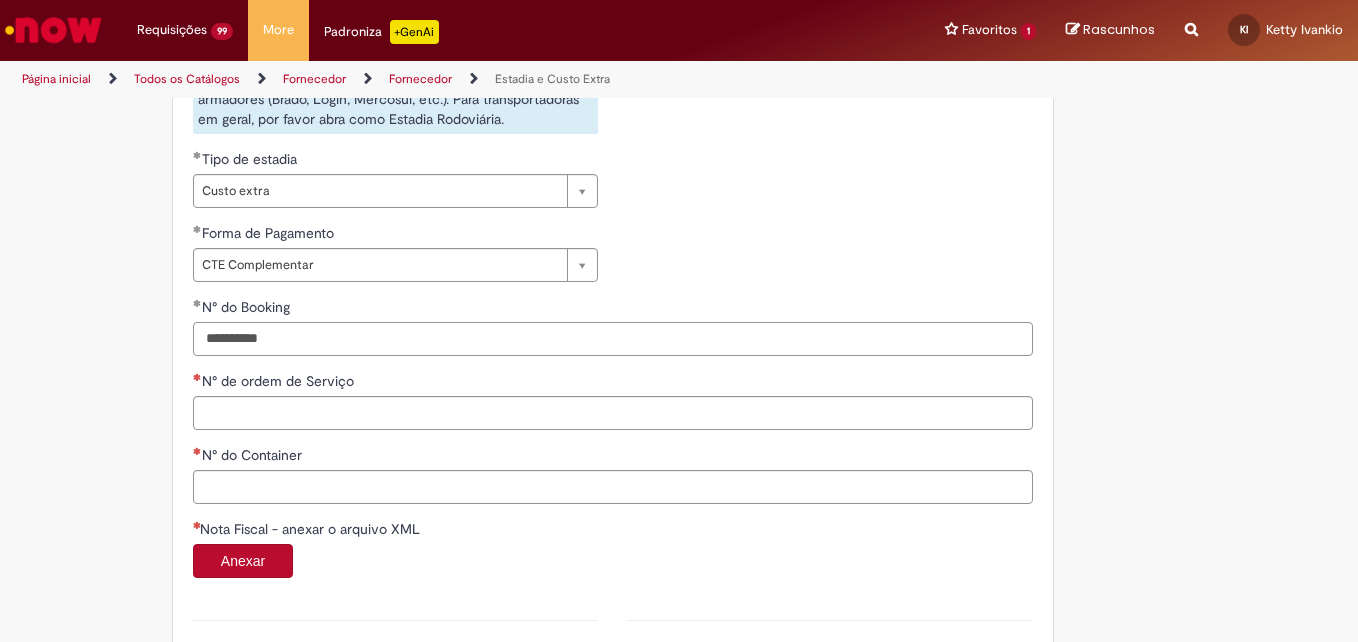 type on "**********" 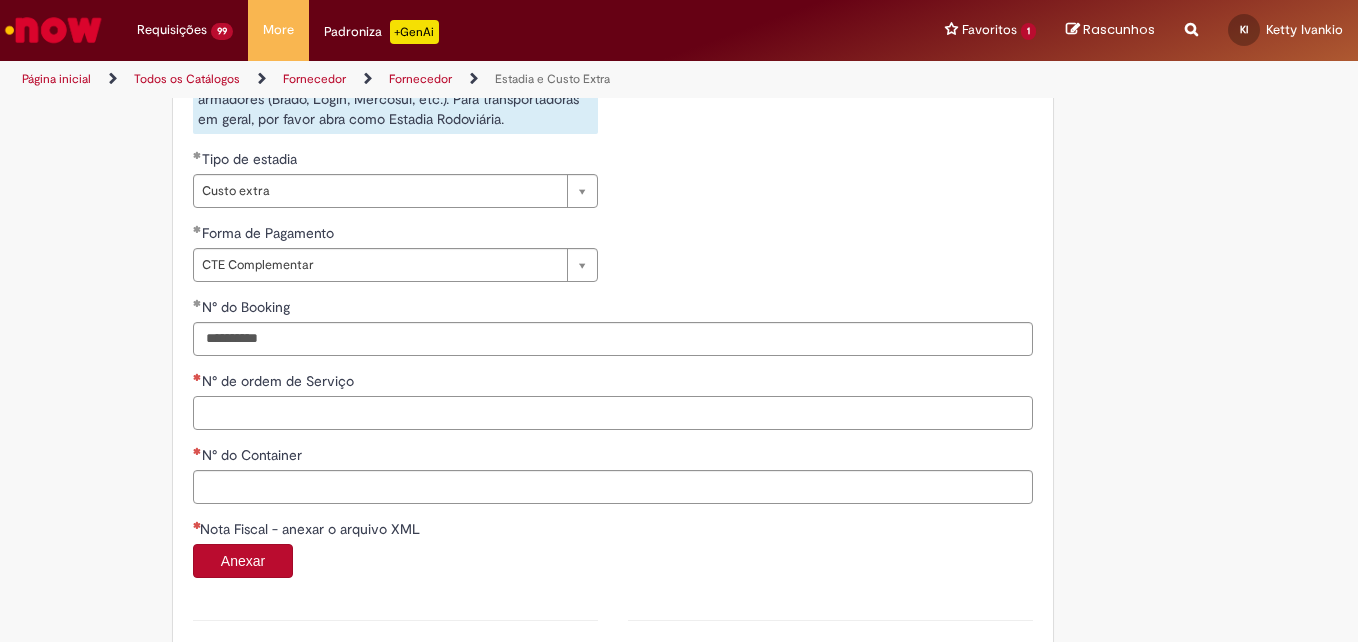 click on "N° de ordem de Serviço" at bounding box center (613, 413) 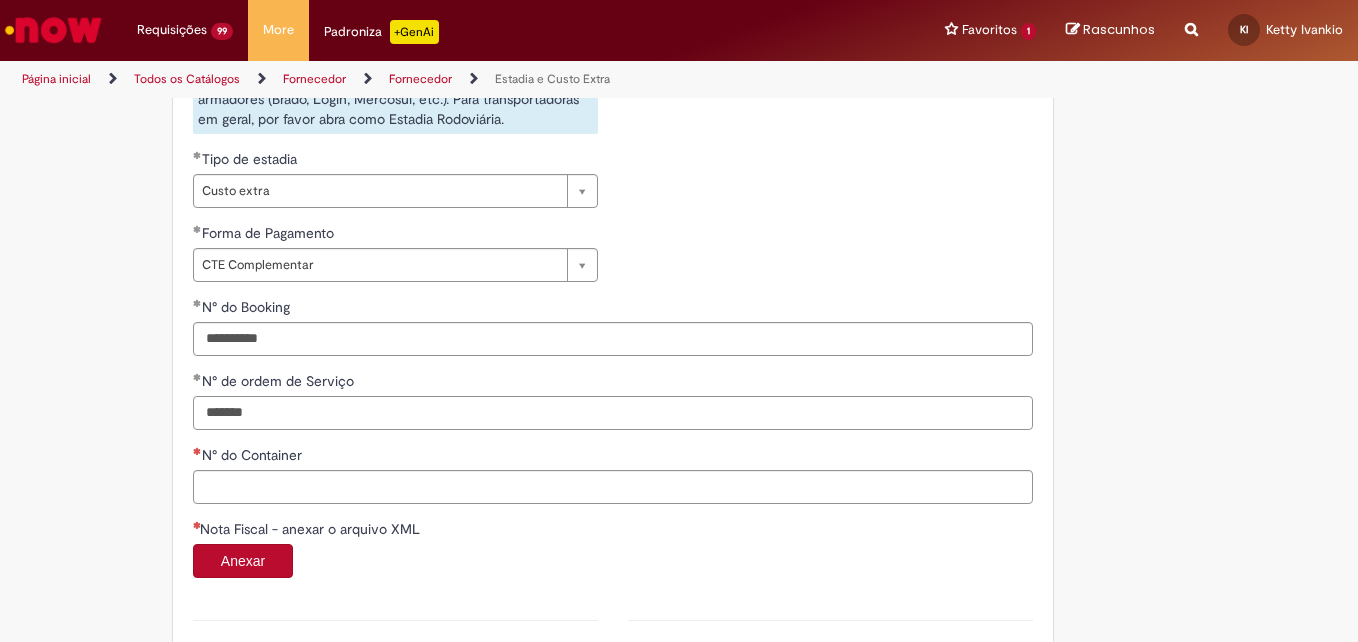 type on "*******" 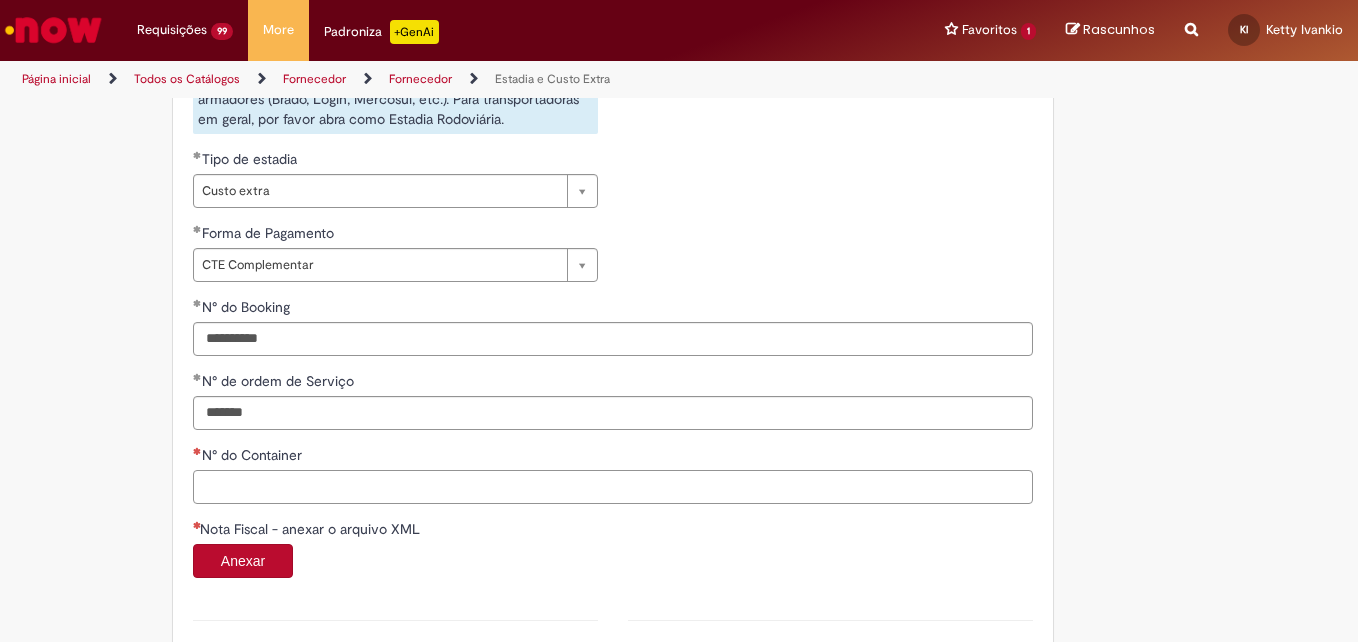 click on "N° do Container" at bounding box center (613, 487) 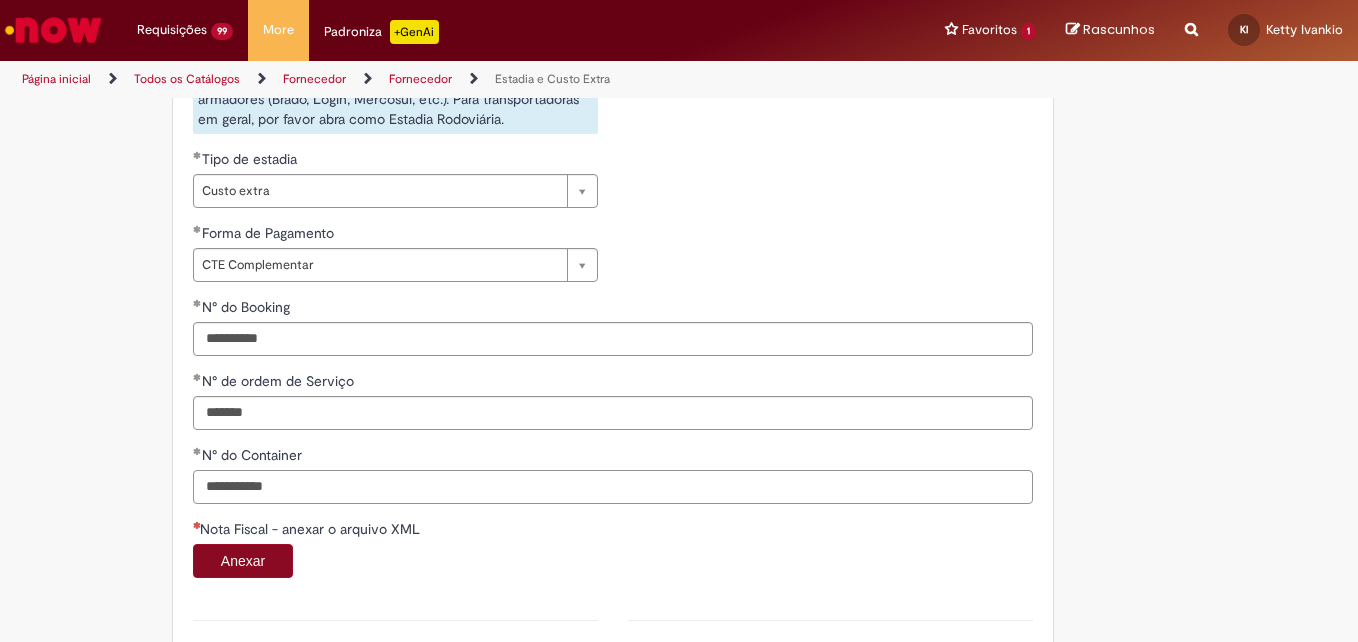 type on "**********" 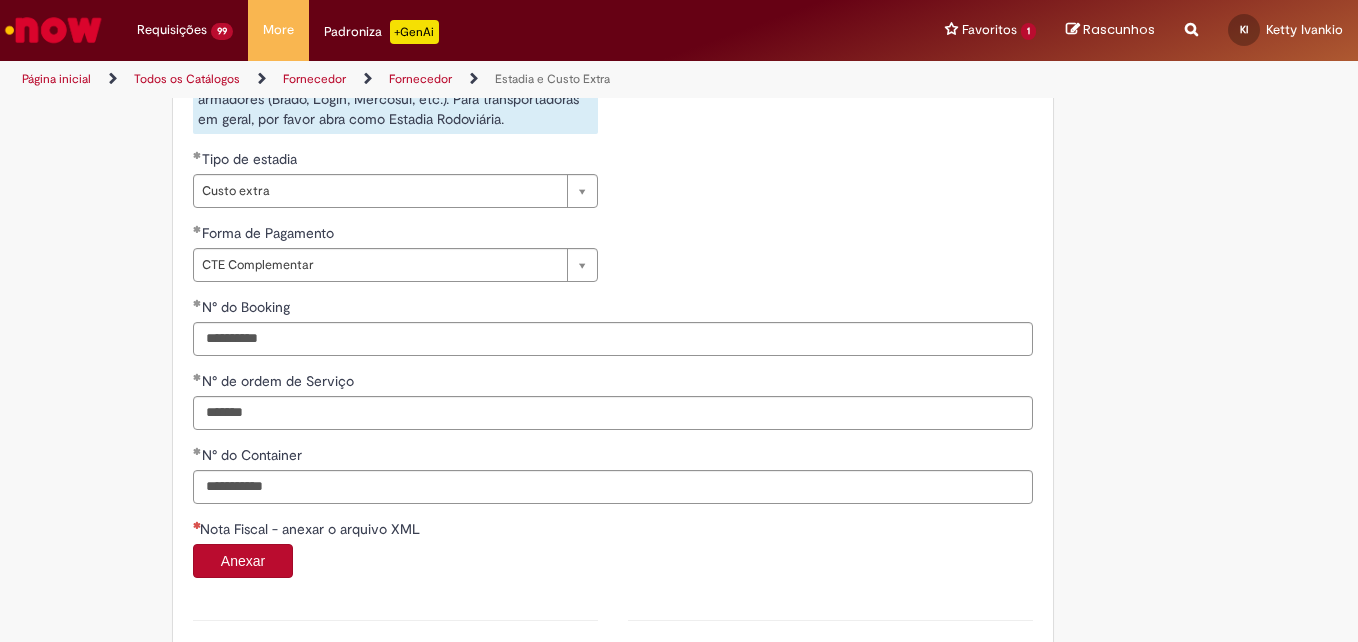 click on "Anexar" at bounding box center [243, 561] 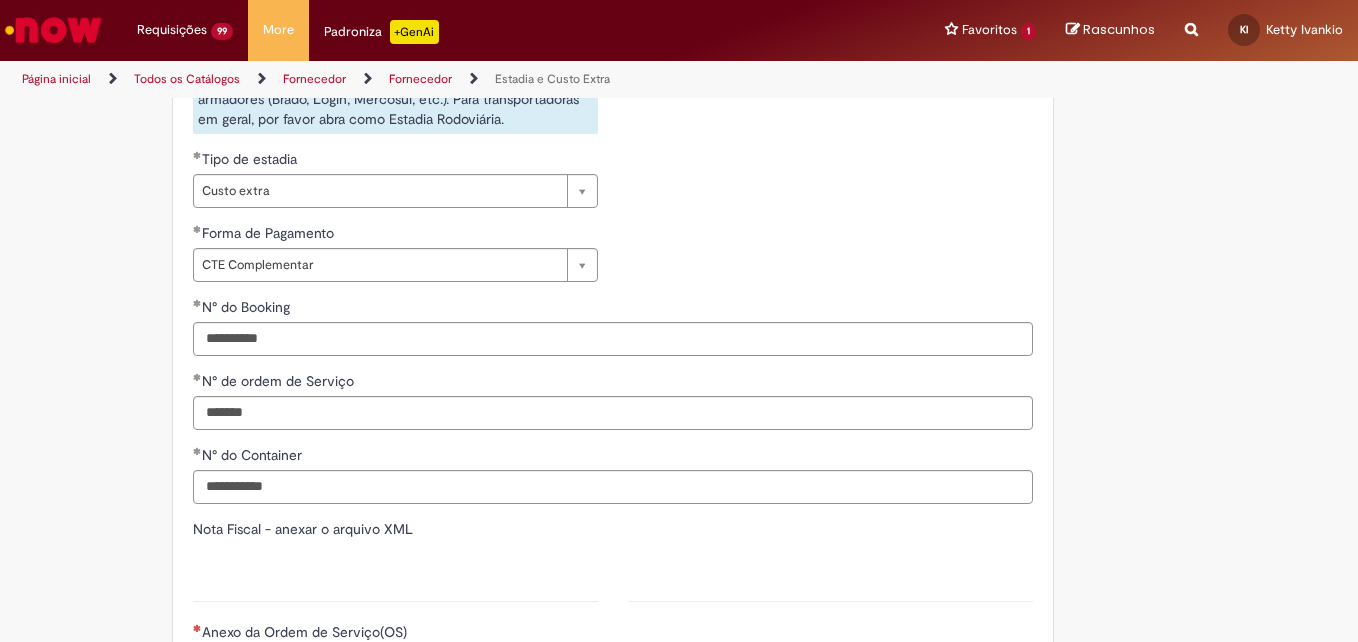 type on "*******" 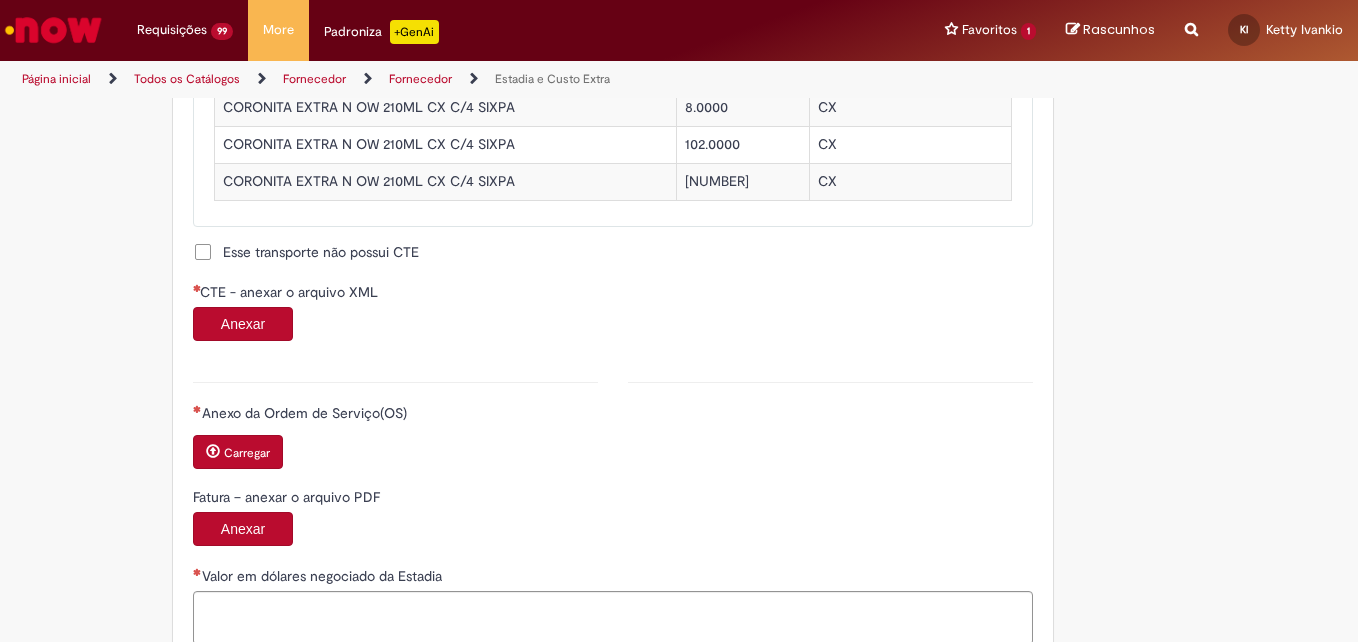 scroll, scrollTop: 1951, scrollLeft: 0, axis: vertical 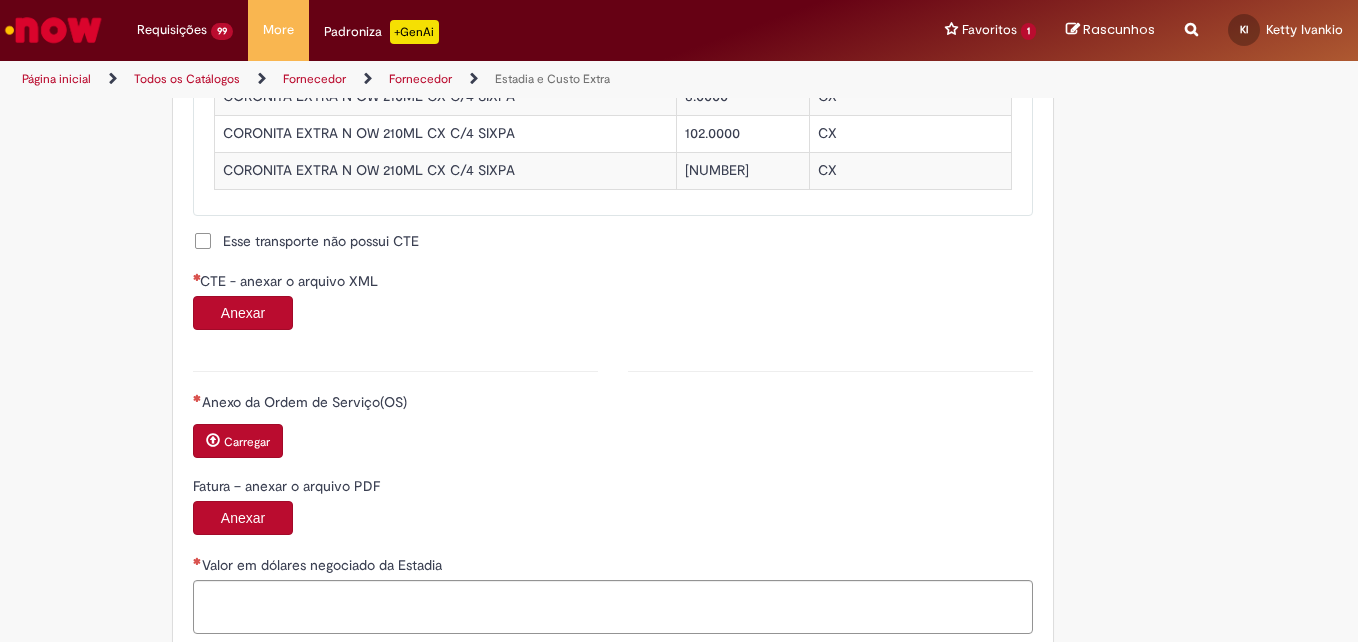 click on "Anexar" at bounding box center [243, 313] 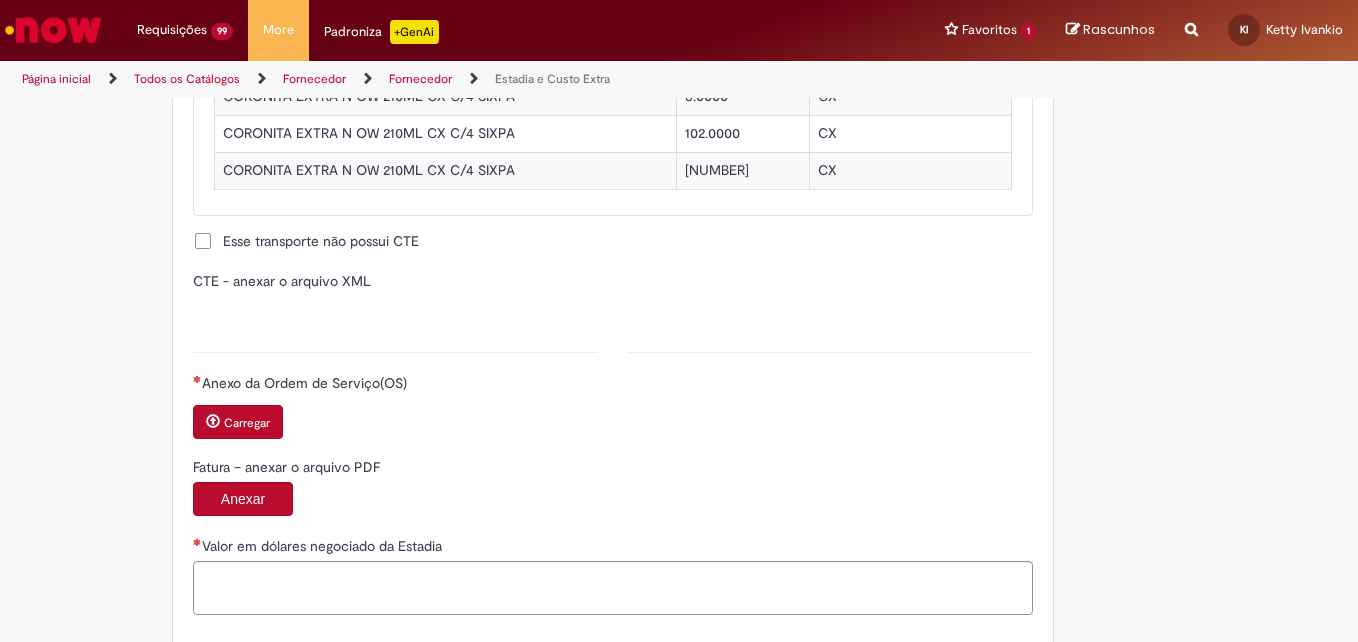 type on "**********" 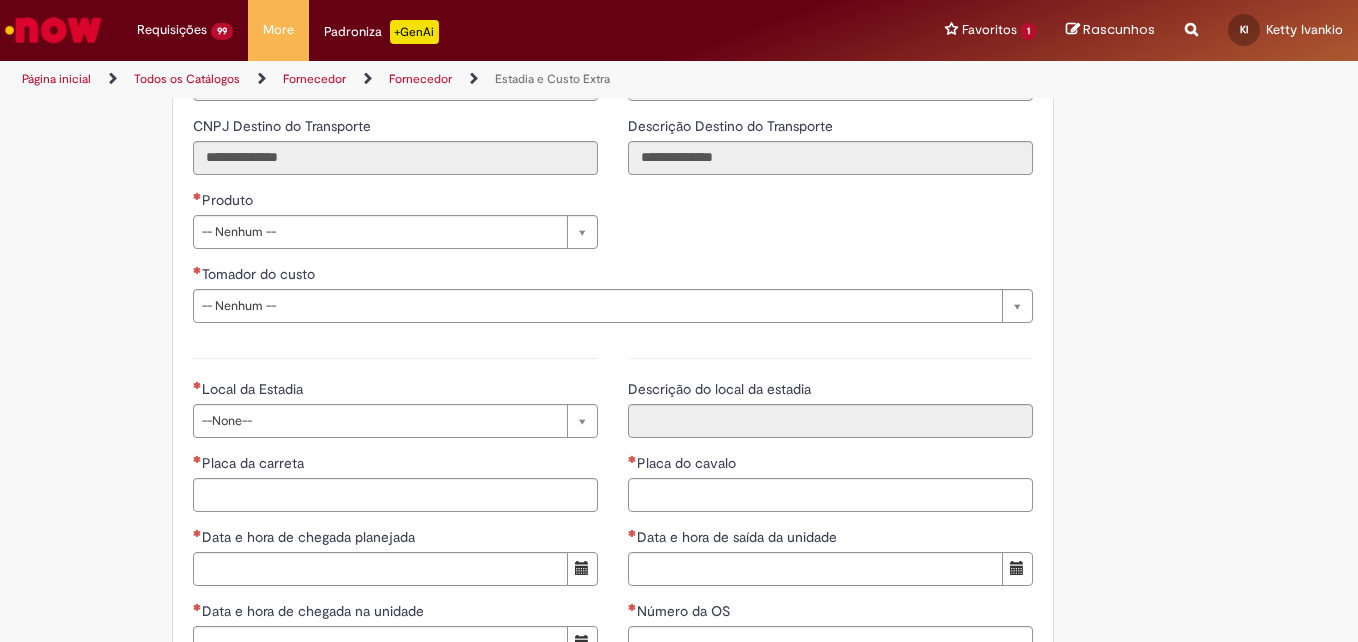 scroll, scrollTop: 2794, scrollLeft: 0, axis: vertical 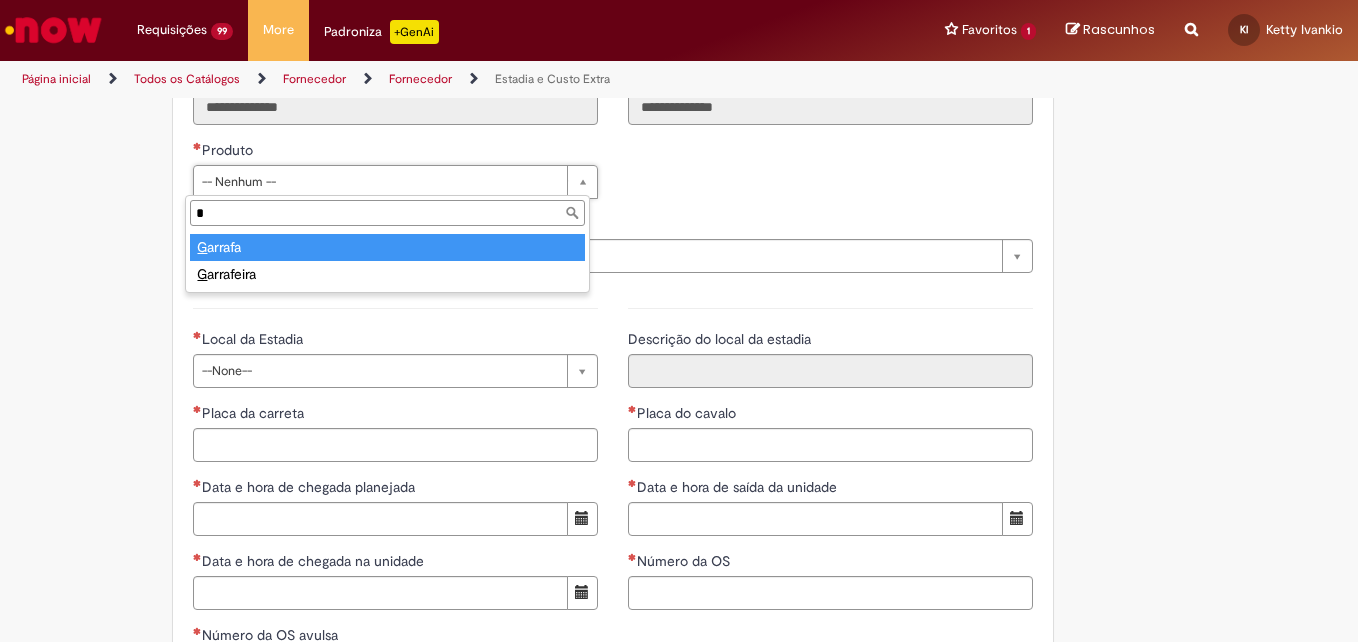 type on "*" 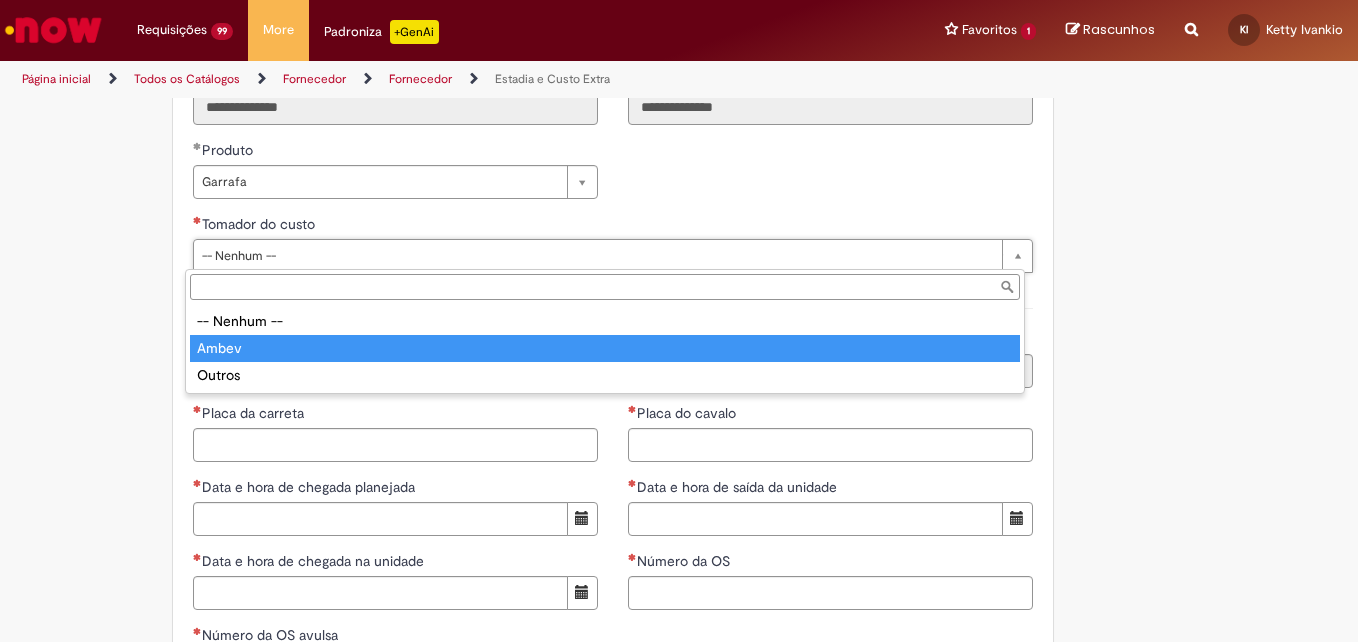 type on "*****" 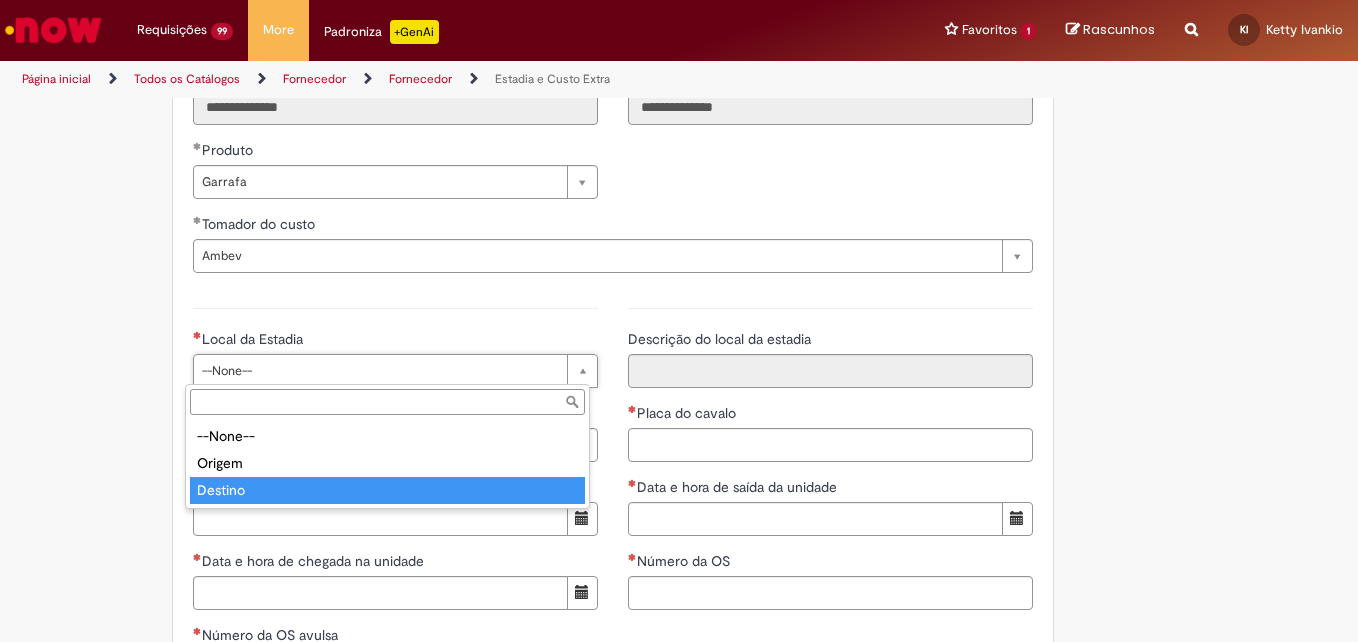 type on "*******" 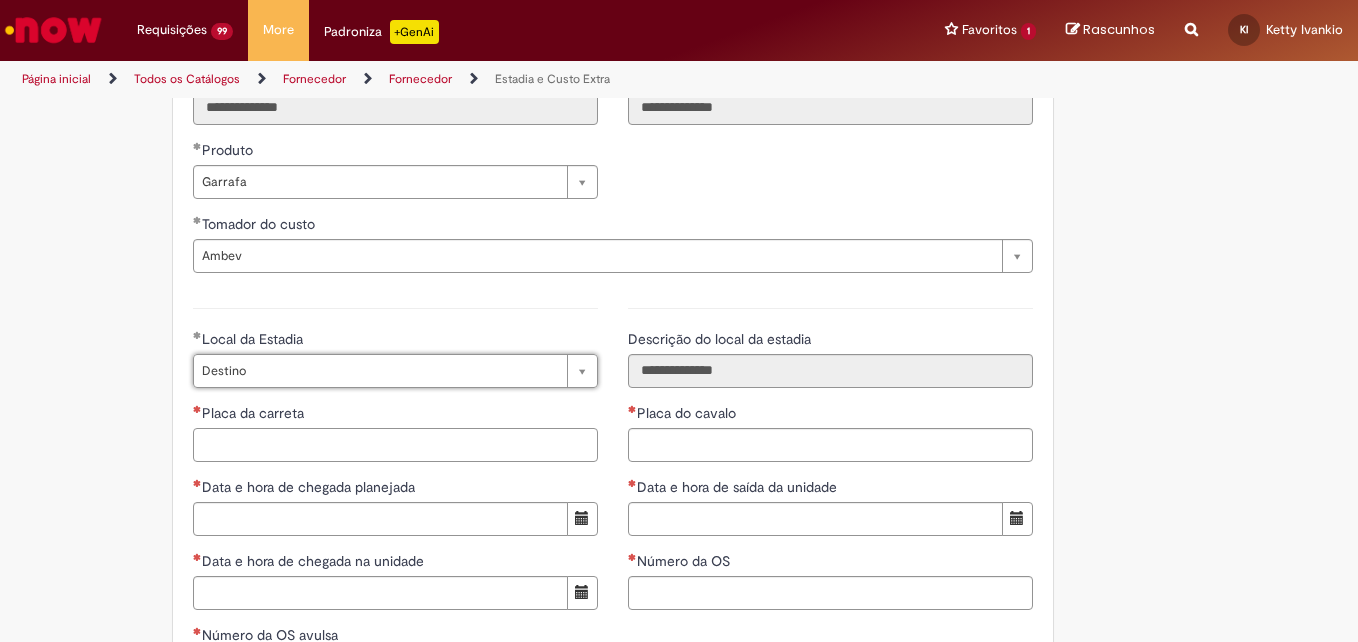 click on "Placa da carreta" at bounding box center [395, 445] 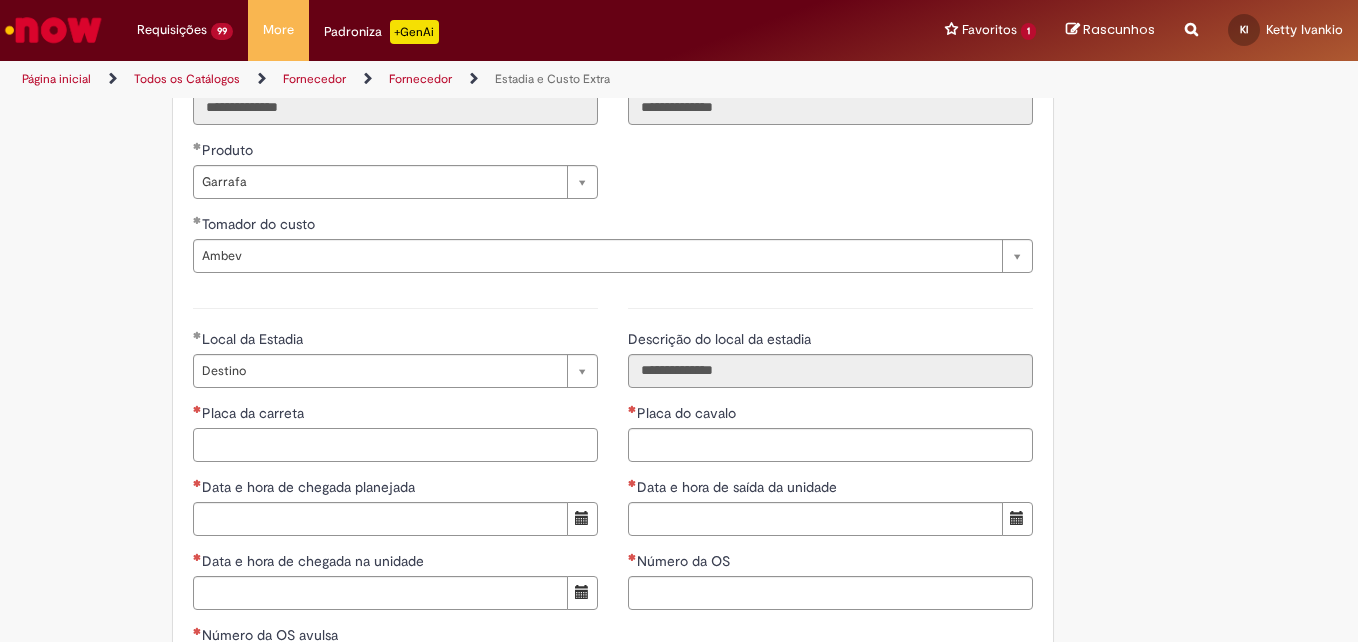 paste on "*******" 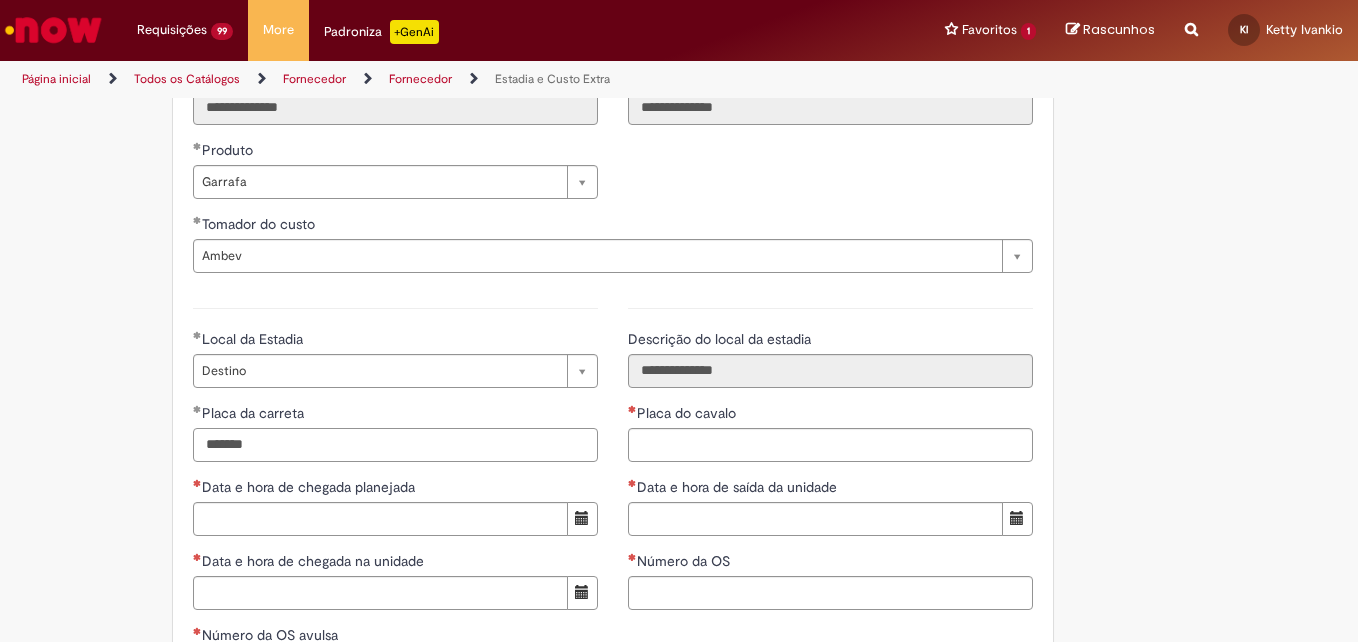 type on "*******" 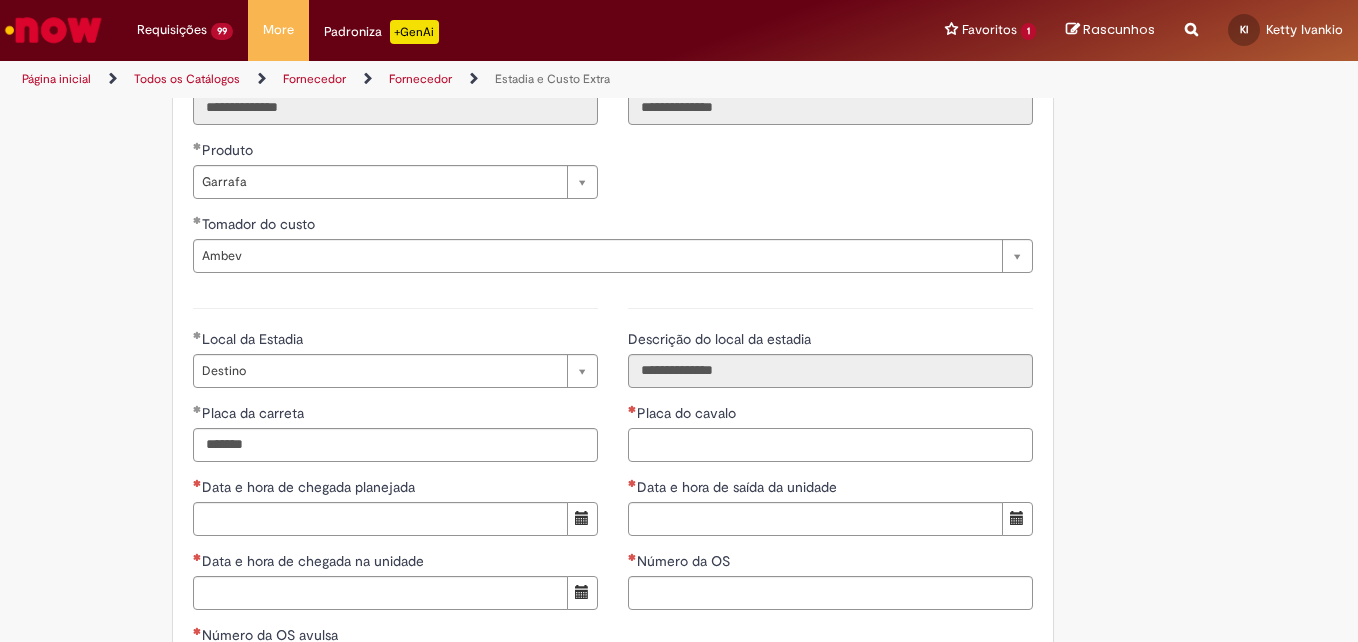 click on "Placa do cavalo" at bounding box center [830, 445] 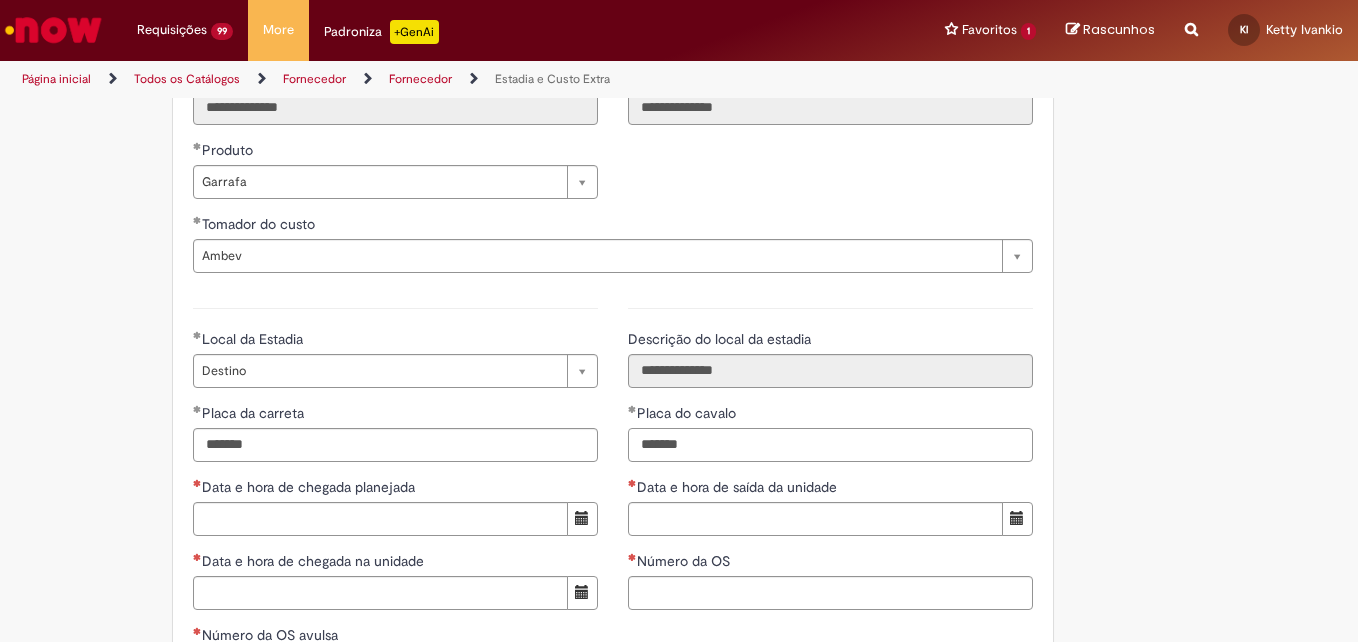 type on "*******" 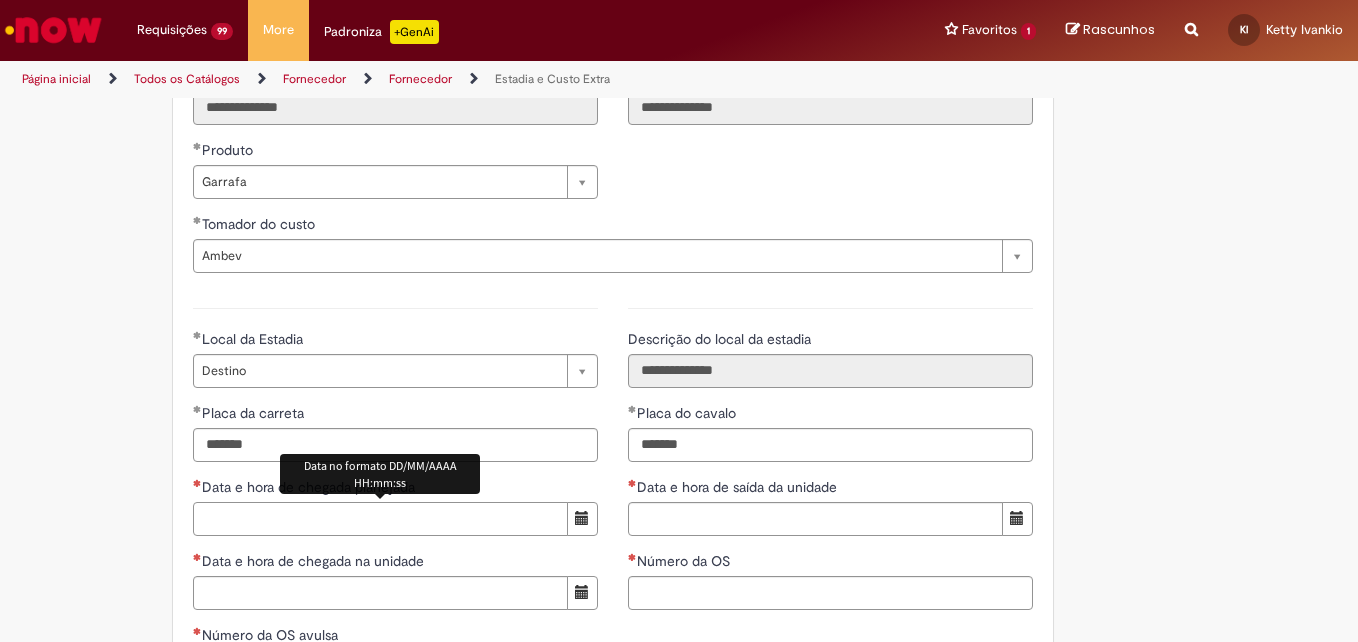 click on "Data e hora de chegada planejada" at bounding box center [380, 519] 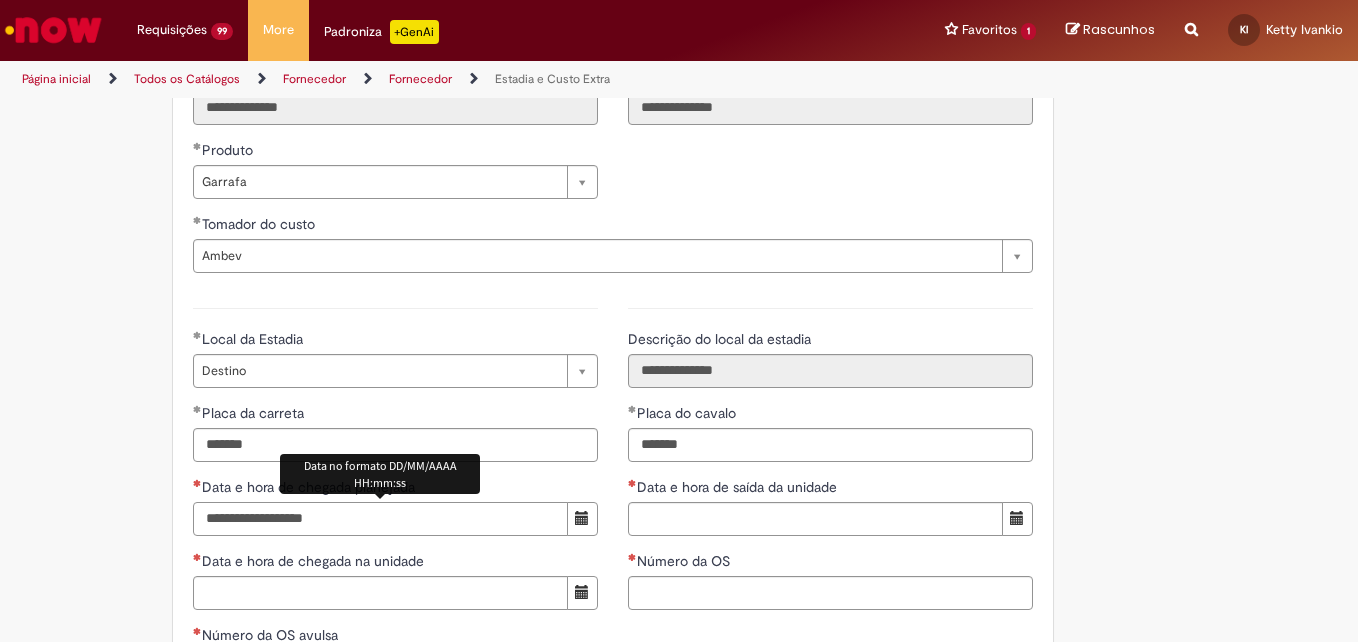 type on "**********" 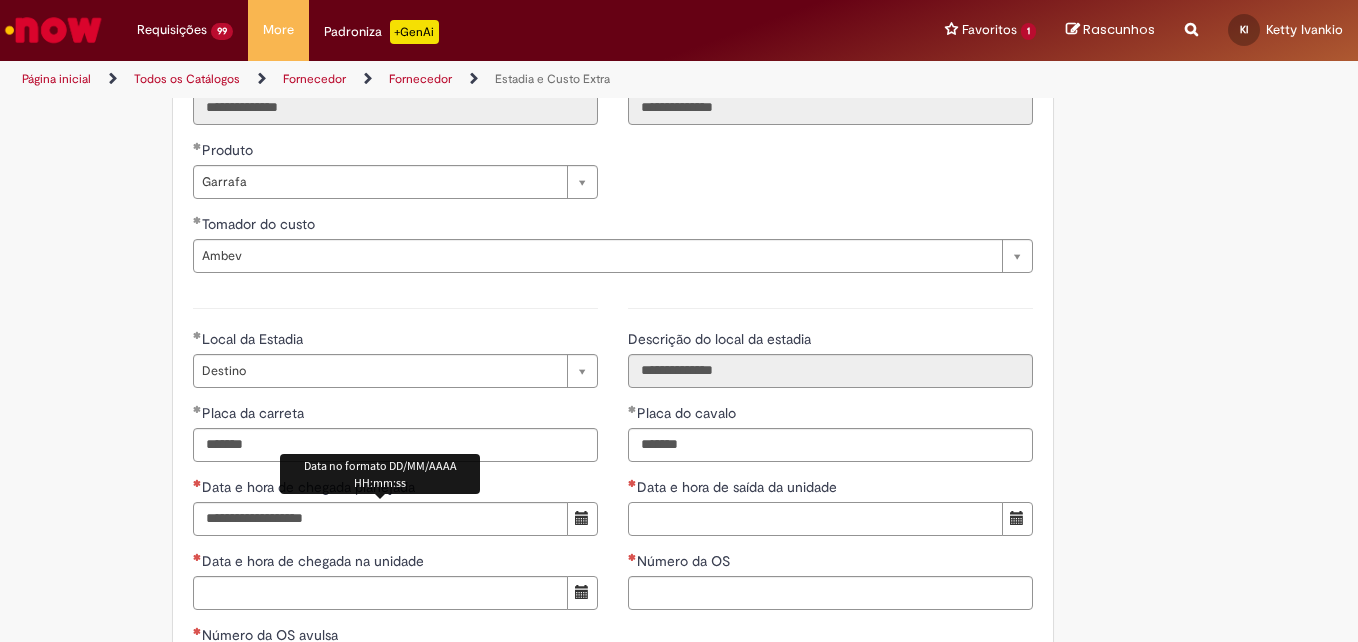 click on "Data e hora de saída da unidade" at bounding box center (815, 519) 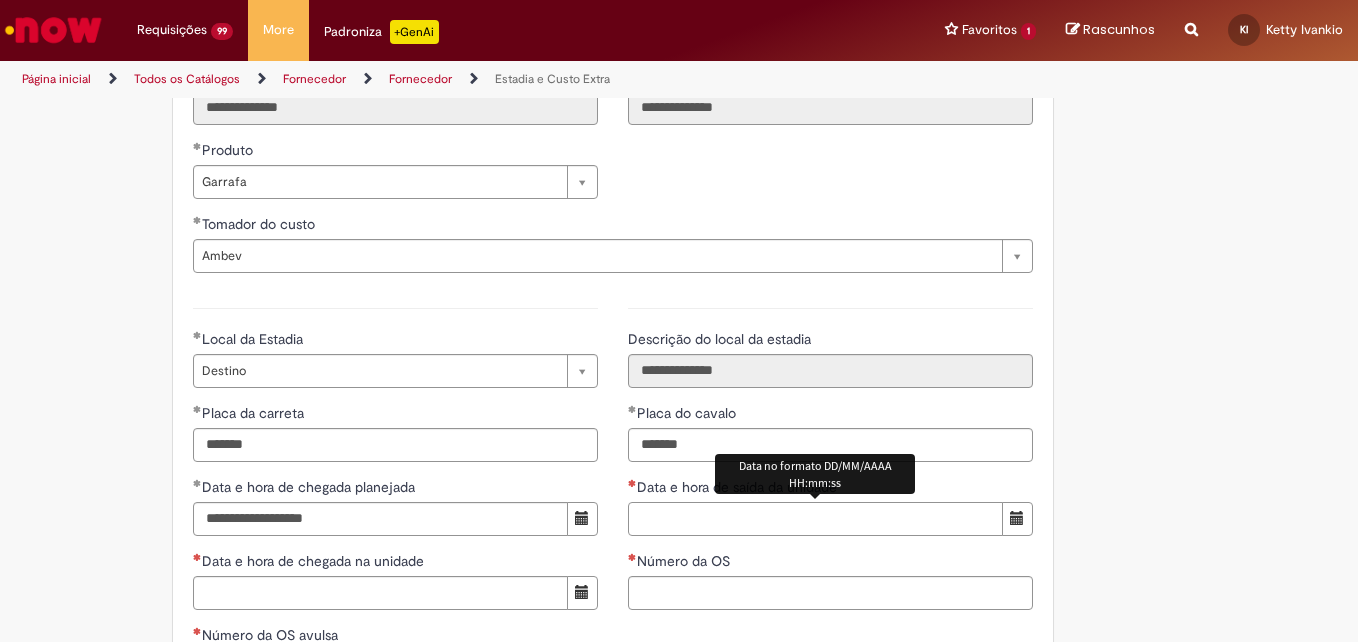 click on "Data e hora de saída da unidade" at bounding box center (815, 519) 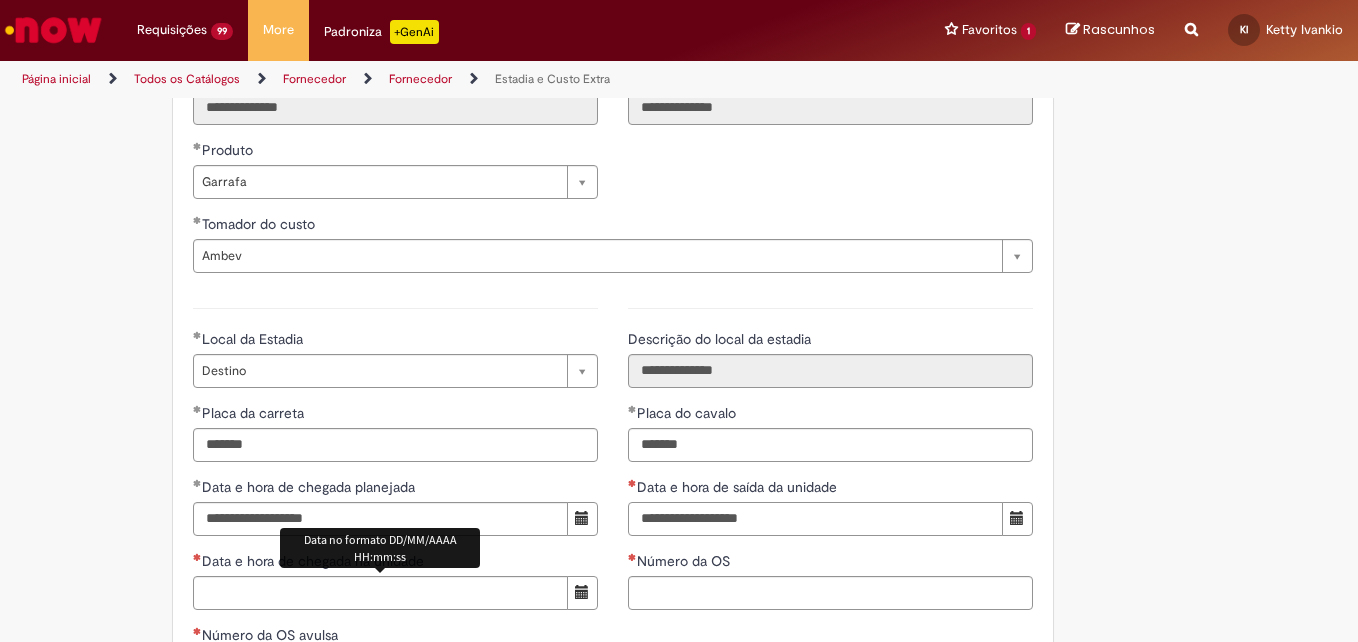 type on "**********" 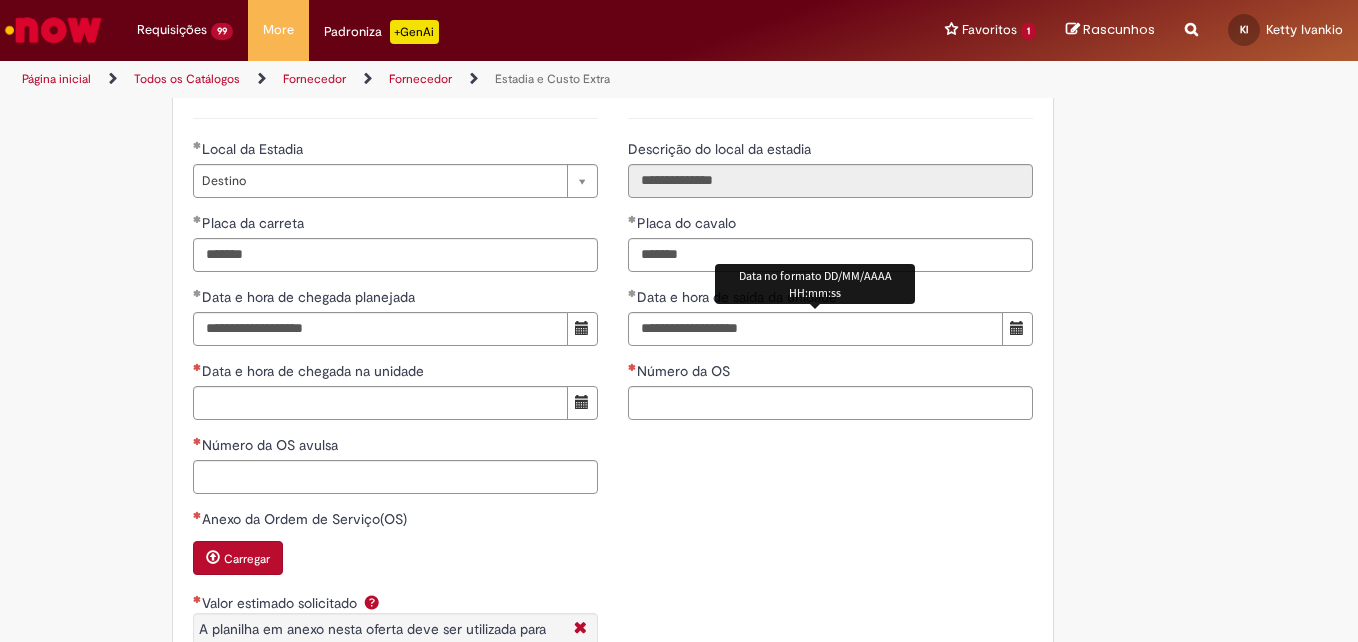 scroll, scrollTop: 3108, scrollLeft: 0, axis: vertical 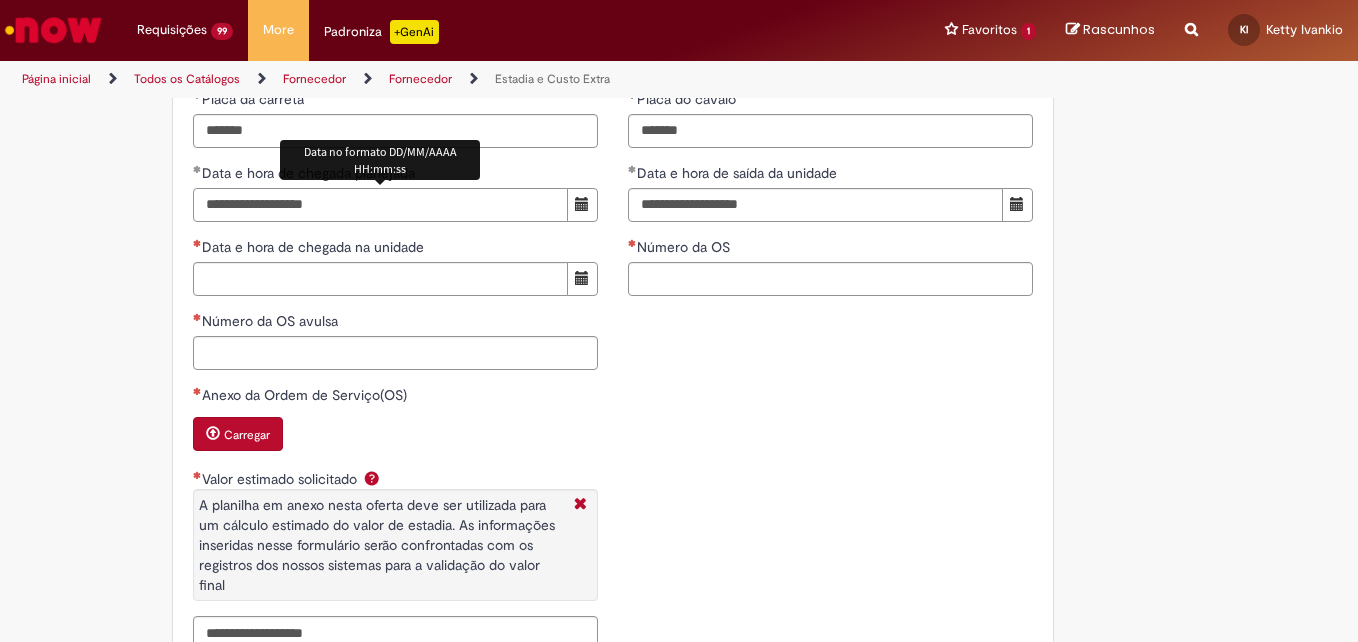 drag, startPoint x: 356, startPoint y: 213, endPoint x: 150, endPoint y: 201, distance: 206.34921 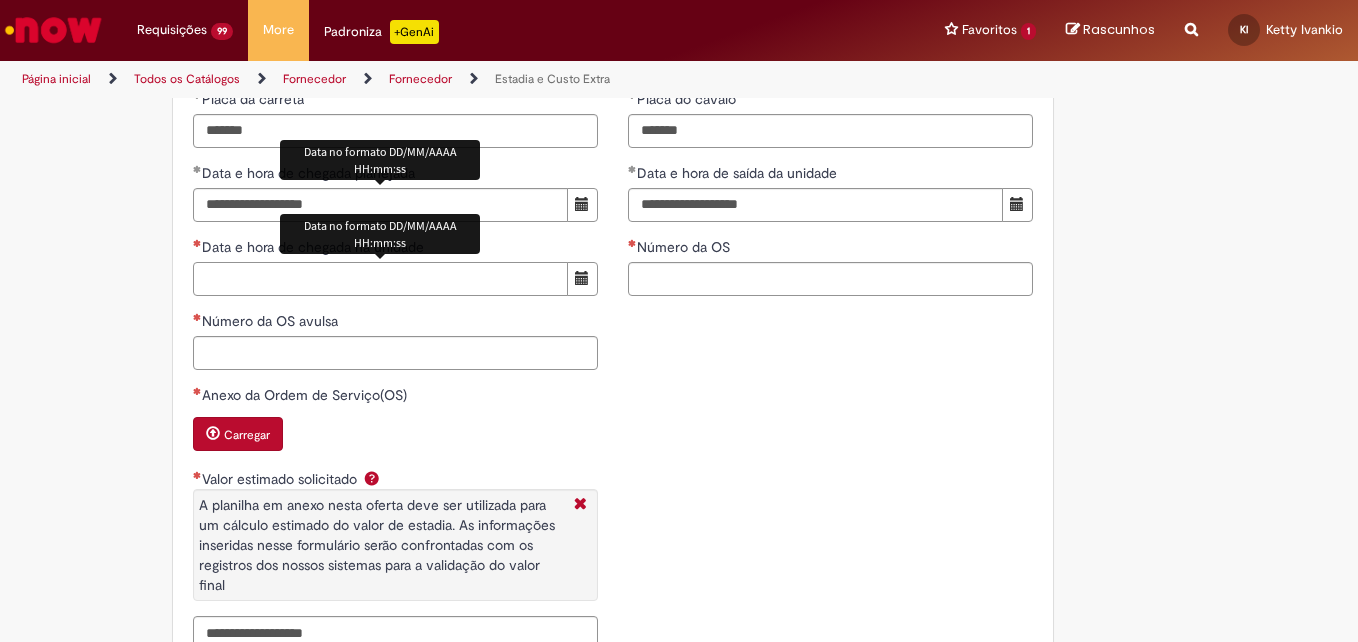 click on "Data e hora de chegada na unidade" at bounding box center [380, 279] 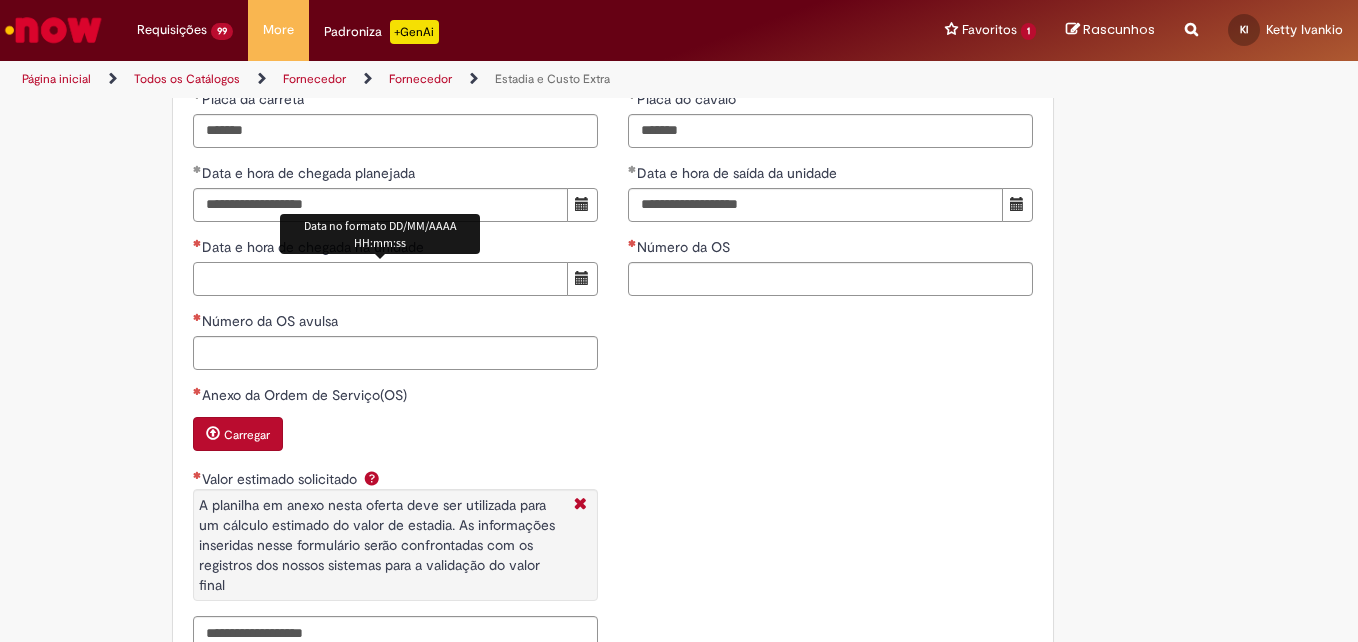 paste on "**********" 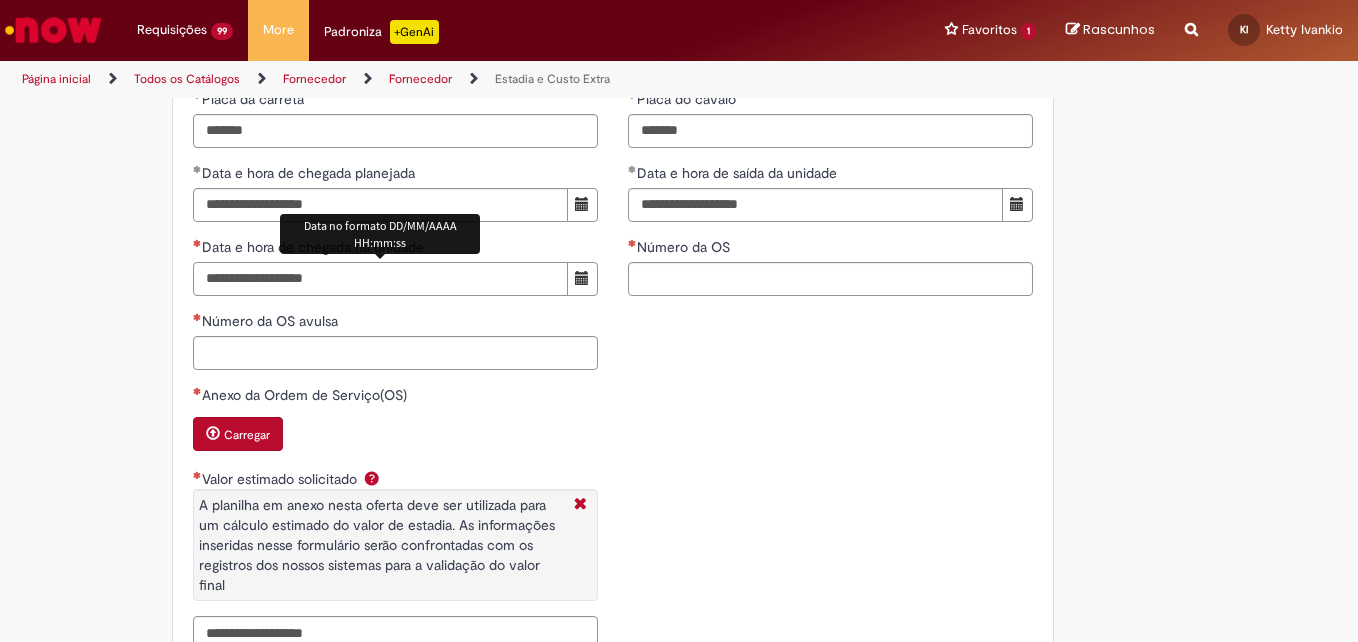 type on "**********" 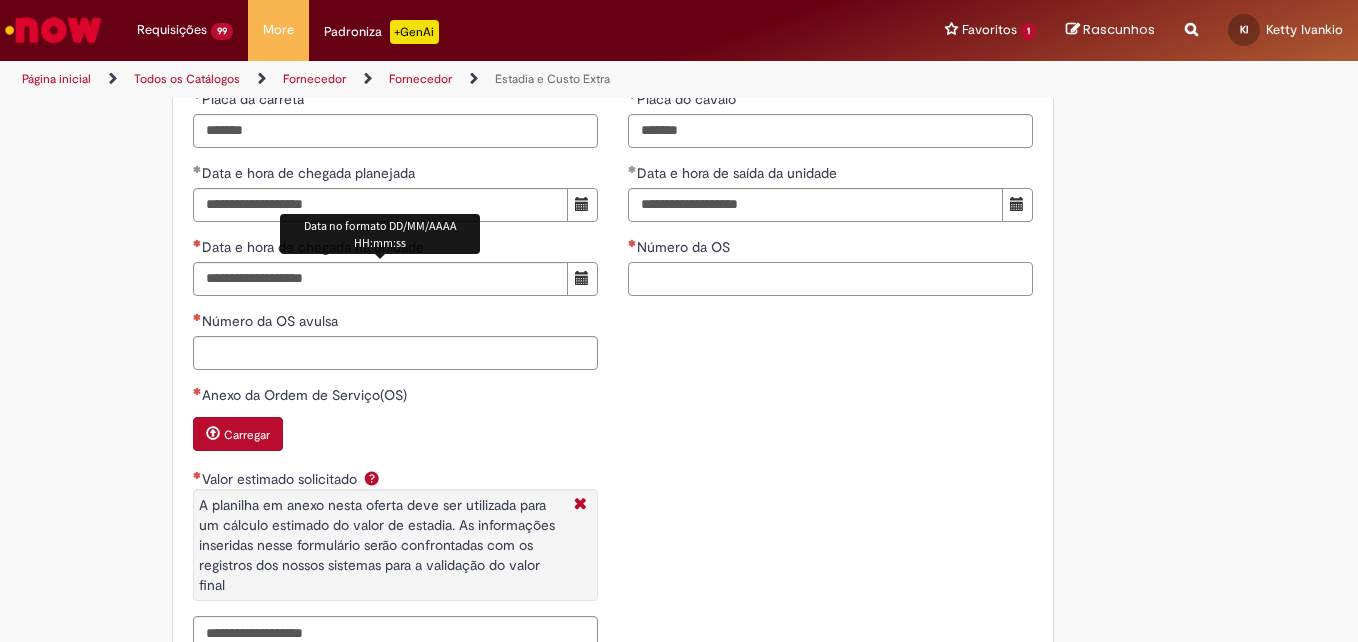 click on "Número da OS" at bounding box center (830, 279) 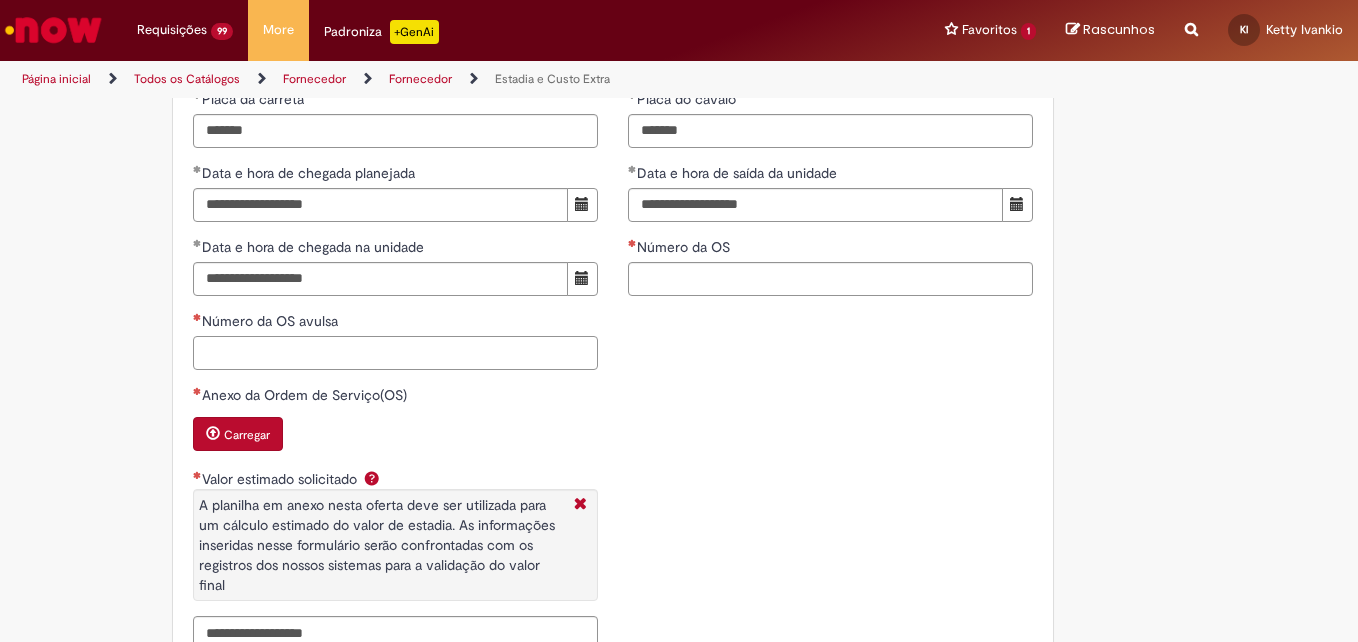 click on "Número da OS avulsa" at bounding box center (395, 353) 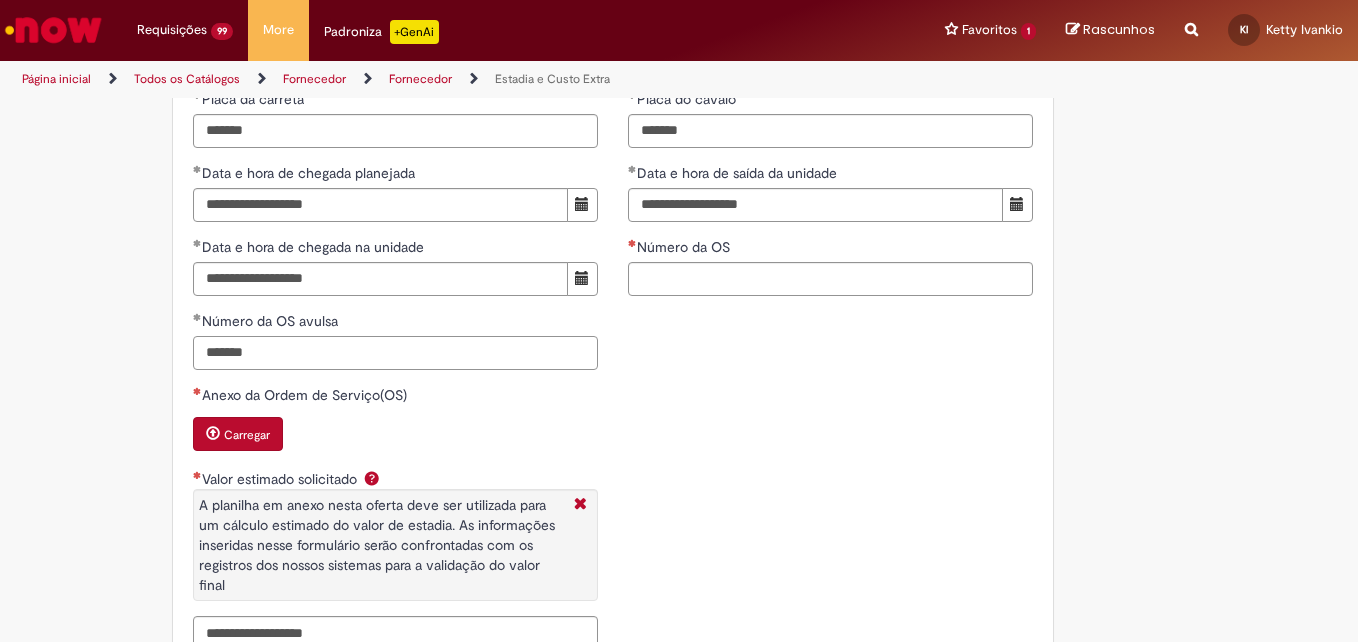 type on "*******" 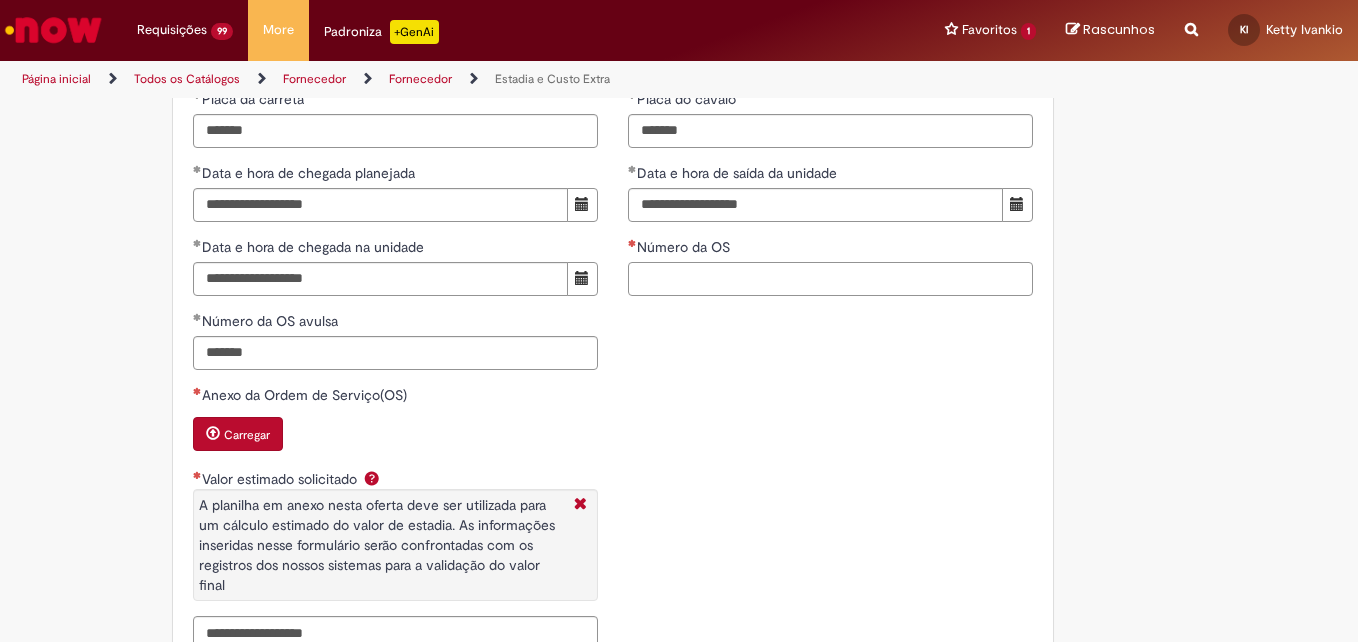 click on "Número da OS" at bounding box center (830, 279) 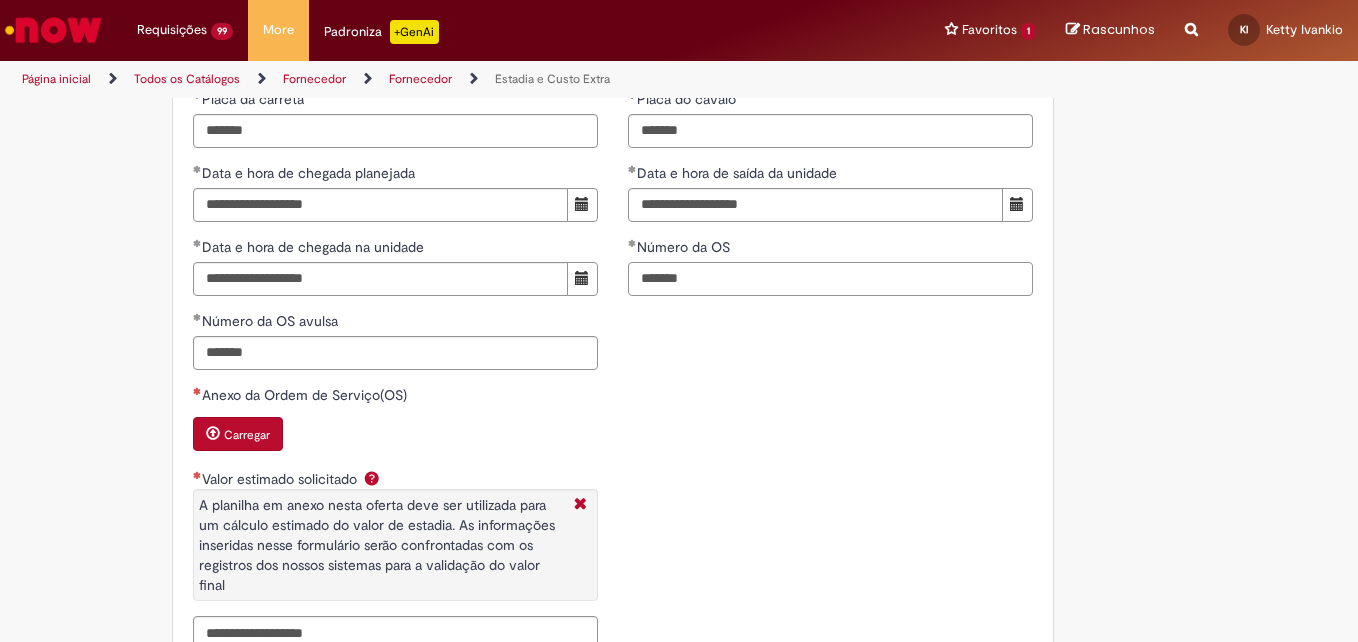 type on "*******" 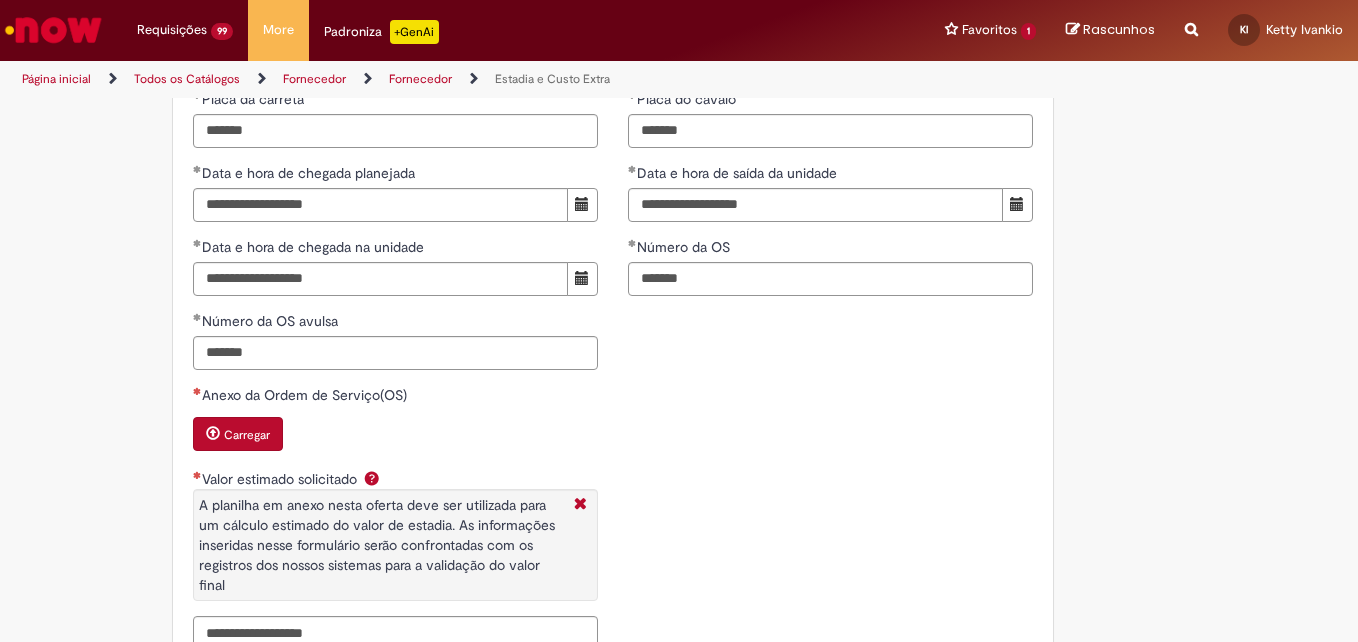 click on "Carregar" at bounding box center (238, 434) 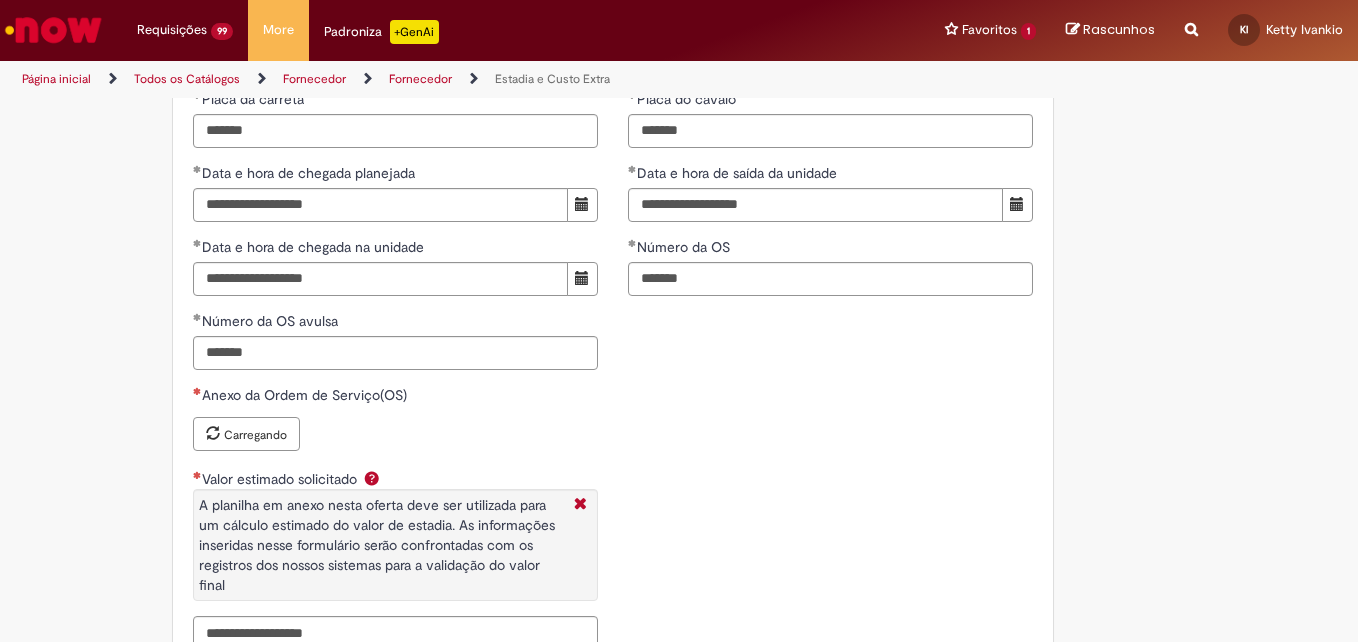 type 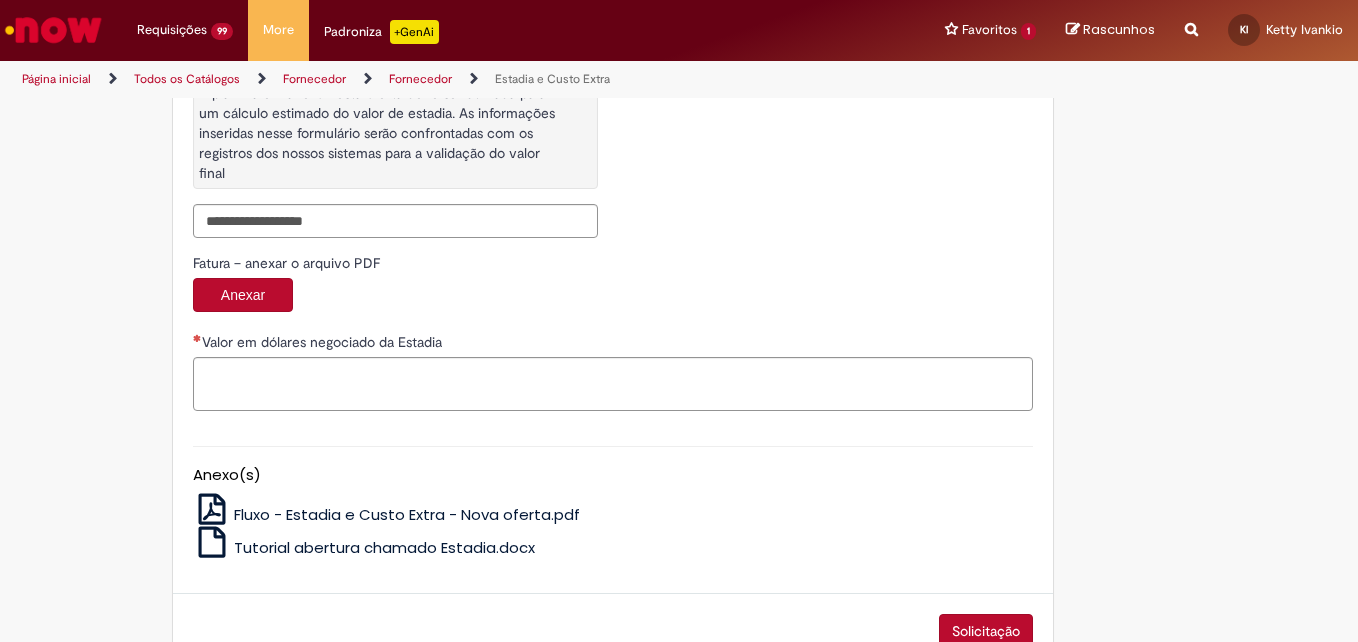 scroll, scrollTop: 3590, scrollLeft: 0, axis: vertical 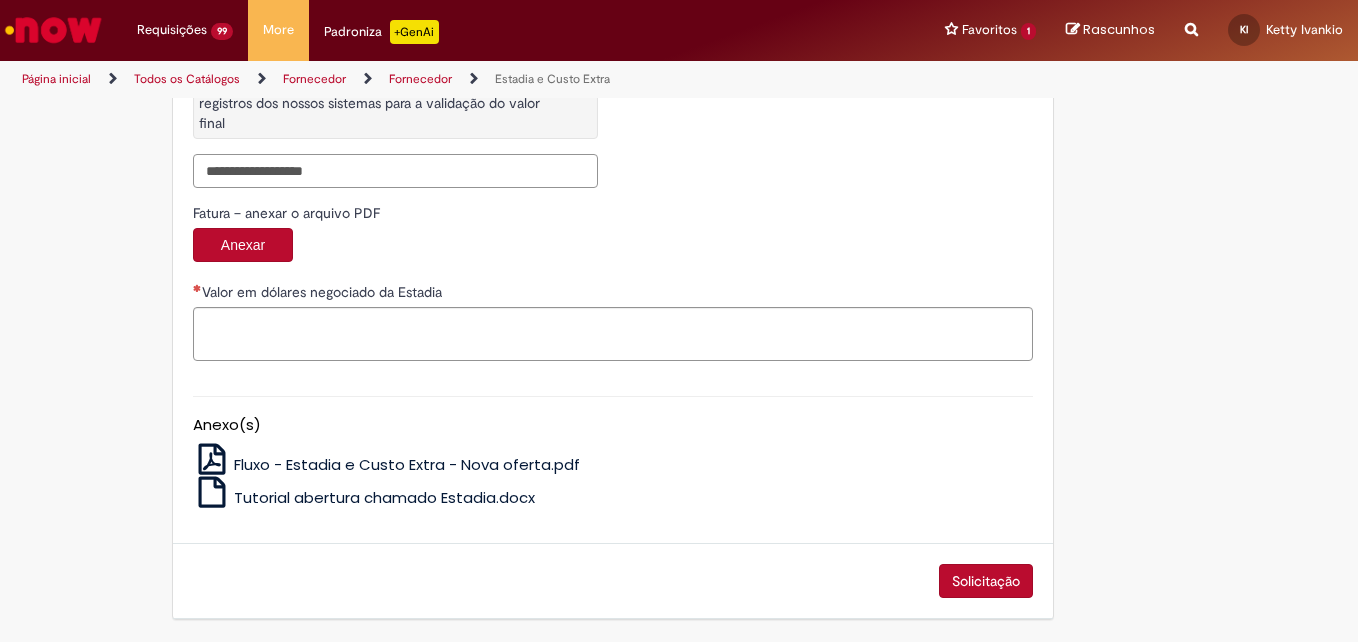 click on "Valor estimado solicitado A planilha em anexo nesta oferta deve ser utilizada para um cálculo estimado do valor de estadia. As informações inseridas nesse formulário serão confrontadas com os registros dos nossos sistemas para a validação do valor final" at bounding box center [395, 171] 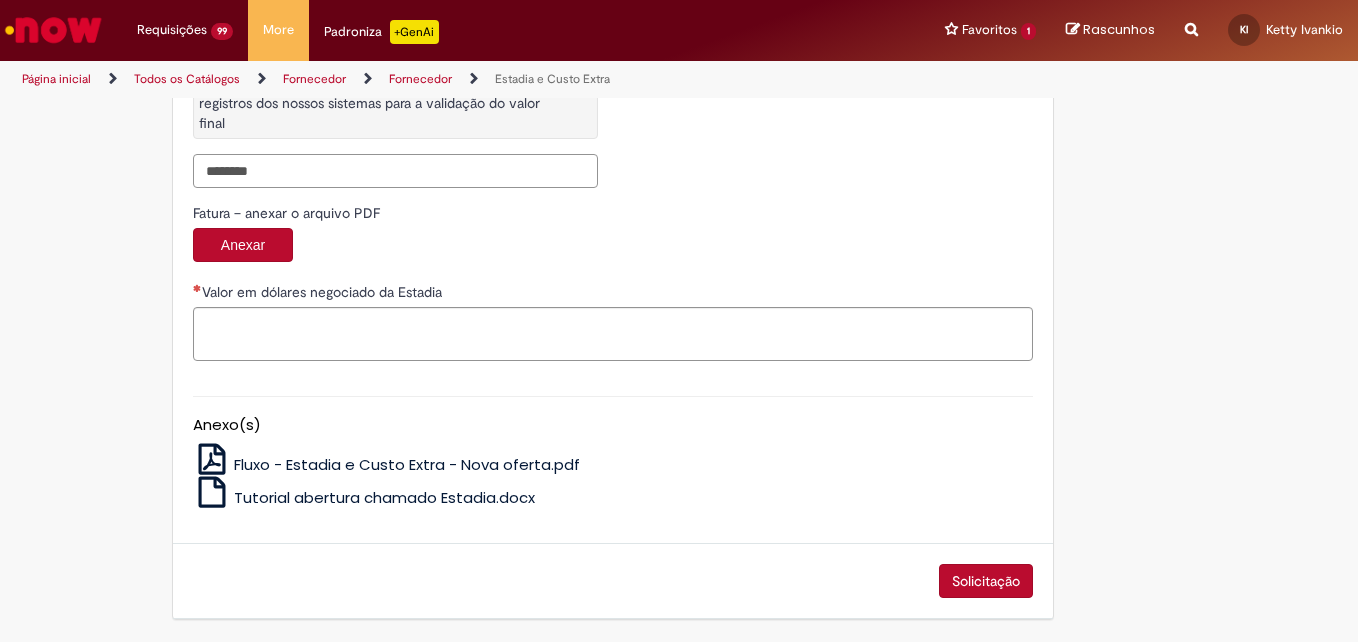 drag, startPoint x: 220, startPoint y: 170, endPoint x: 344, endPoint y: 127, distance: 131.24405 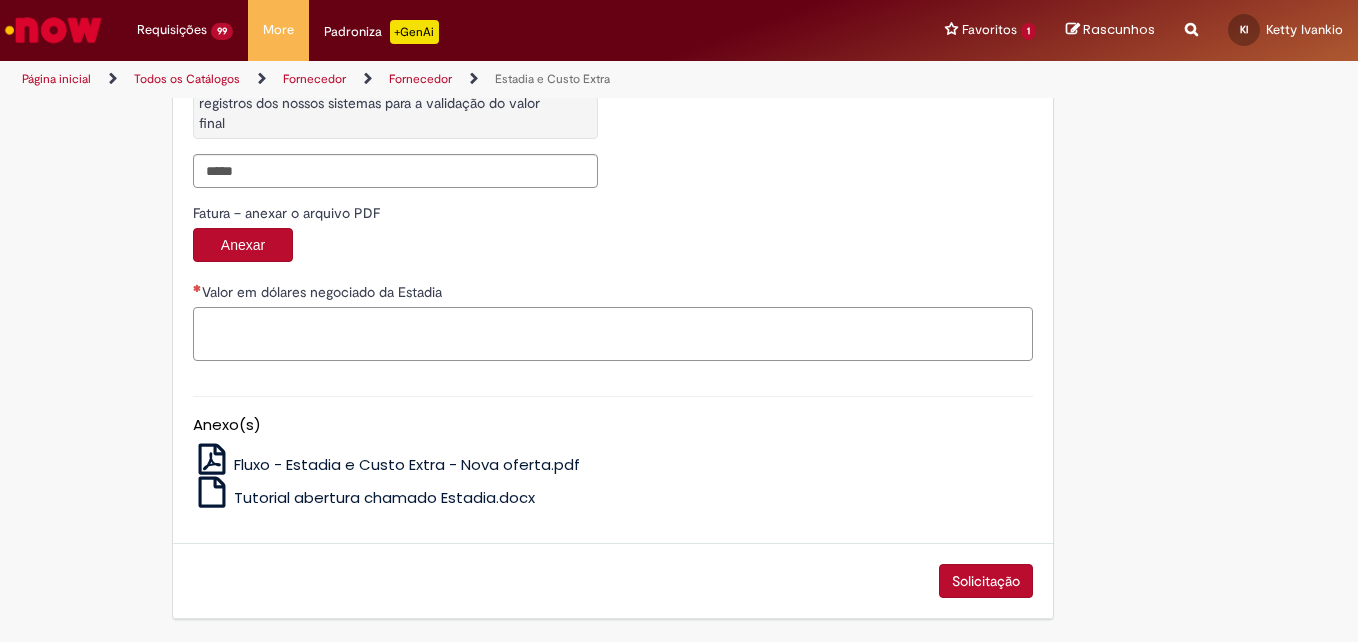 click on "Valor em dólares negociado da Estadia" at bounding box center [613, 334] 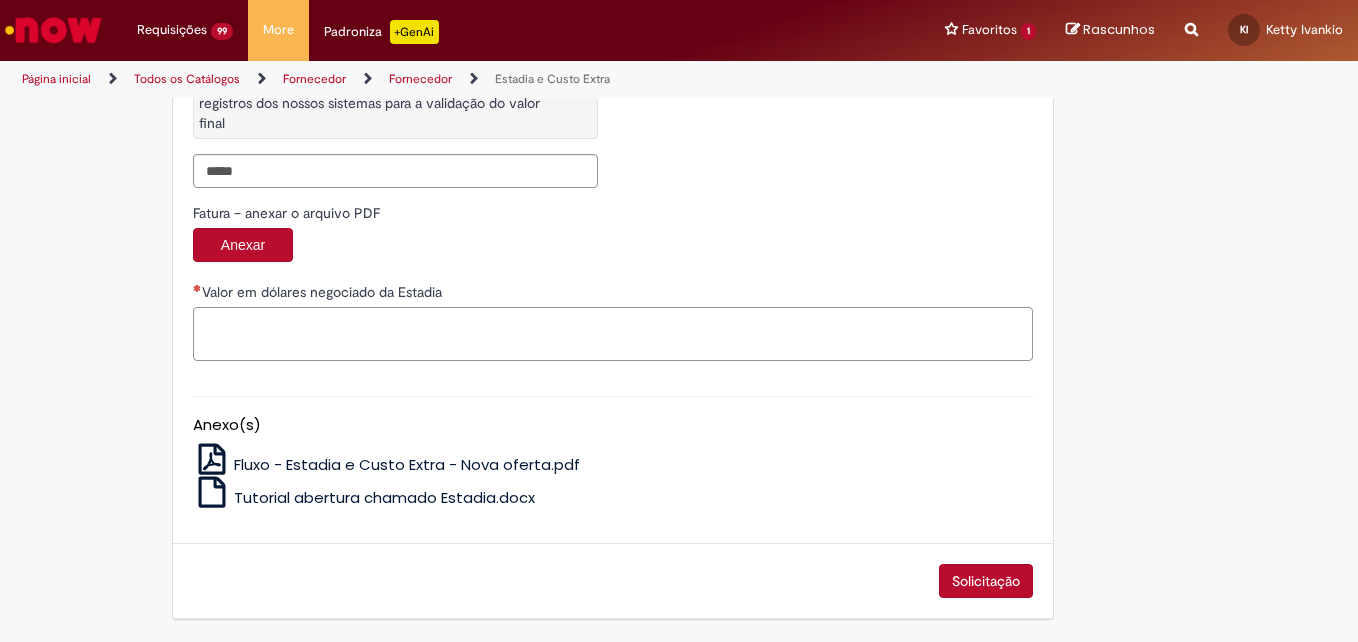type on "********" 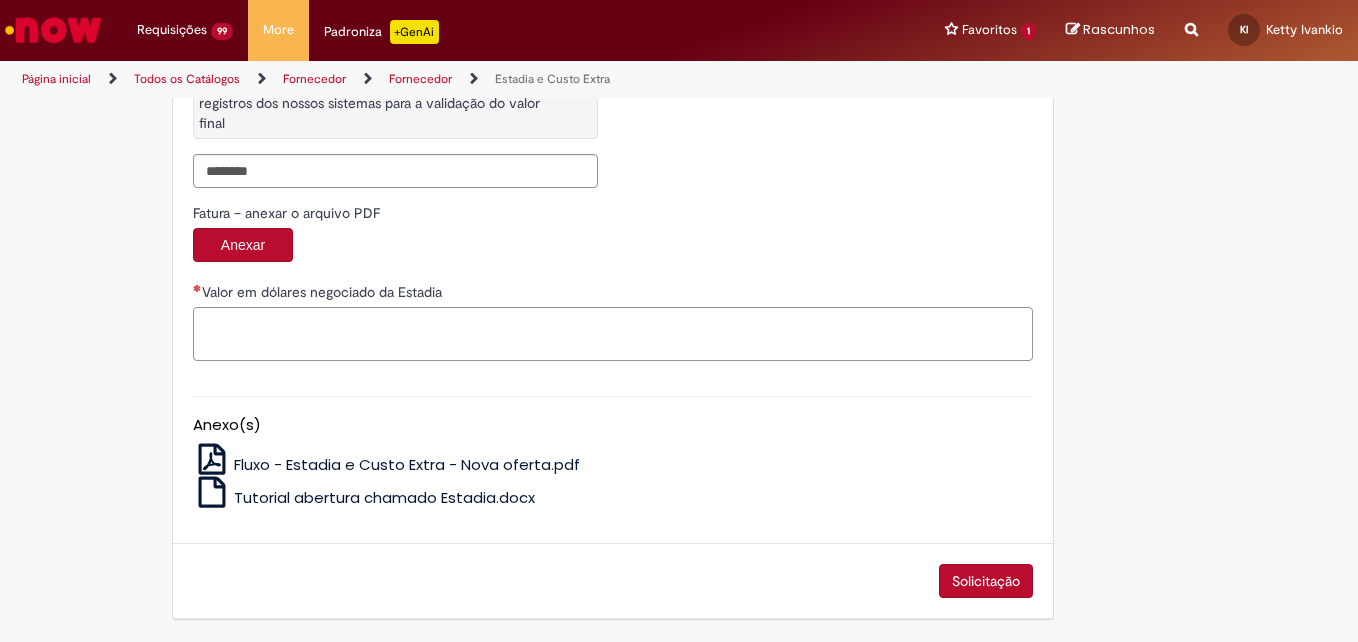 paste on "********" 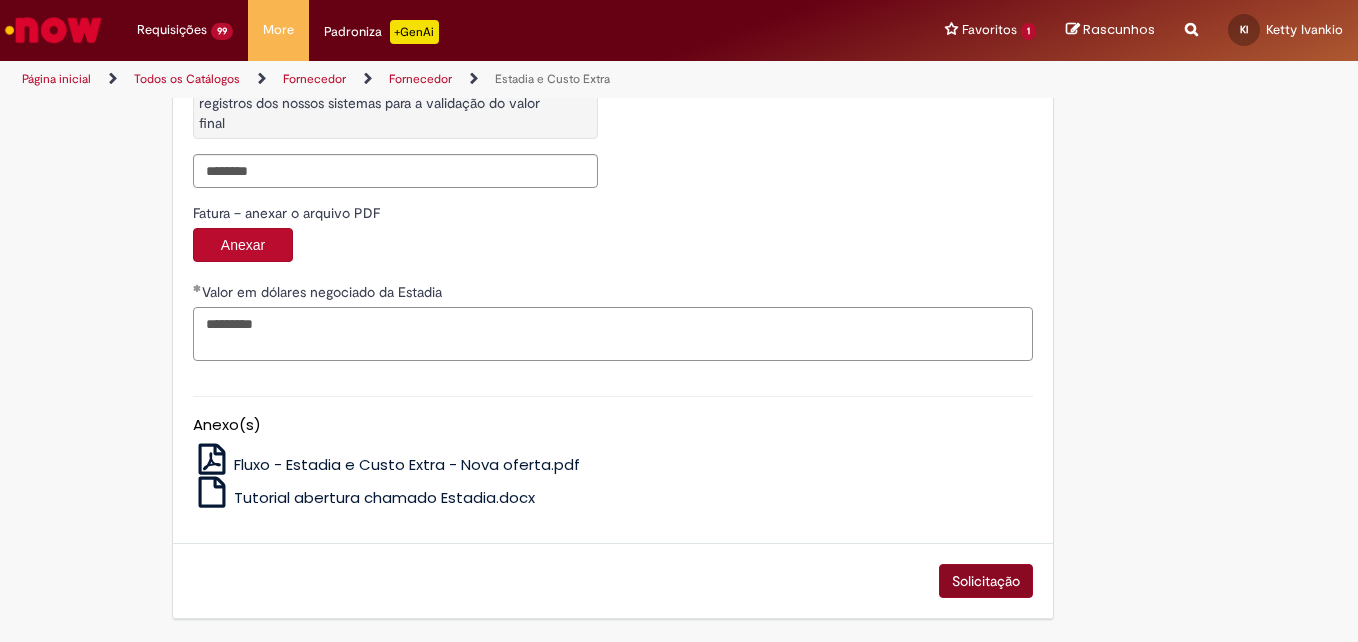 type on "********" 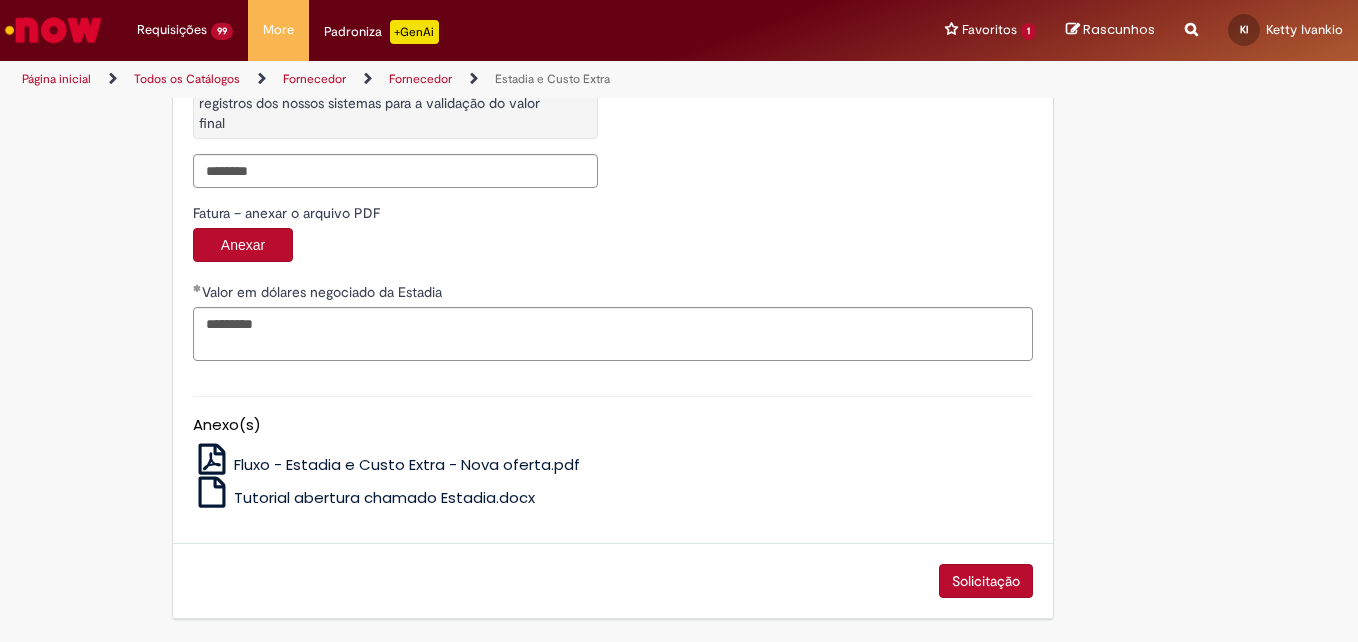 click on "Solicitação" at bounding box center (986, 581) 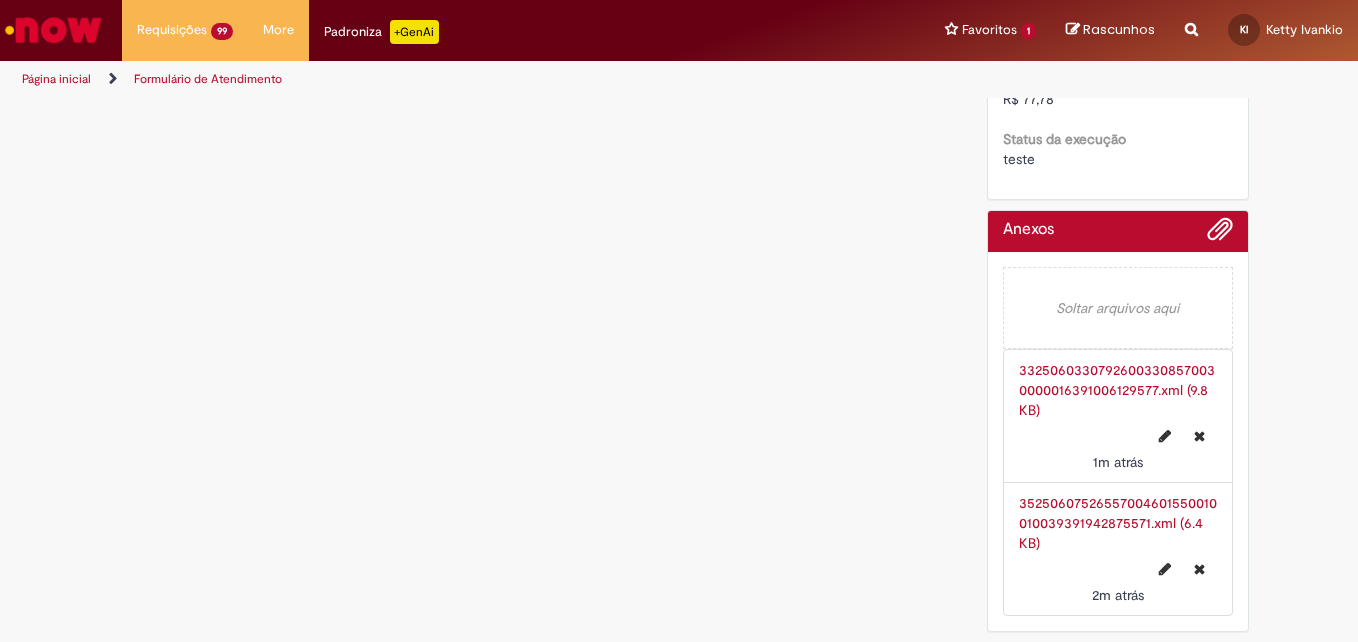 scroll, scrollTop: 0, scrollLeft: 0, axis: both 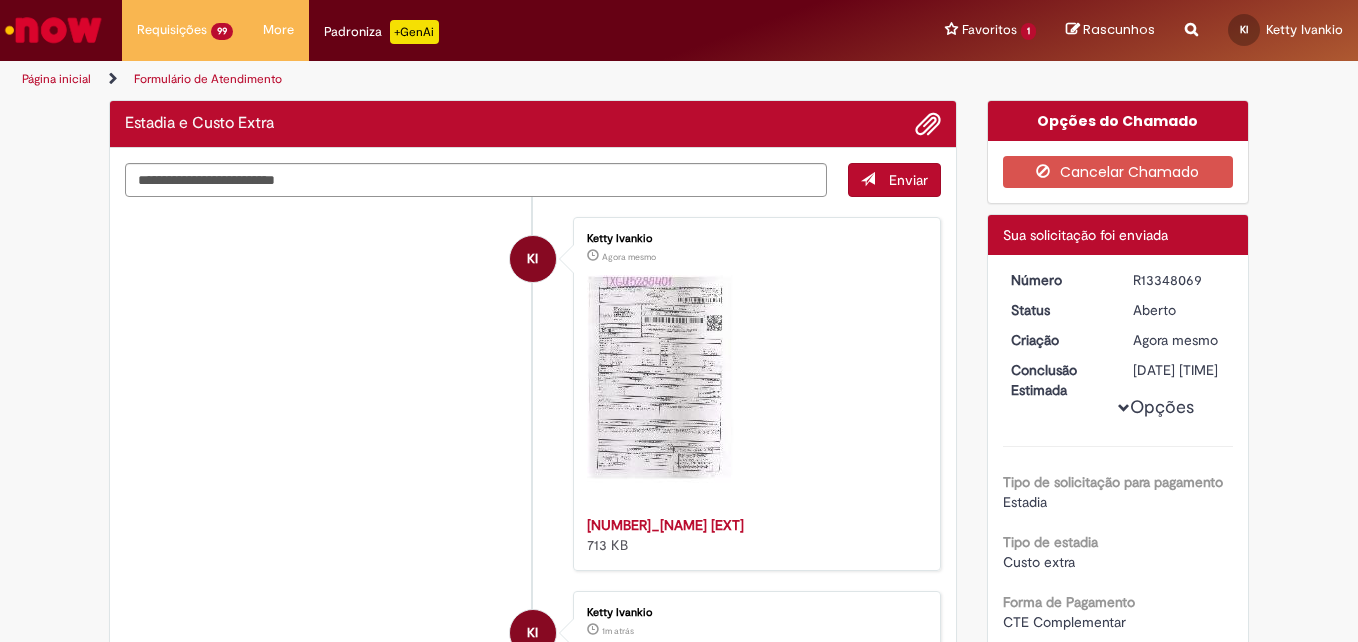 click on "R13348069" at bounding box center [1179, 280] 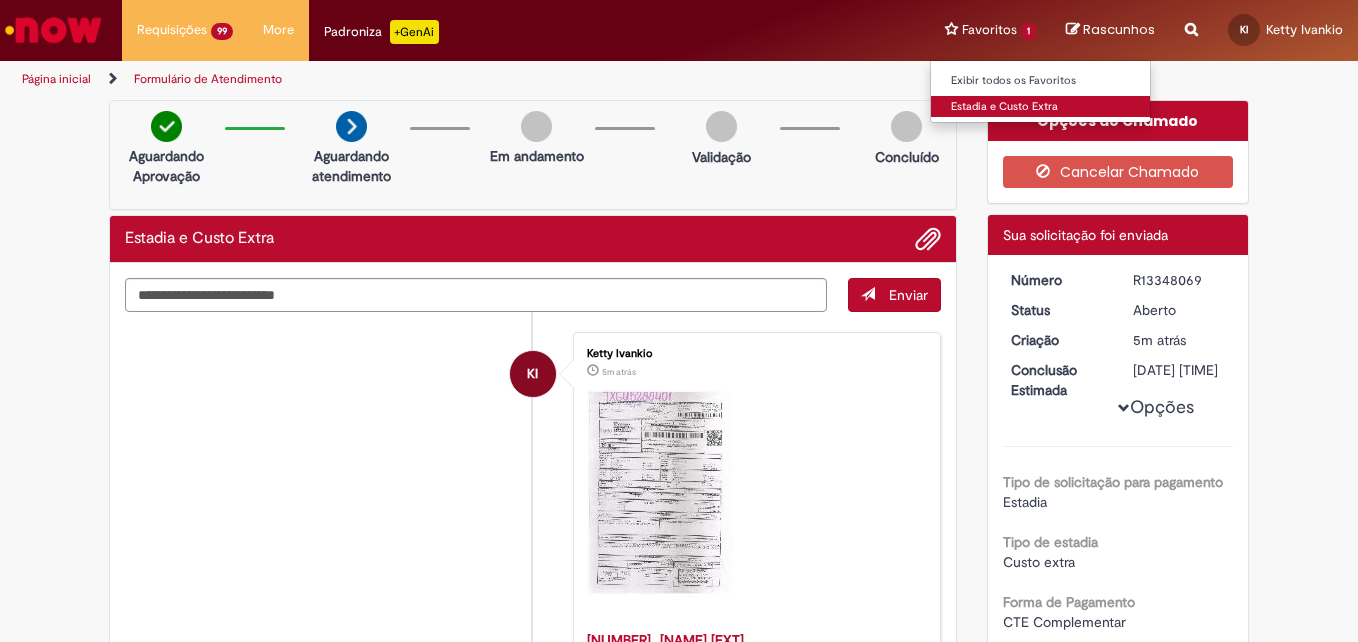 click on "Estadia e Custo Extra" at bounding box center (1041, 107) 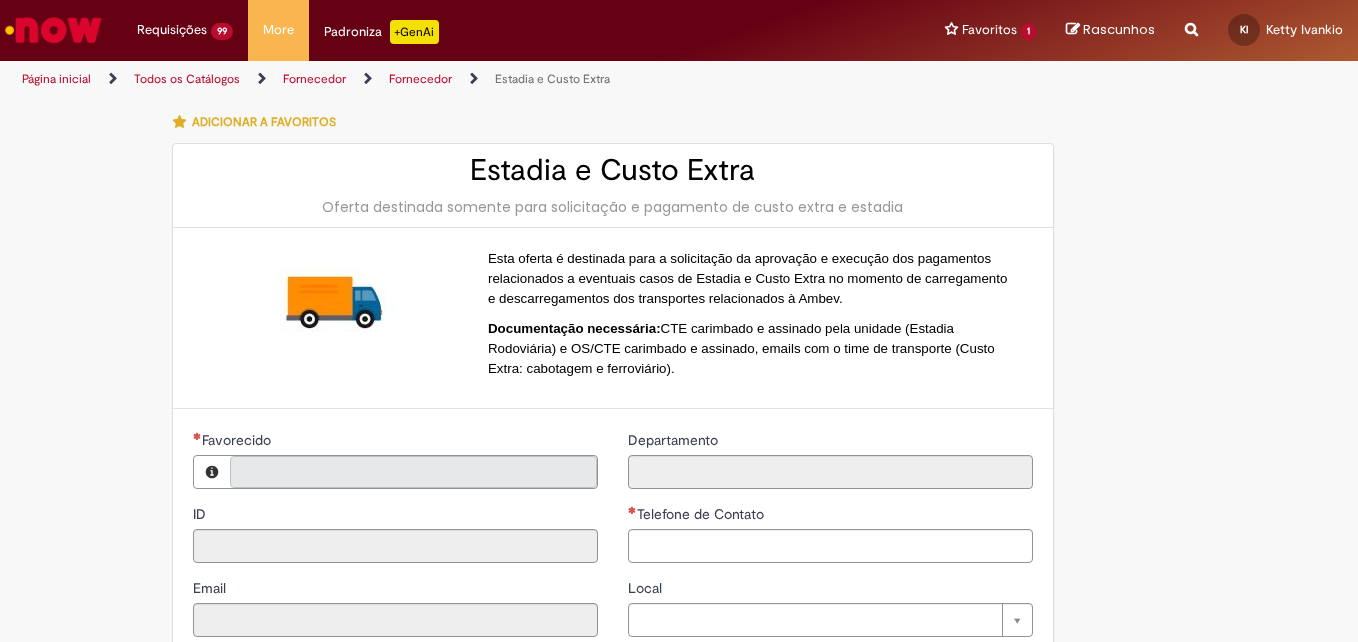 type on "**********" 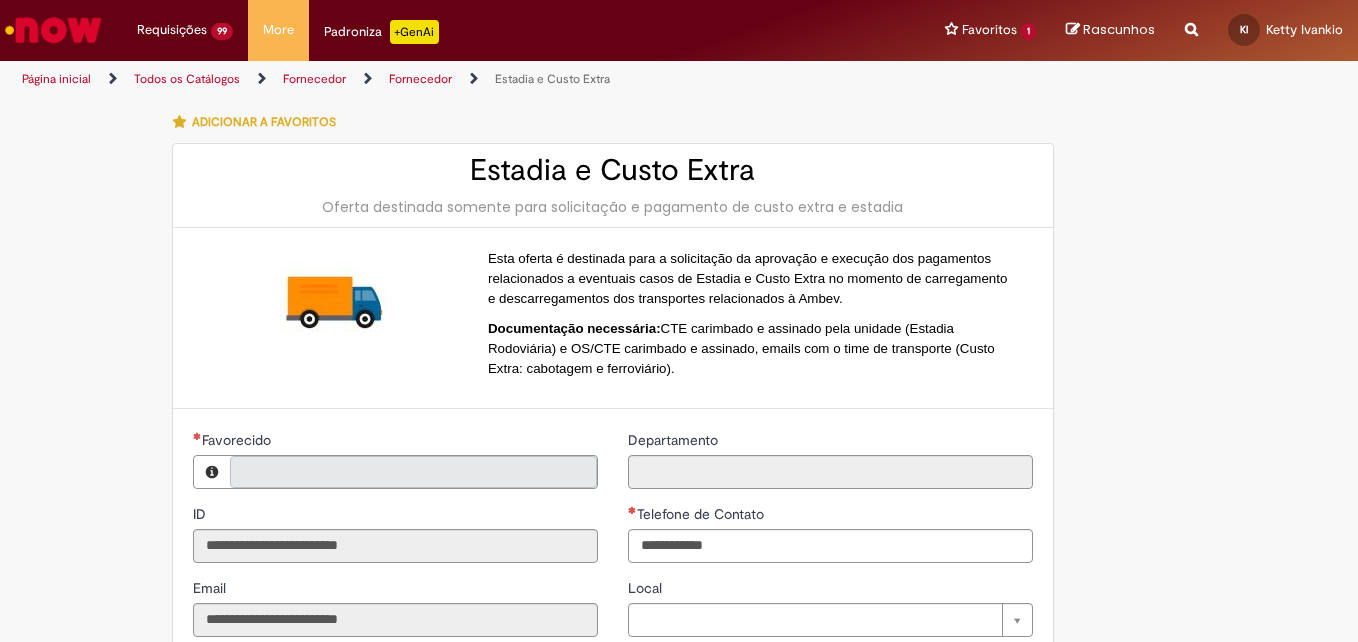 type on "**********" 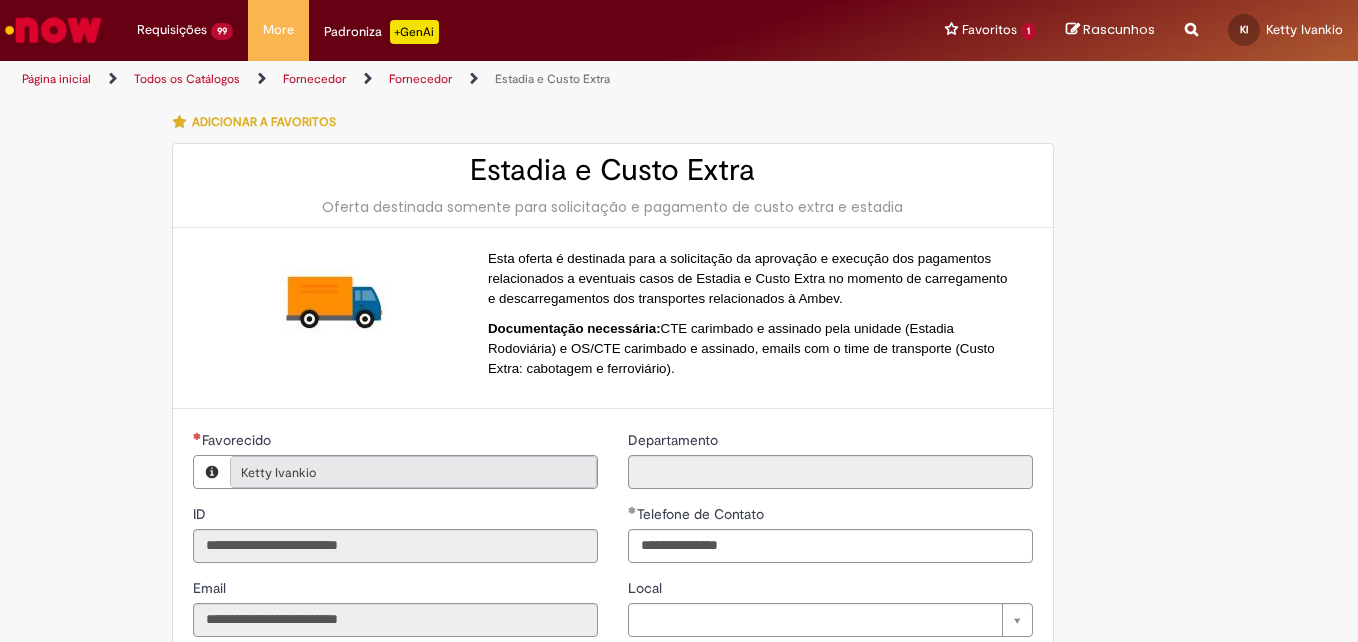 type on "**********" 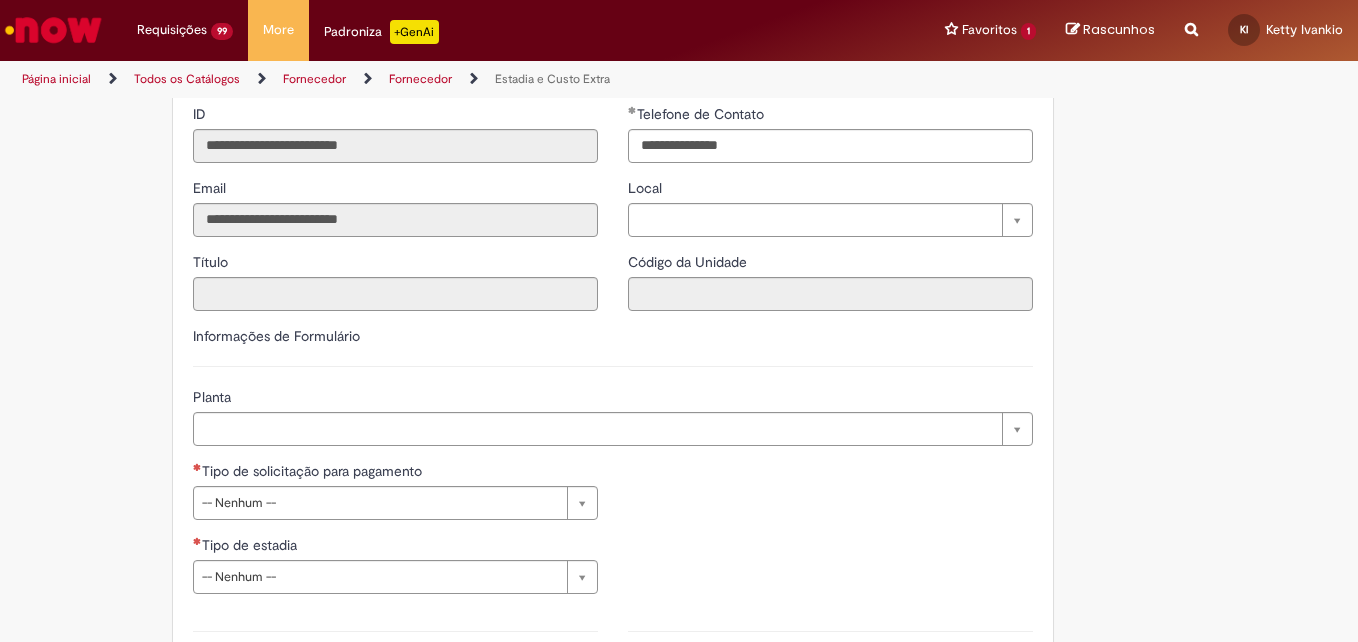 scroll, scrollTop: 500, scrollLeft: 0, axis: vertical 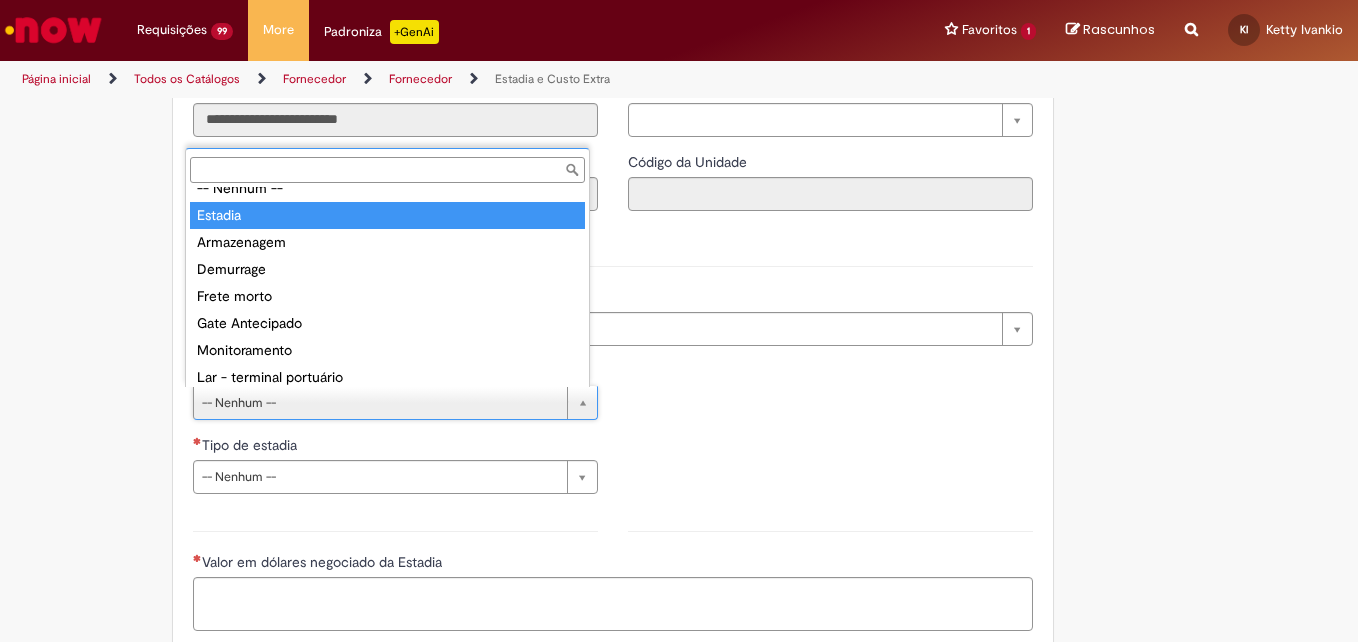 type on "*******" 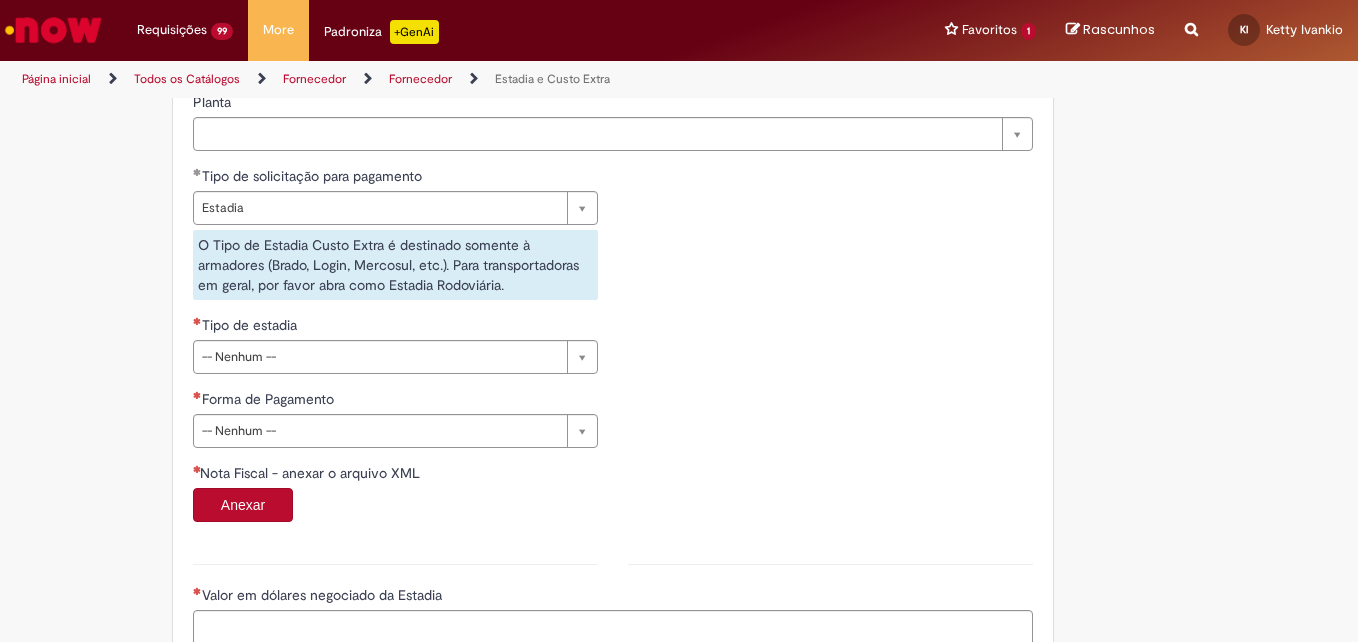 scroll, scrollTop: 714, scrollLeft: 0, axis: vertical 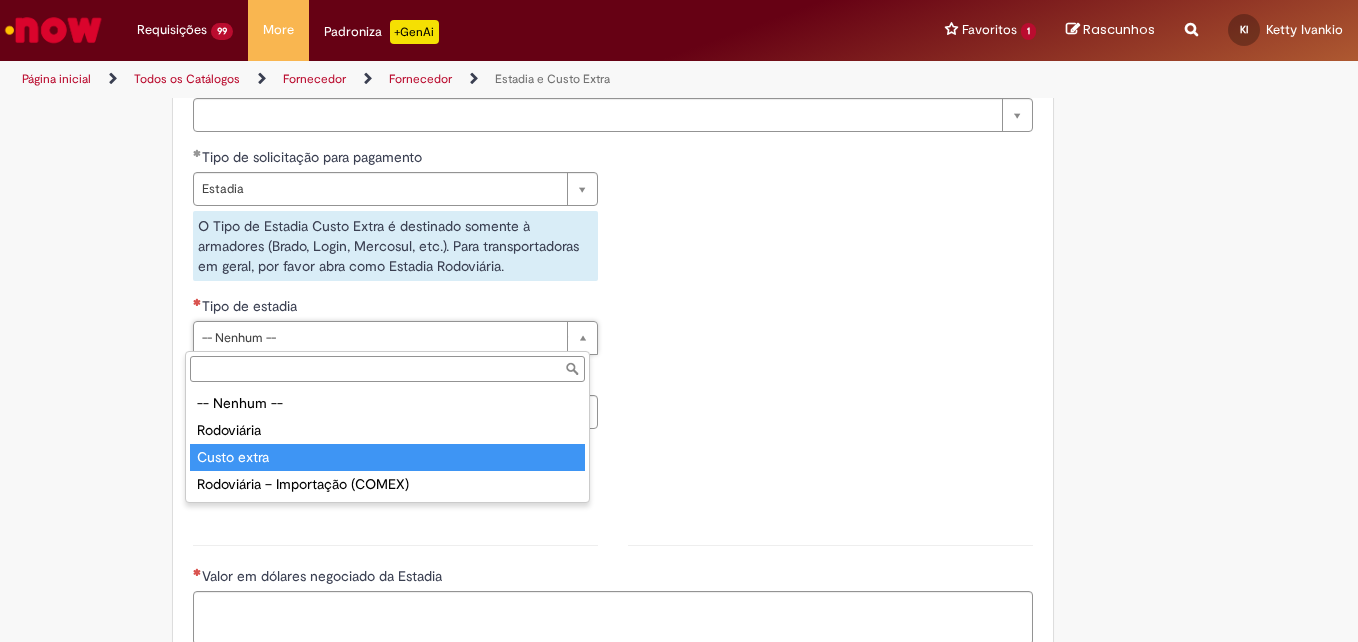 type on "**********" 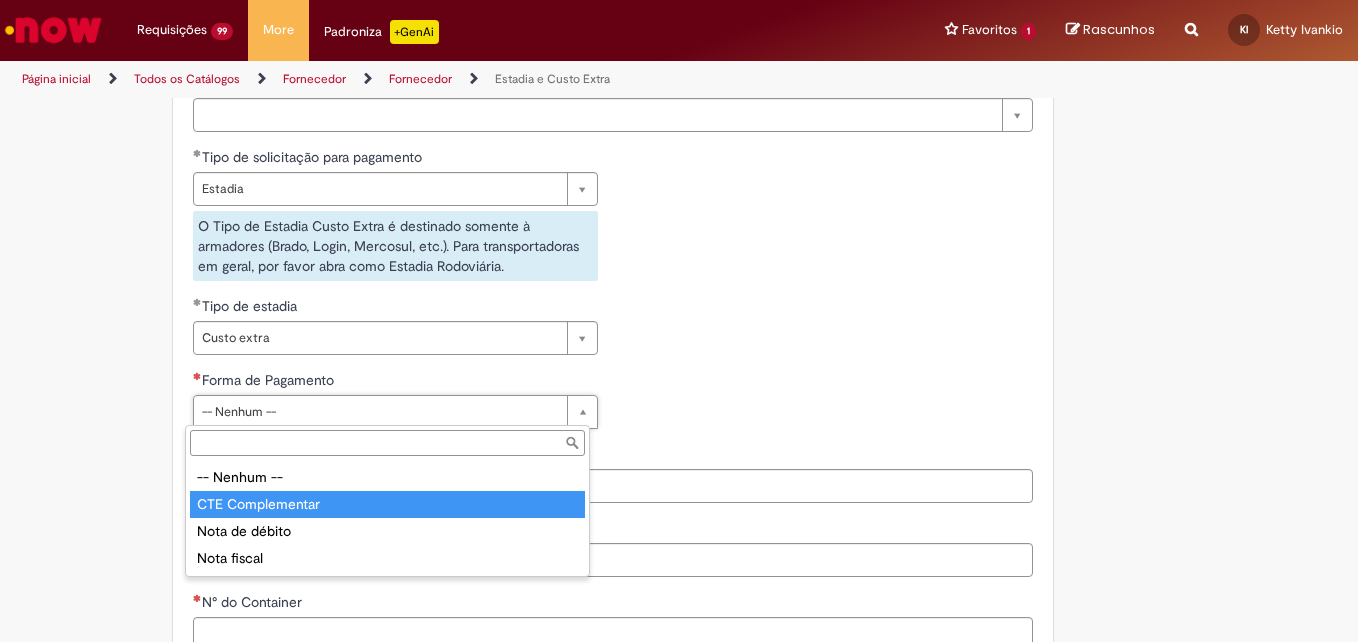 type on "**********" 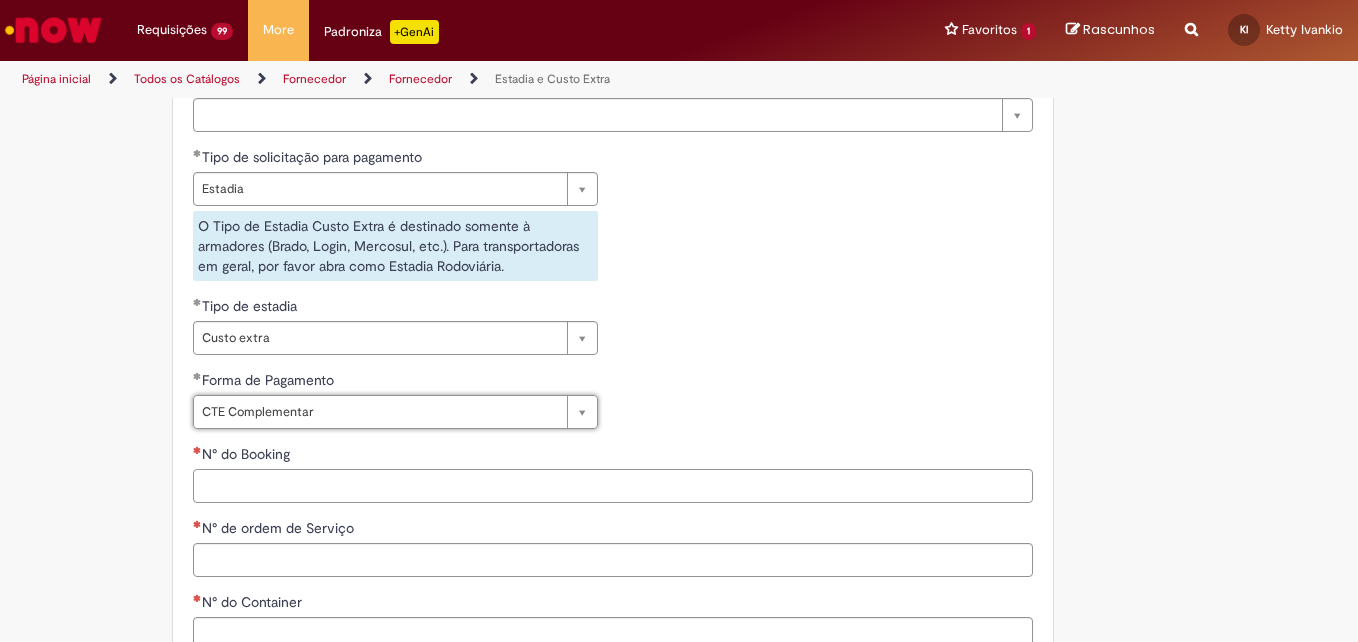 click on "N° do Booking" at bounding box center (613, 486) 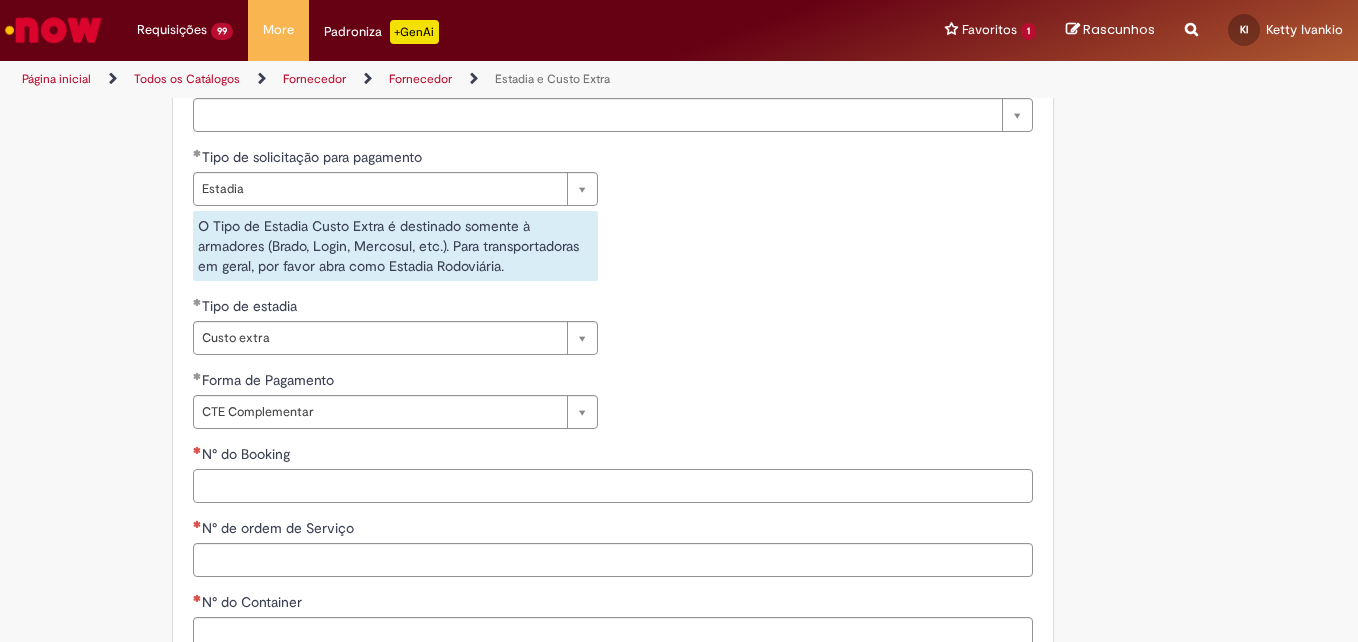 click on "N° do Booking" at bounding box center [613, 486] 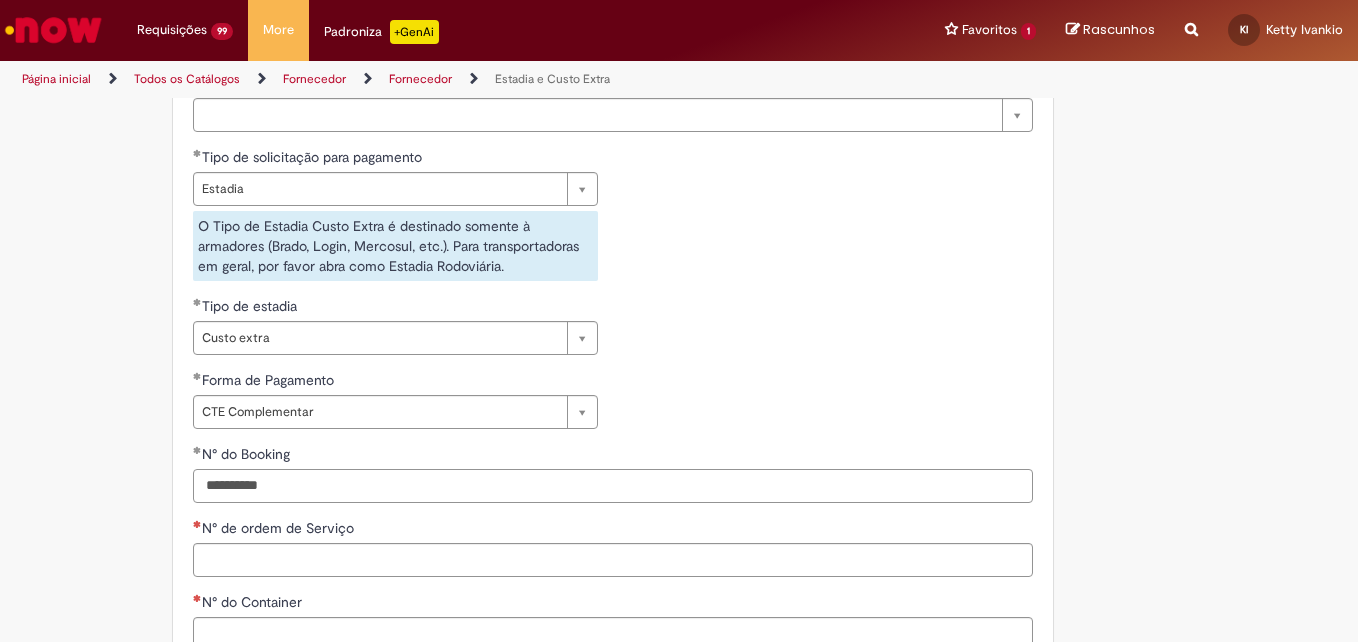 type on "**********" 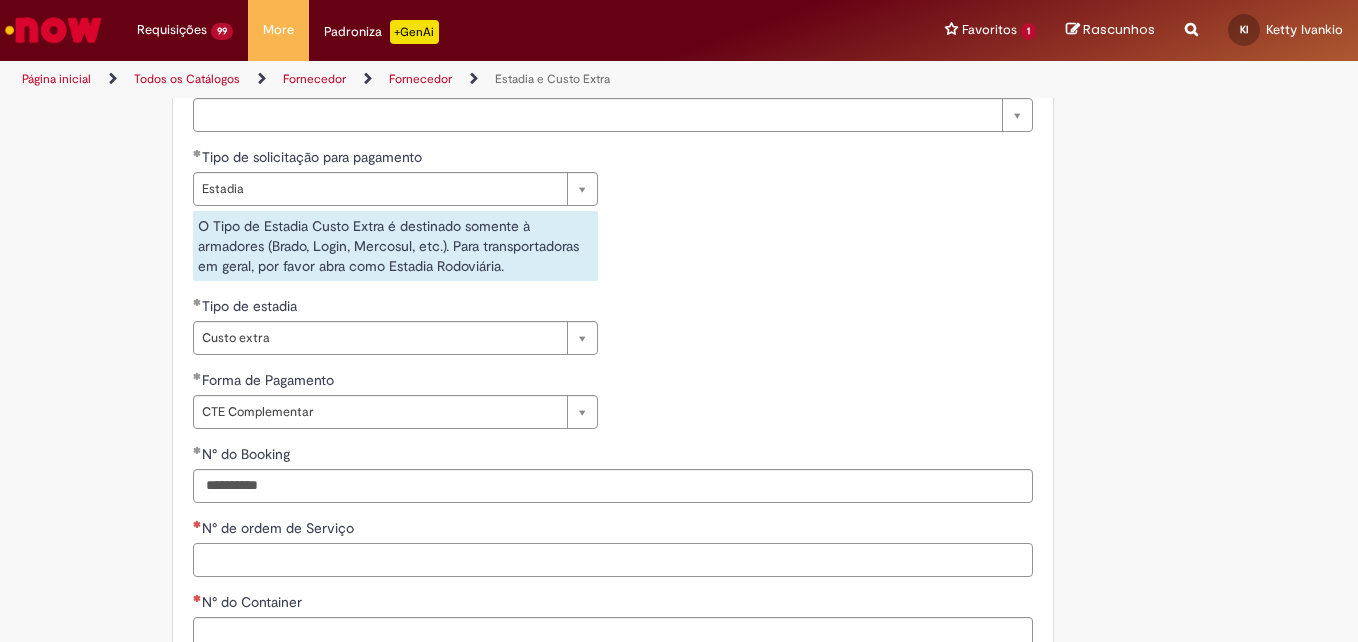 click on "N° de ordem de Serviço" at bounding box center [613, 560] 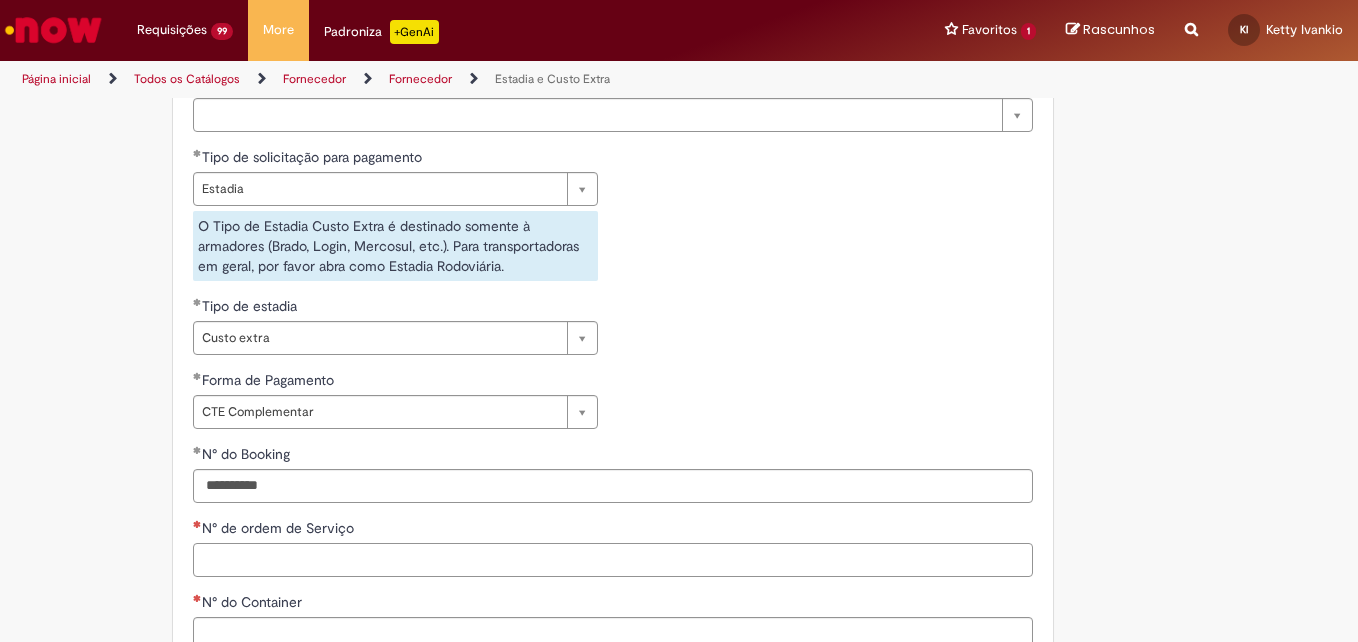 paste on "*******" 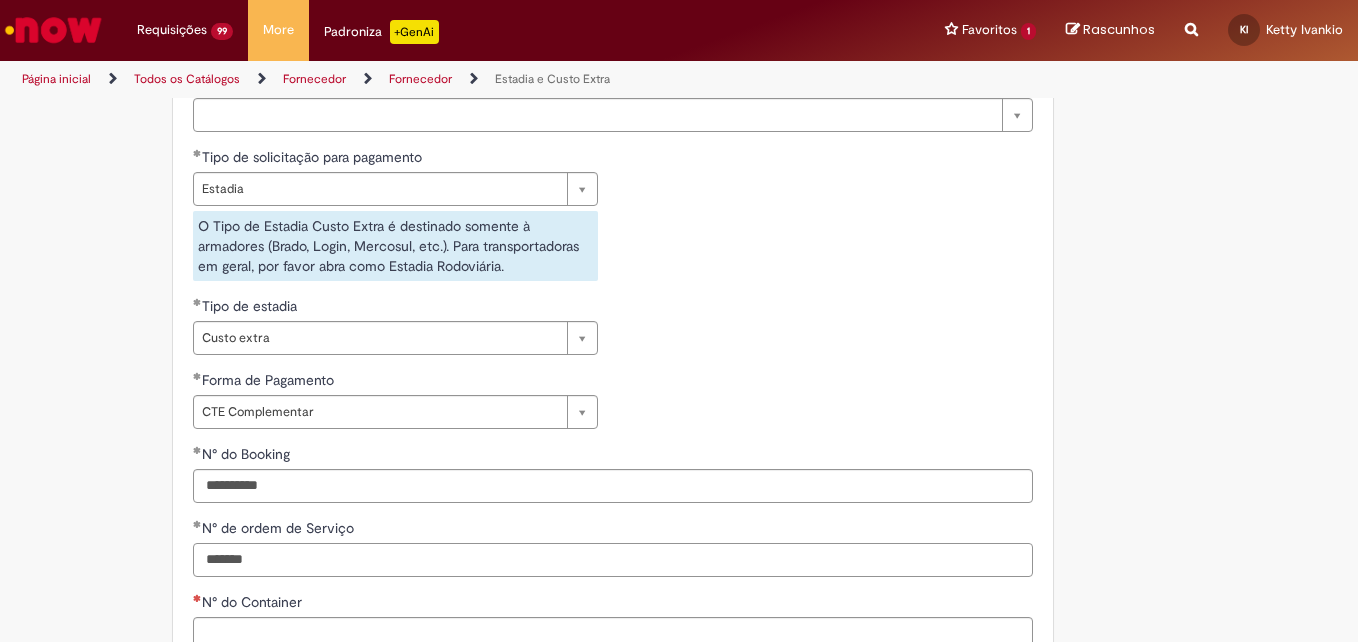 type on "*******" 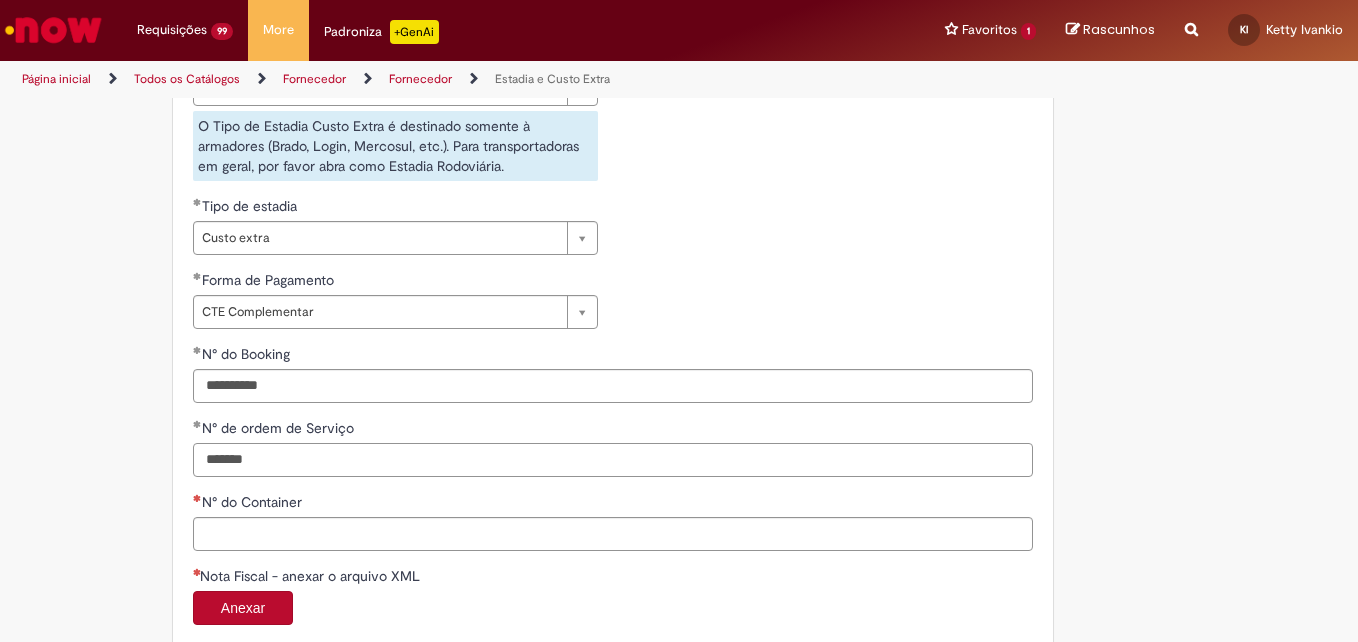 scroll, scrollTop: 914, scrollLeft: 0, axis: vertical 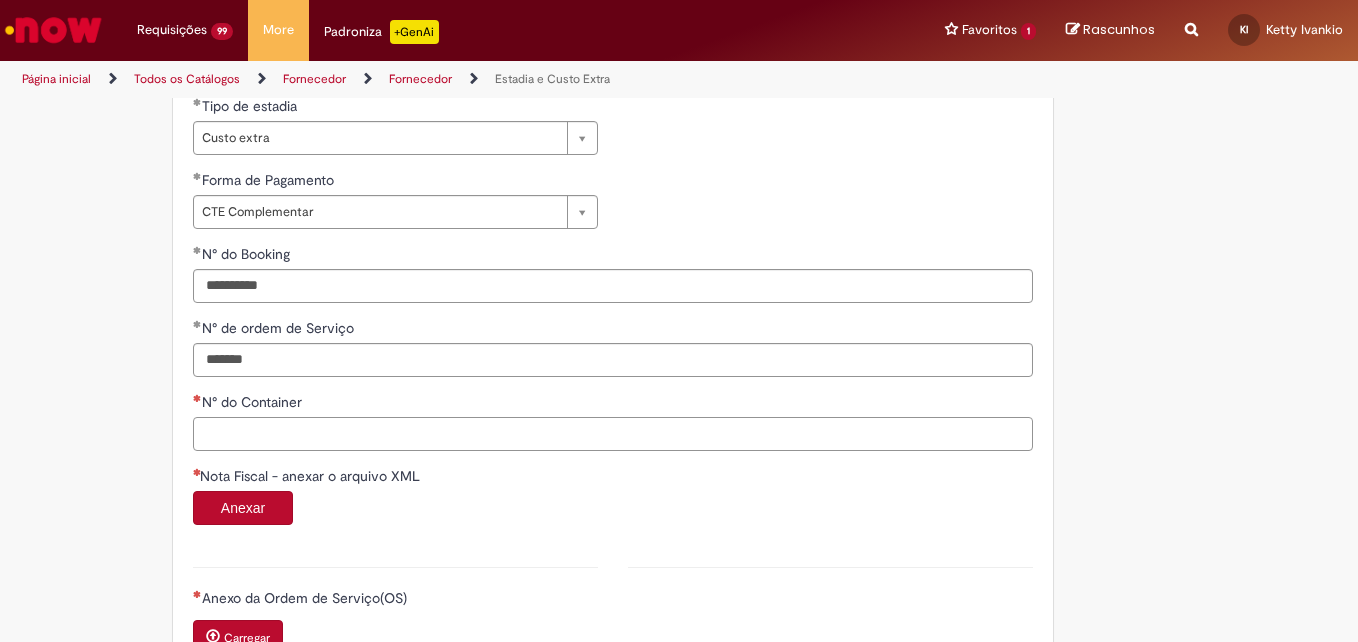 click on "N° do Container" at bounding box center [613, 434] 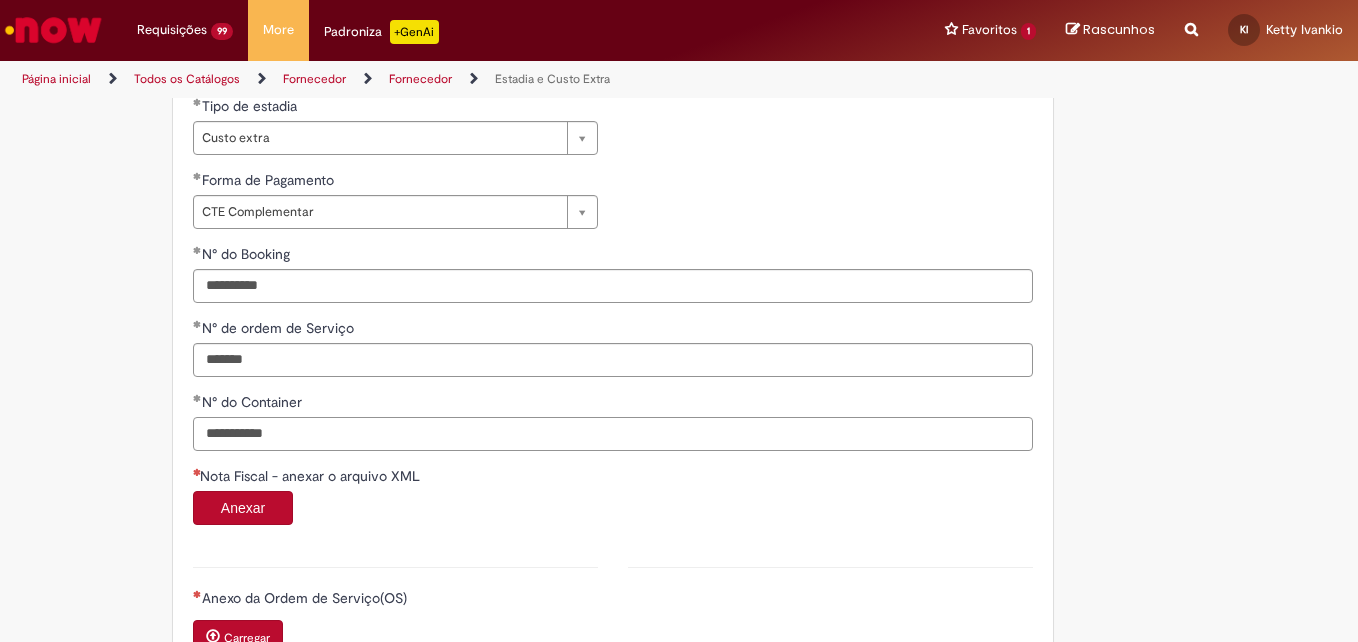 type on "**********" 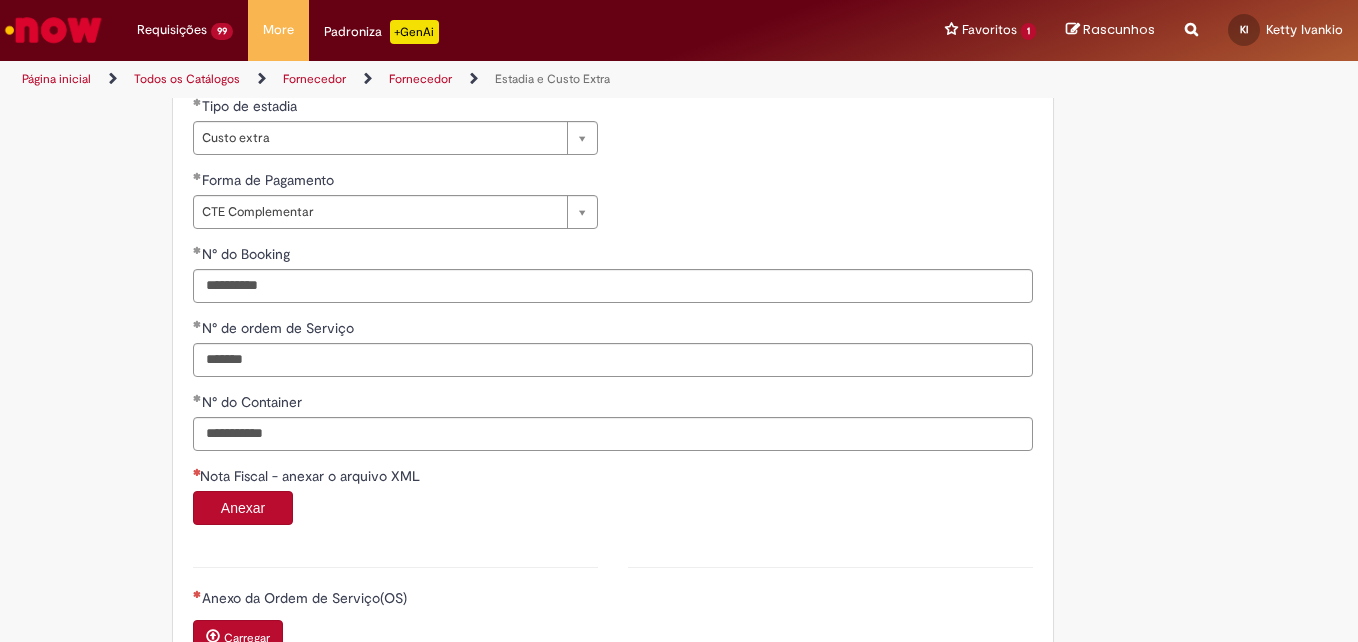 click on "Anexar" at bounding box center (243, 508) 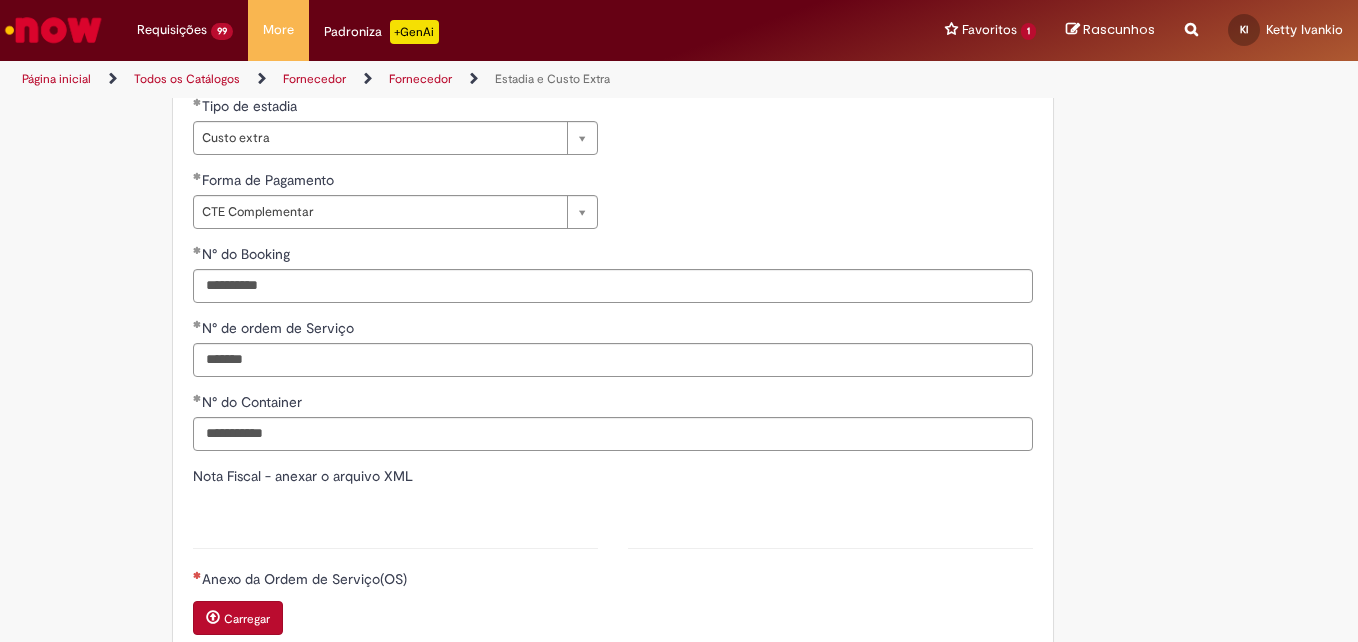 type on "******" 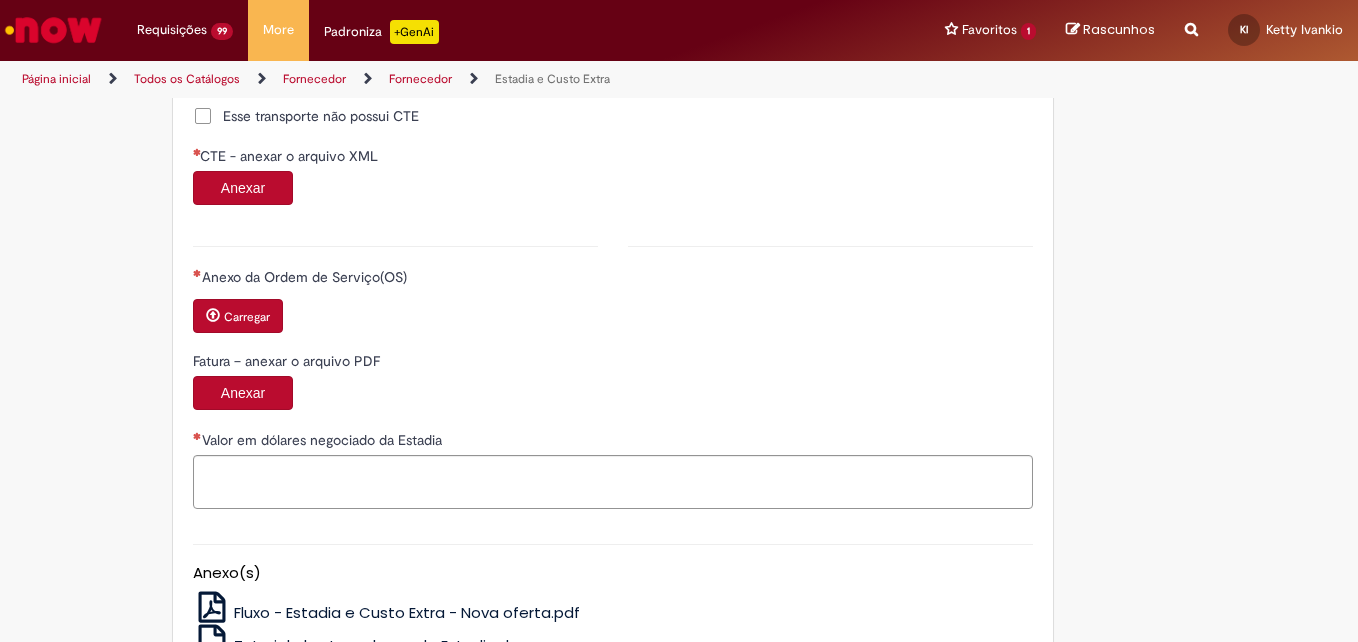 scroll, scrollTop: 2008, scrollLeft: 0, axis: vertical 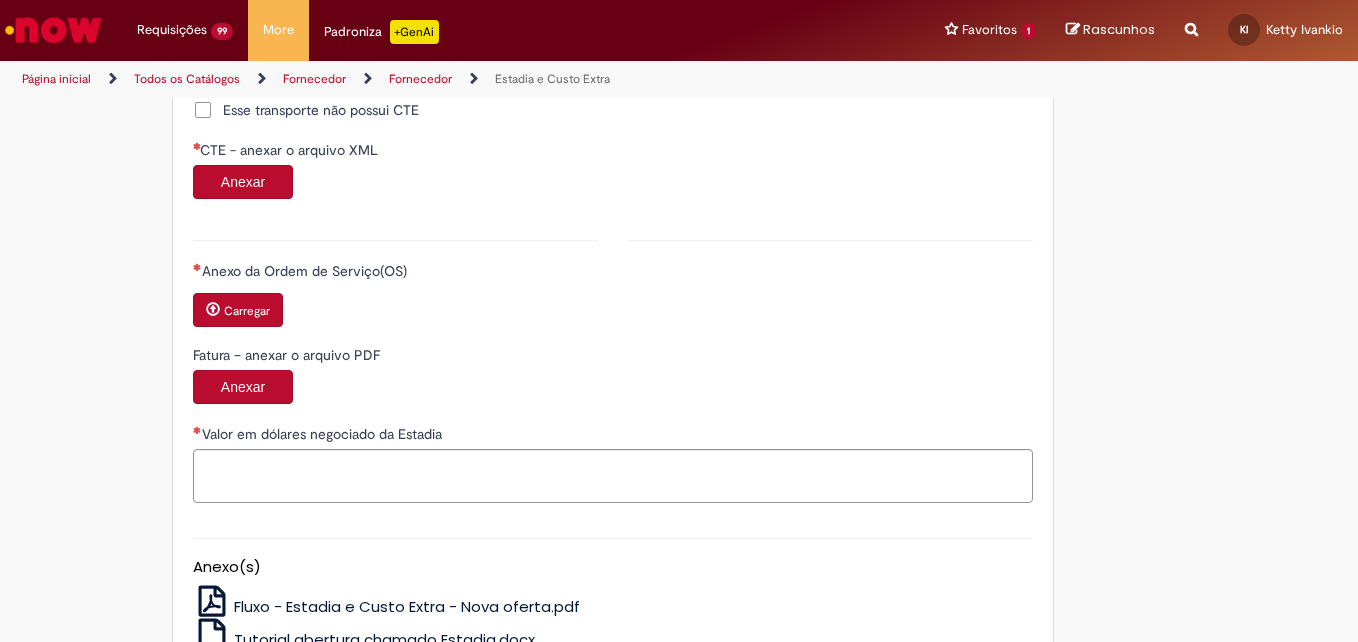 click on "Anexar" at bounding box center [243, 182] 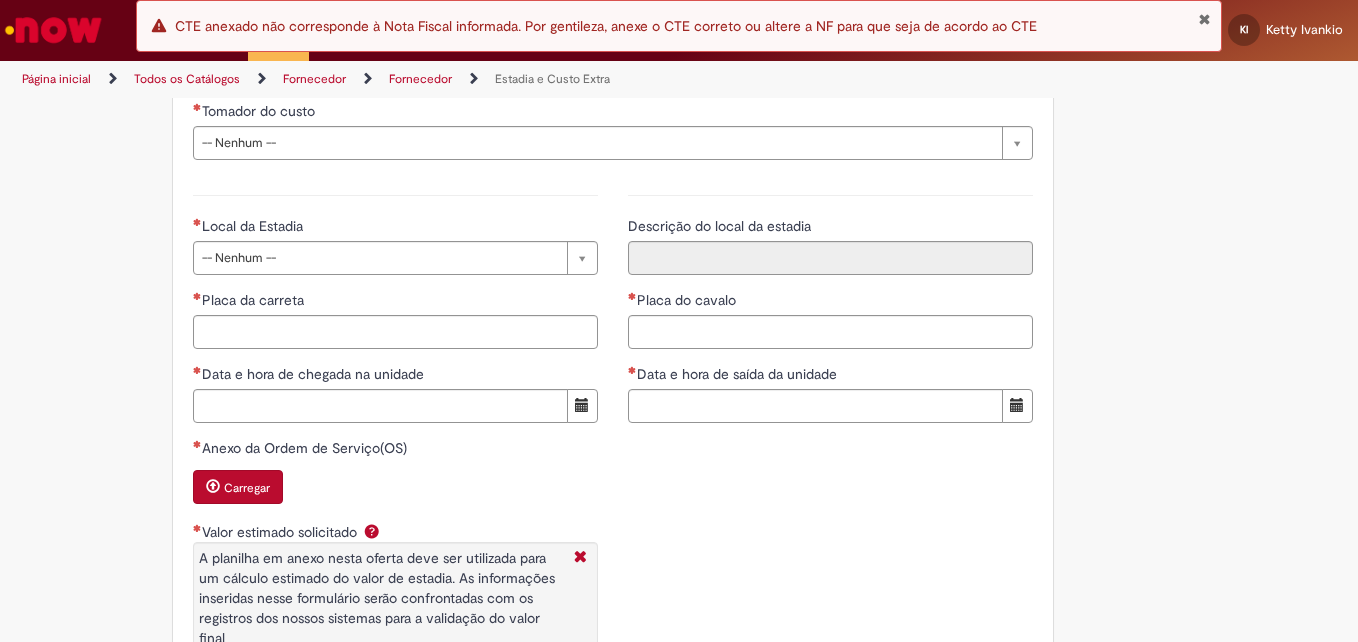 scroll, scrollTop: 2774, scrollLeft: 0, axis: vertical 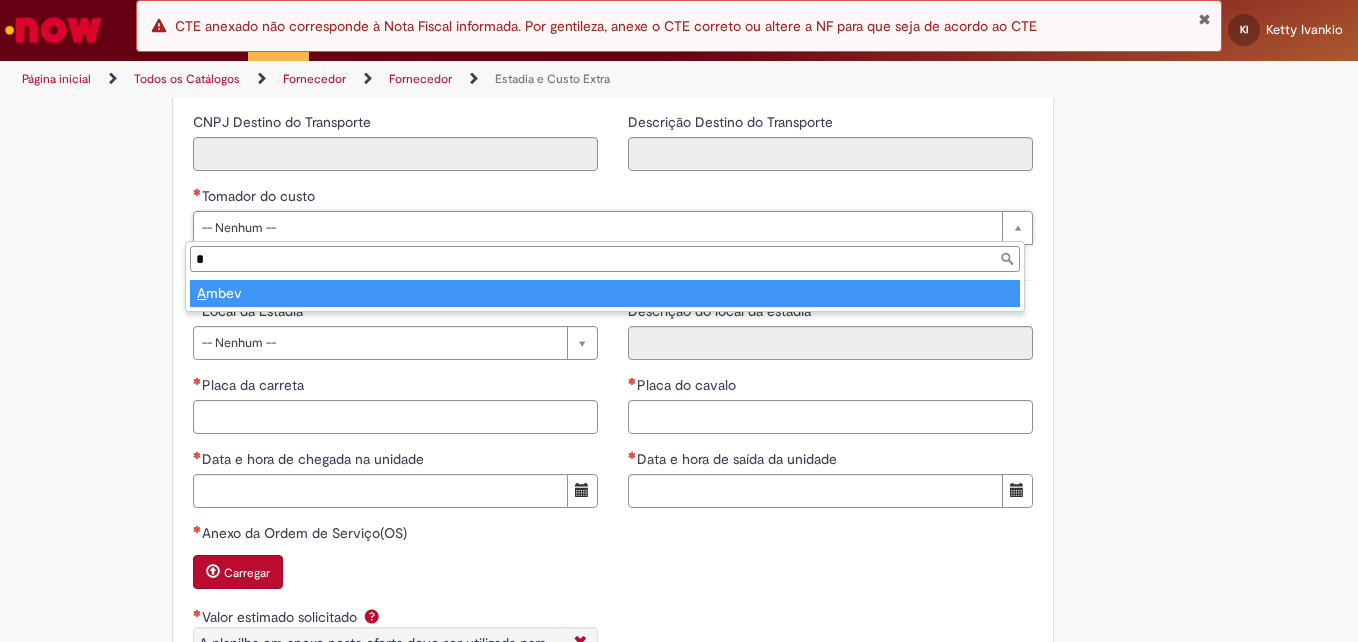 type on "*" 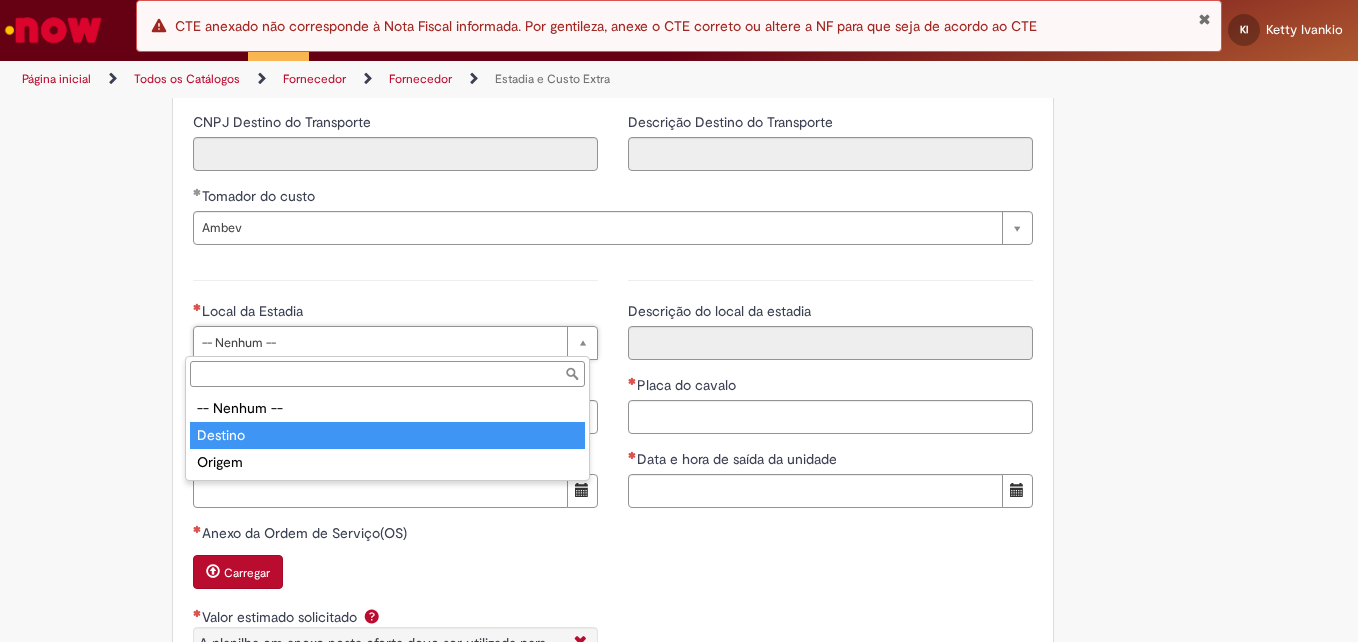 type on "*******" 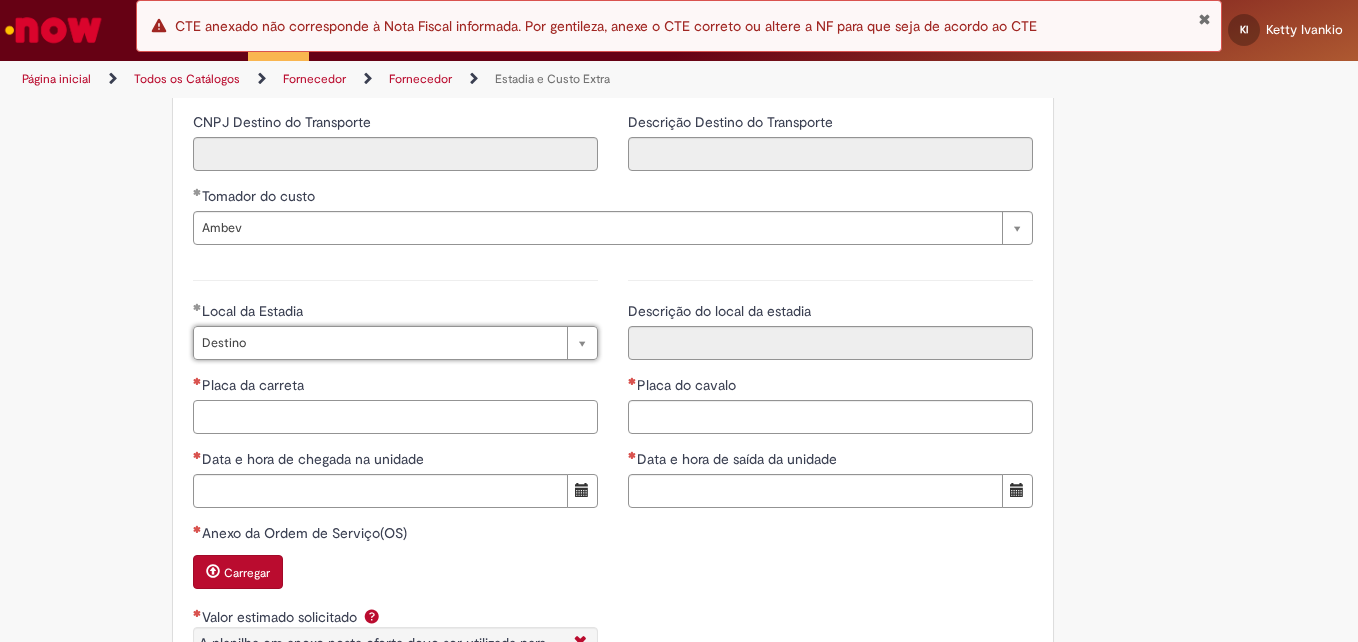 click on "Placa da carreta" at bounding box center [395, 417] 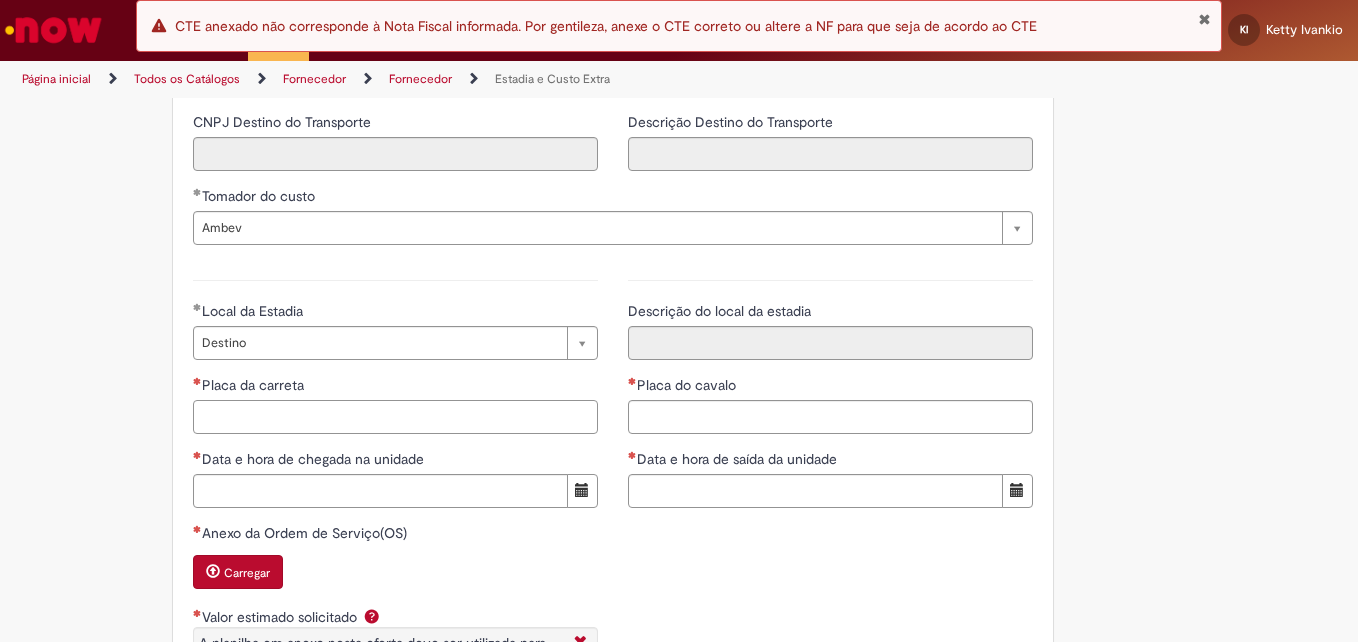 paste on "*******" 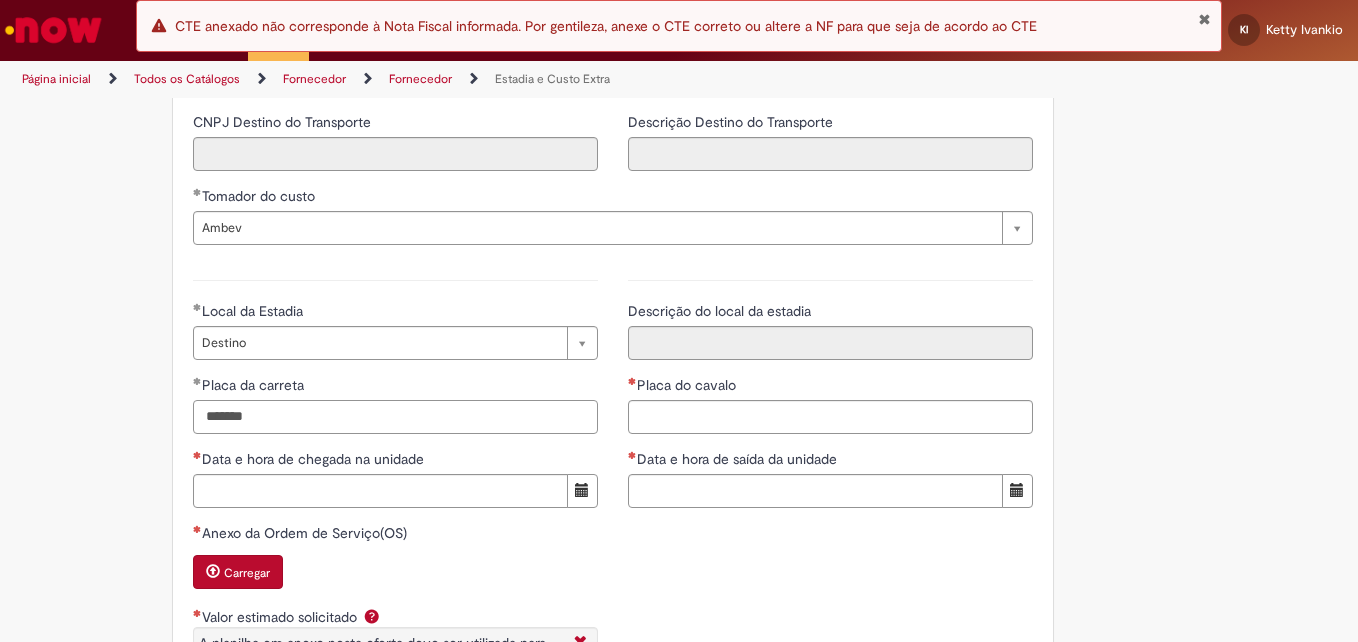 type on "*******" 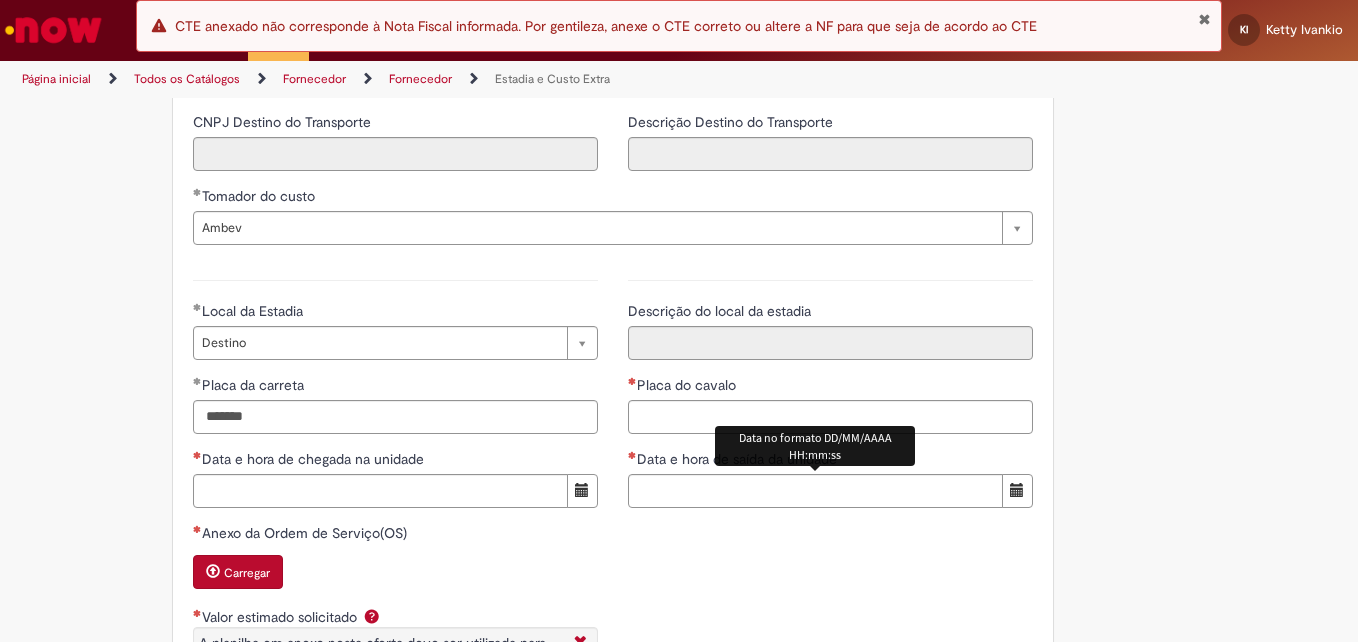 click on "Data no formato DD/MM/AAAA HH:mm:ss" at bounding box center [815, 446] 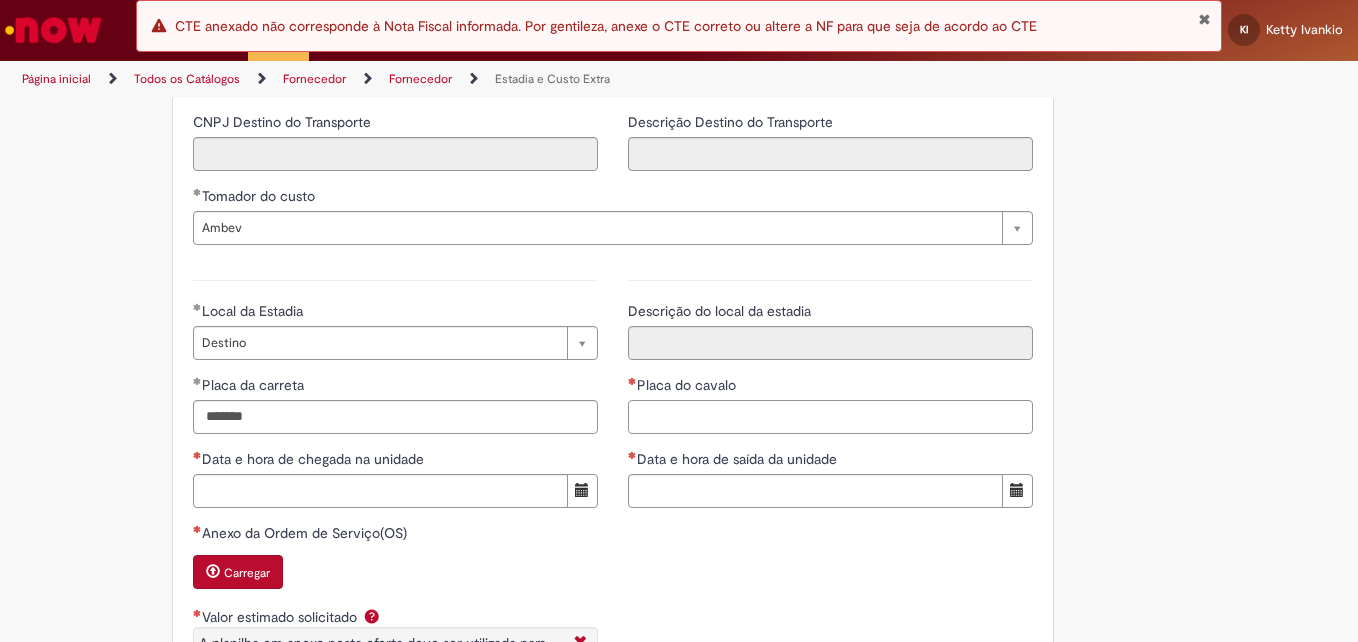 click on "Placa do cavalo" at bounding box center [830, 417] 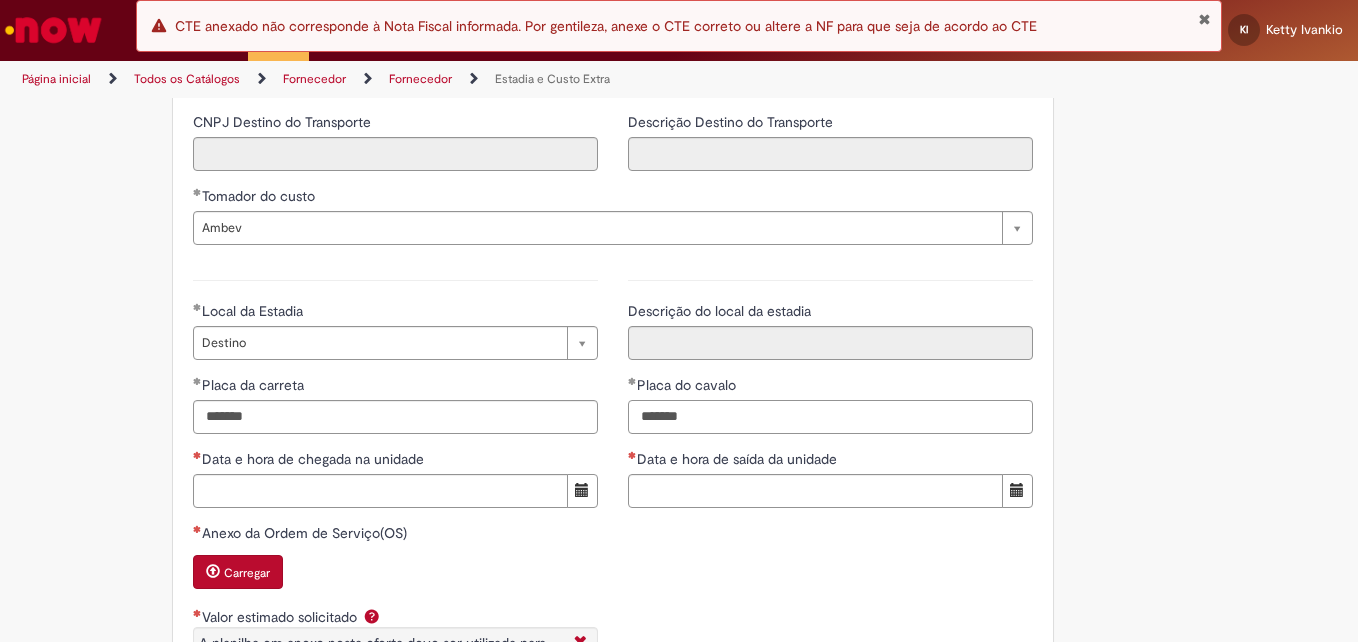 type on "*******" 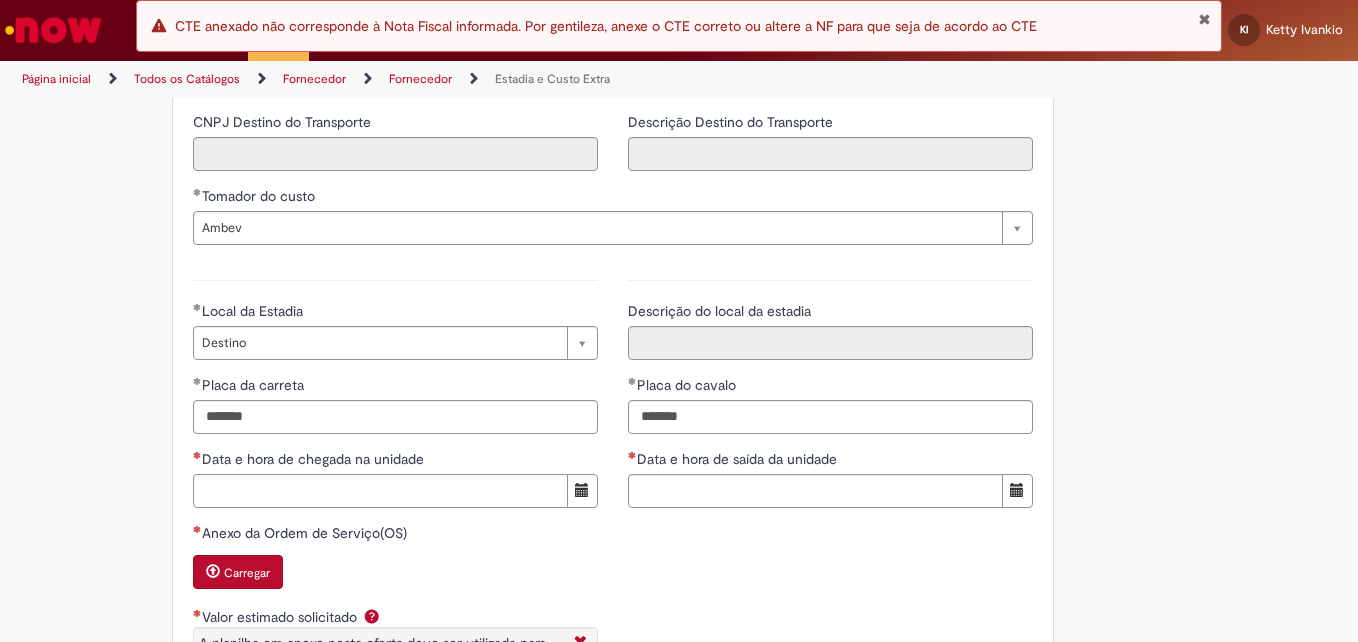 click on "Data e hora de chegada na unidade" at bounding box center [380, 491] 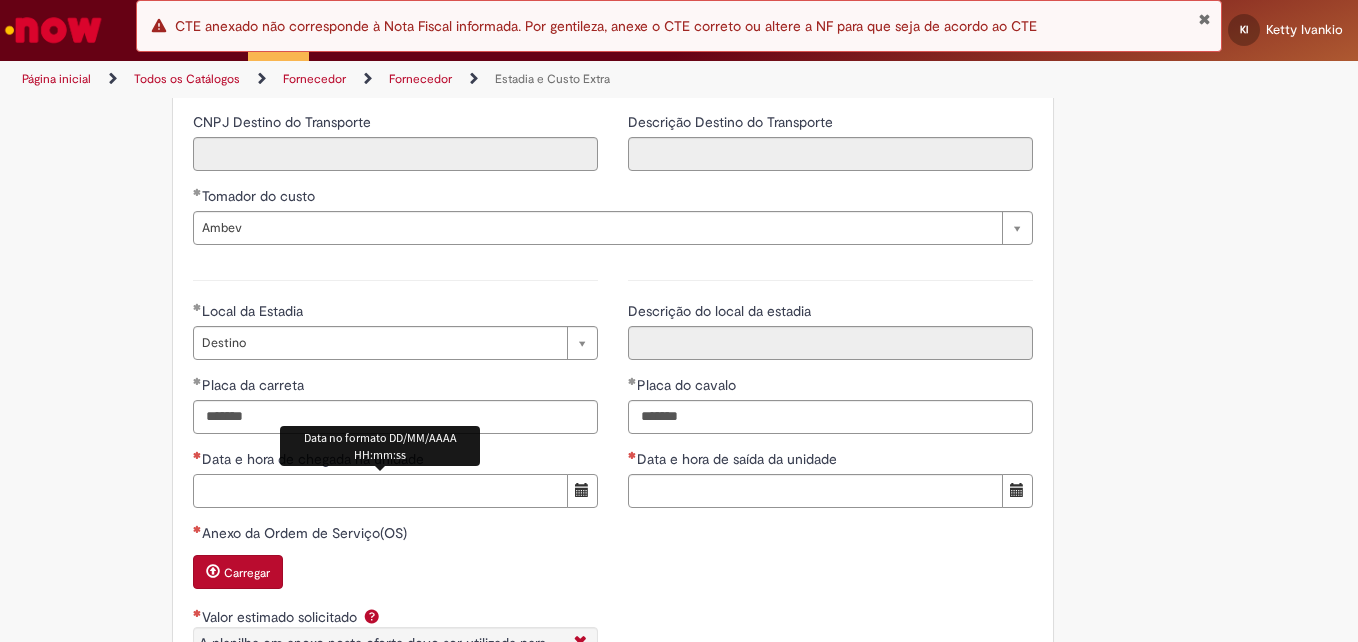 paste on "**********" 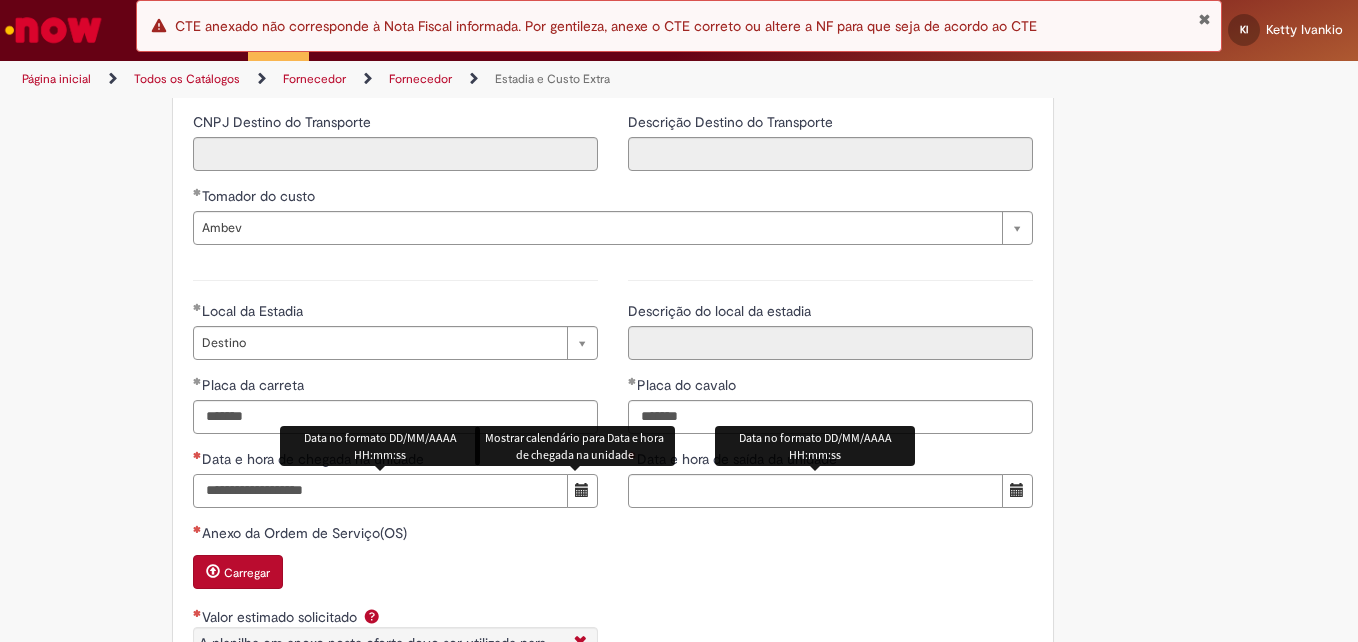 type on "**********" 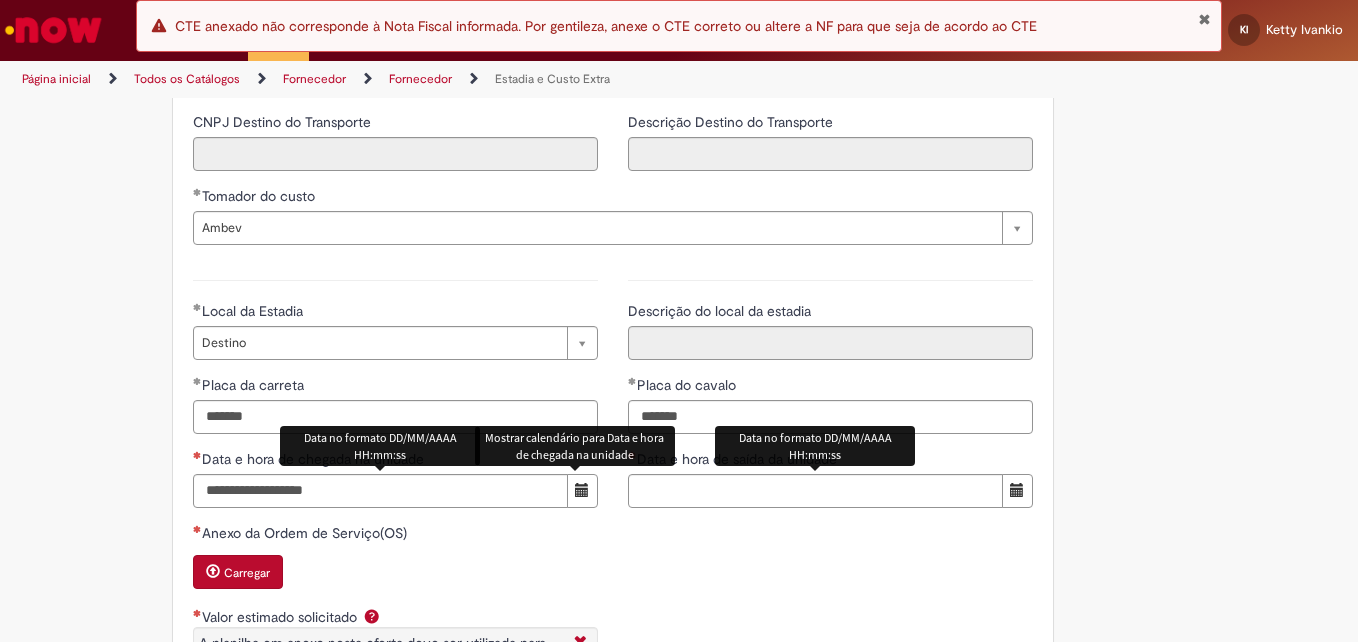 click on "**********" at bounding box center [830, 391] 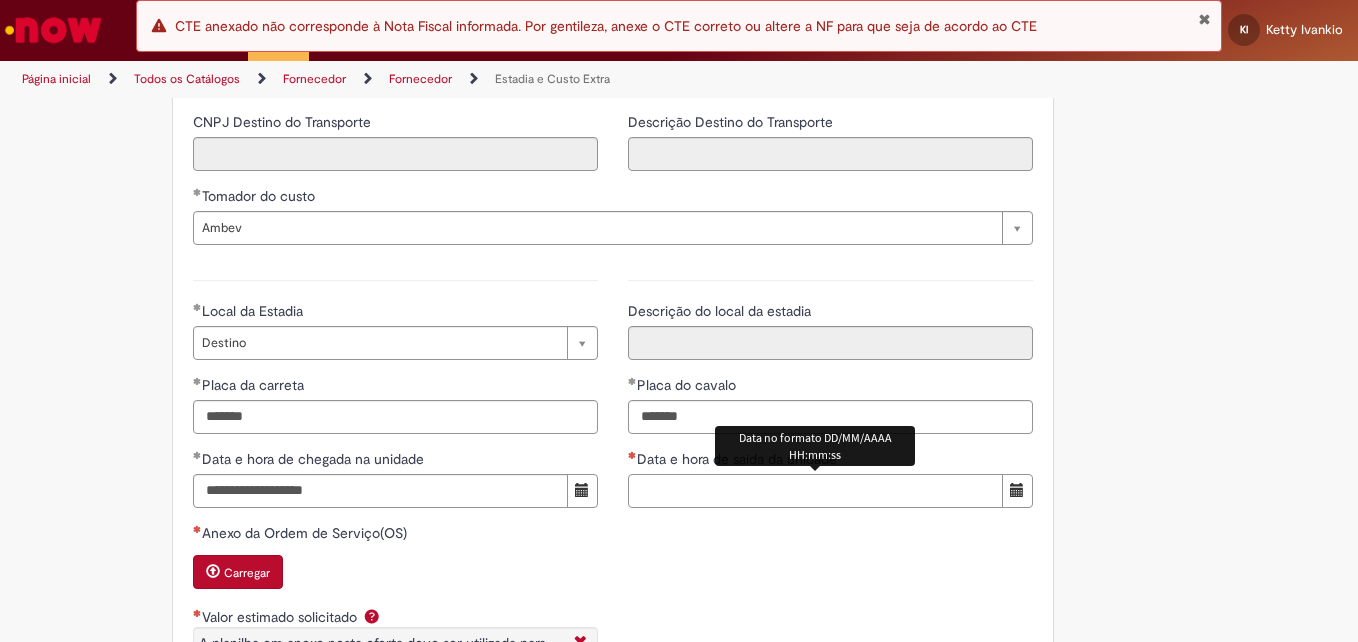 click on "Data e hora de saída da unidade" at bounding box center [815, 491] 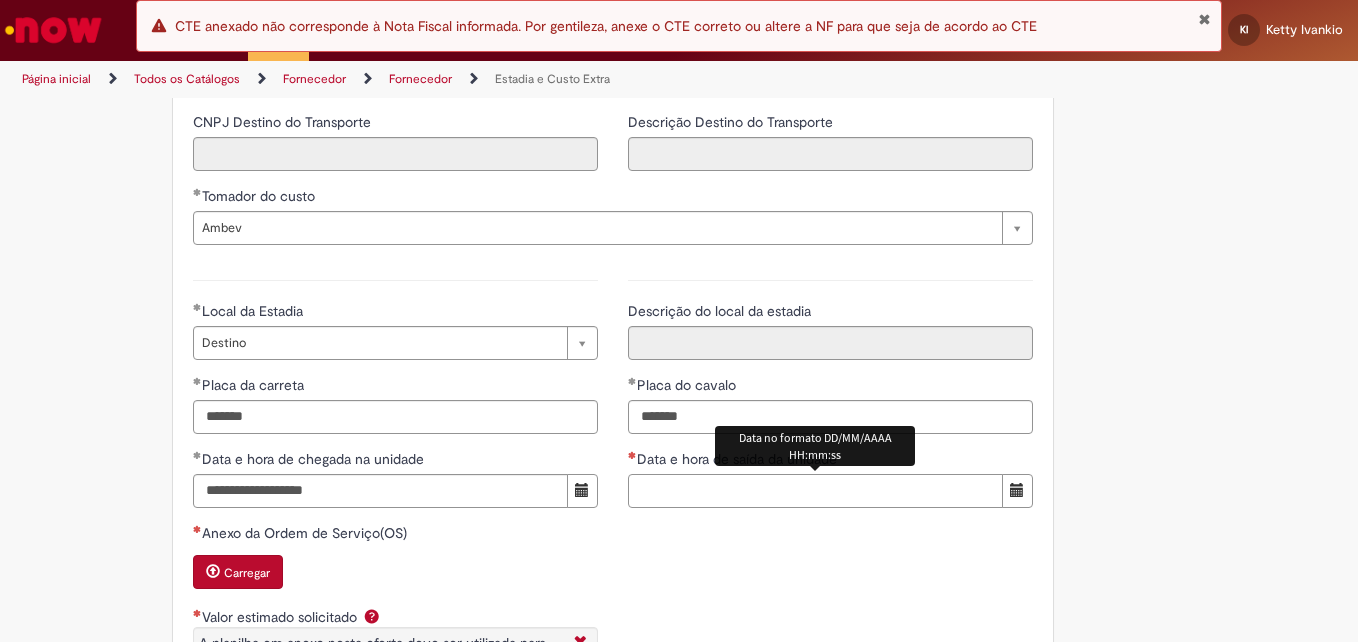 click on "Data e hora de saída da unidade" at bounding box center (815, 491) 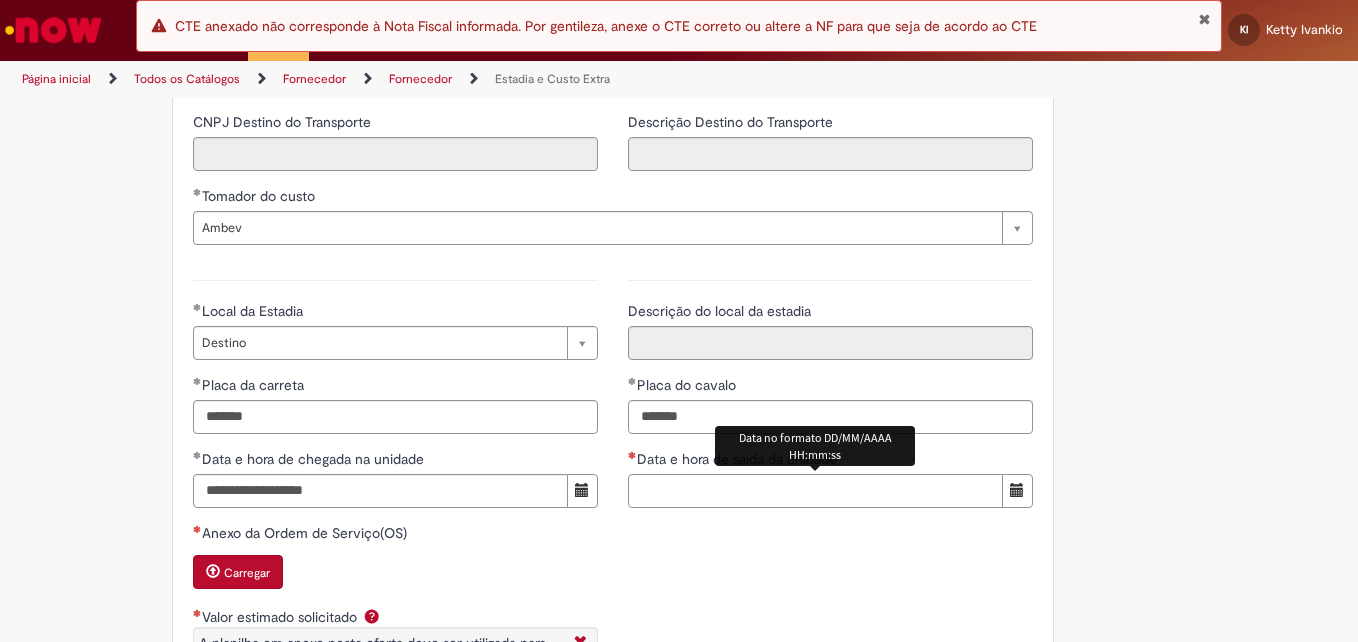 paste on "**********" 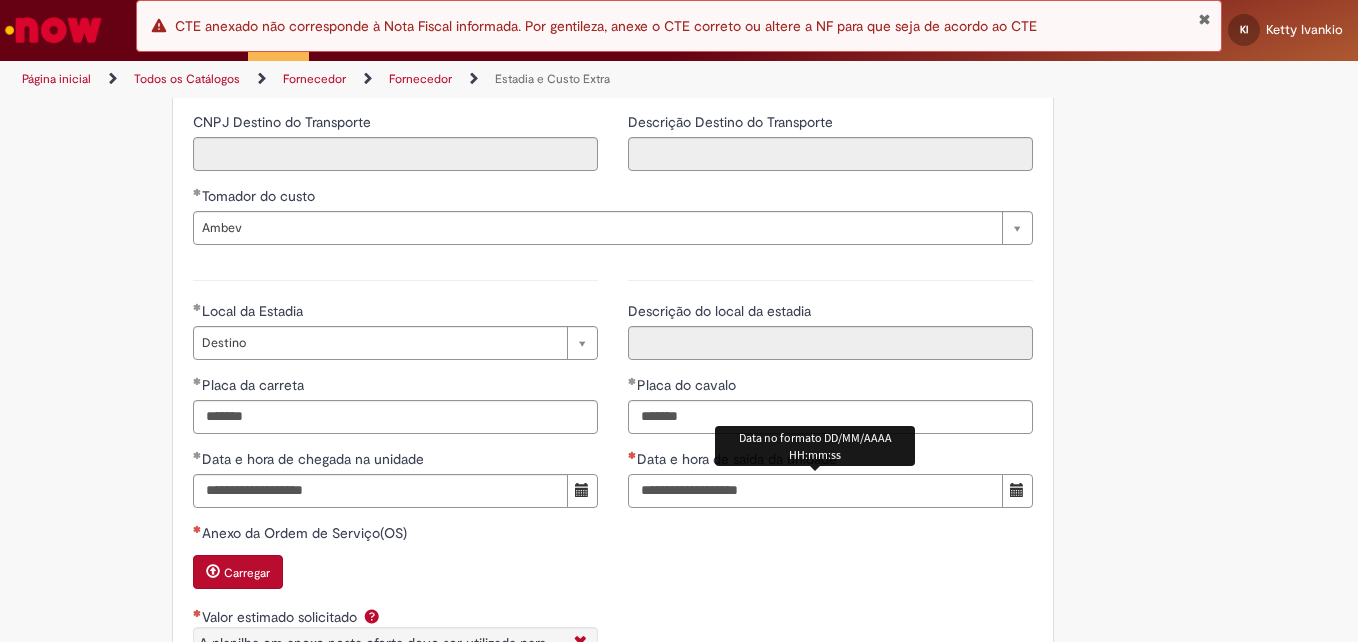 type on "**********" 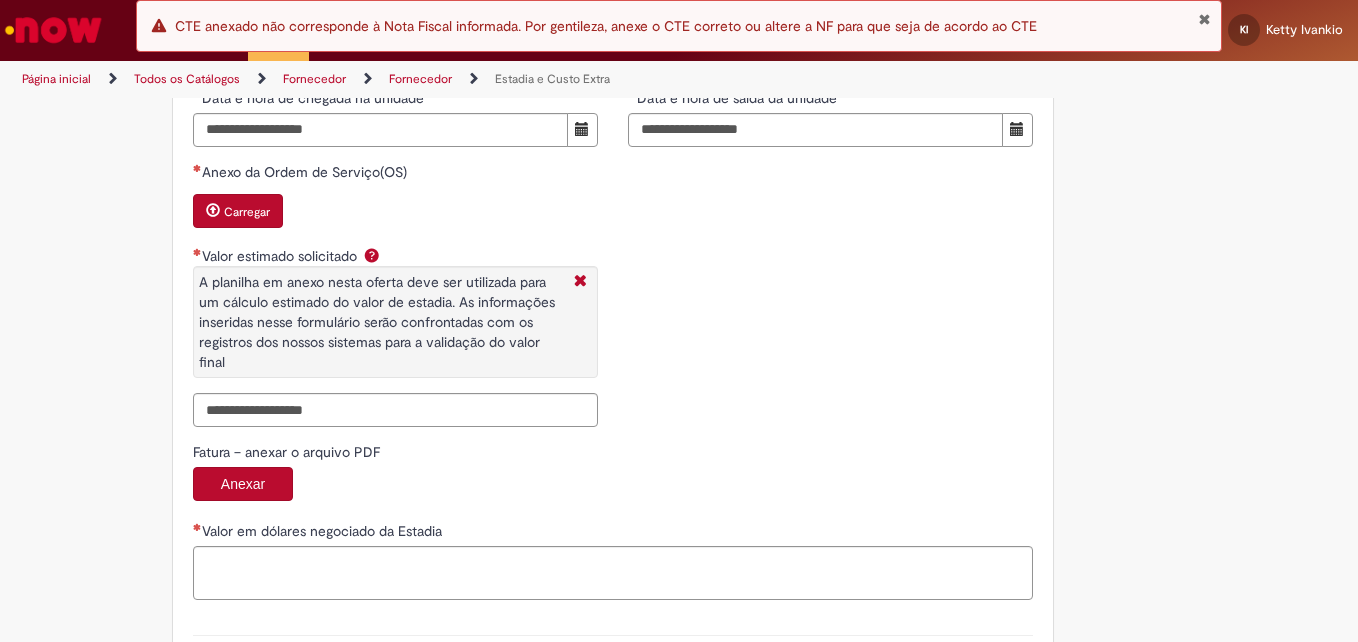 scroll, scrollTop: 3058, scrollLeft: 0, axis: vertical 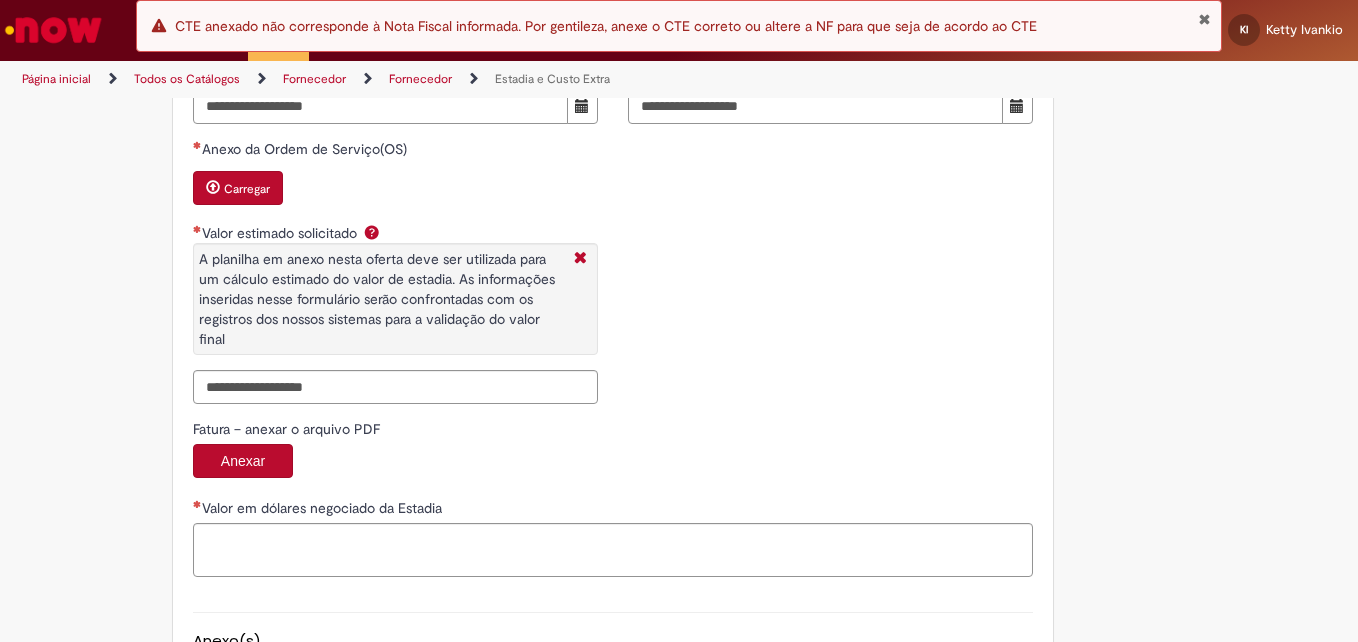 click on "Carregar" at bounding box center [238, 188] 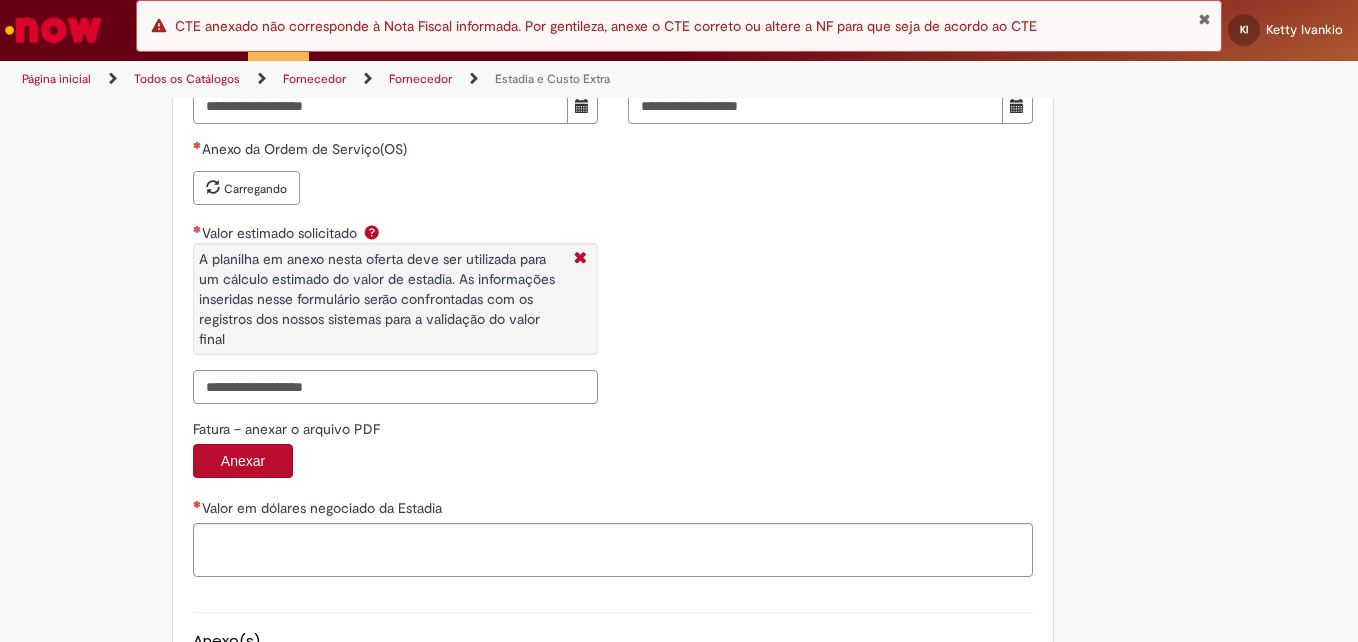 click on "Valor estimado solicitado A planilha em anexo nesta oferta deve ser utilizada para um cálculo estimado do valor de estadia. As informações inseridas nesse formulário serão confrontadas com os registros dos nossos sistemas para a validação do valor final" at bounding box center (395, 387) 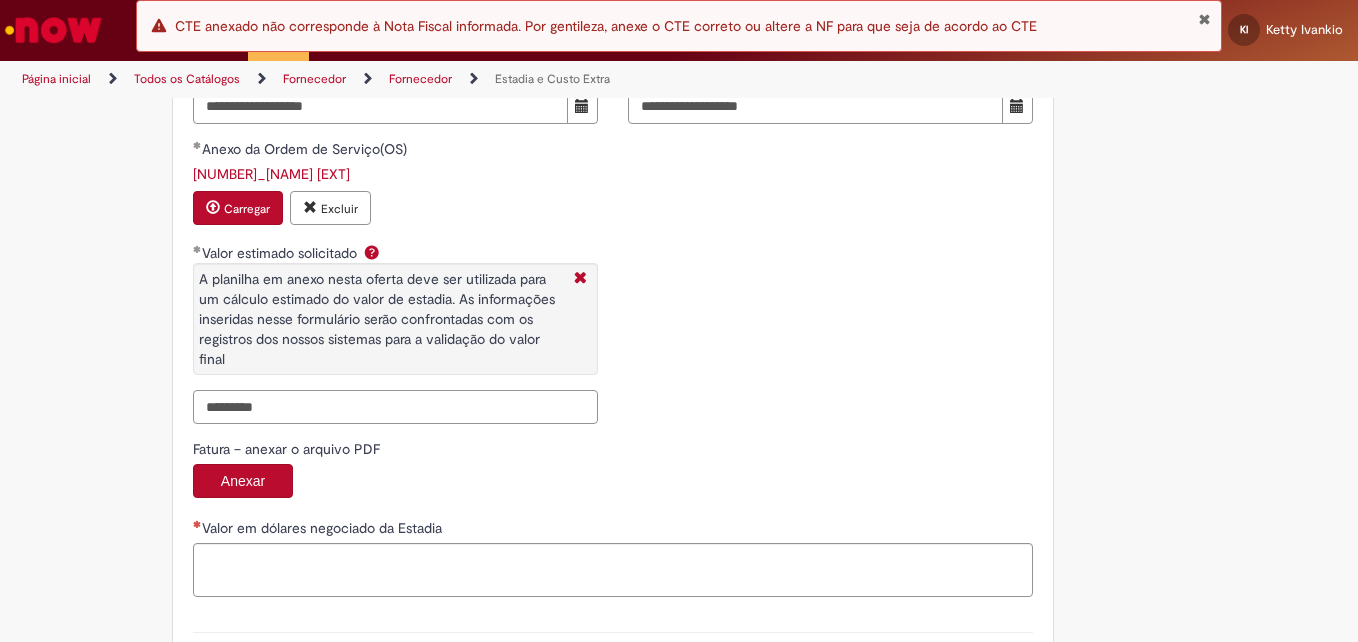 drag, startPoint x: 222, startPoint y: 404, endPoint x: 122, endPoint y: 424, distance: 101.98039 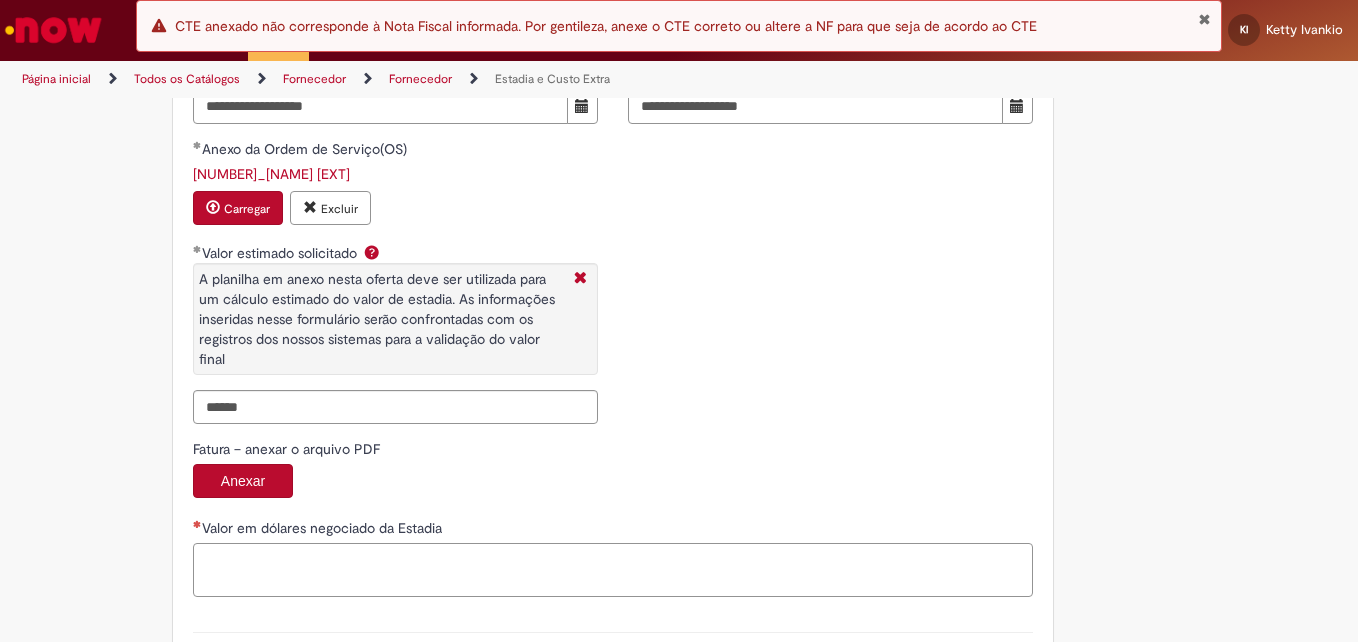 click on "Valor em dólares negociado da Estadia" at bounding box center [613, 570] 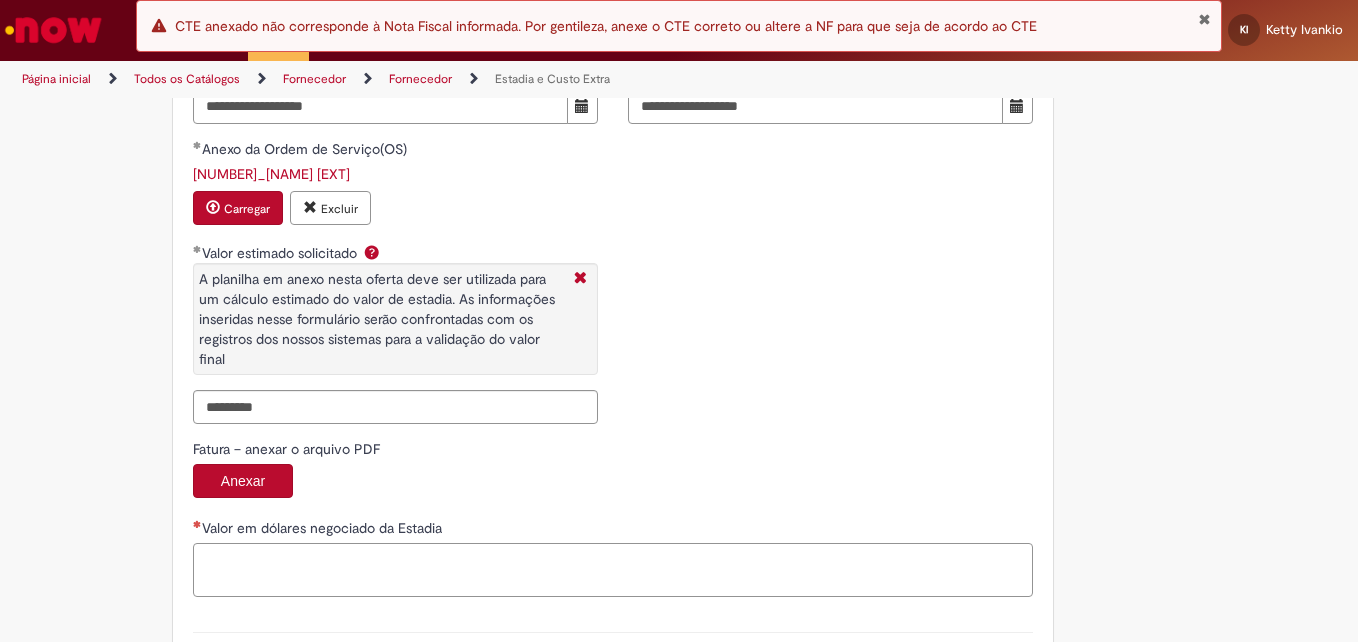 paste on "*********" 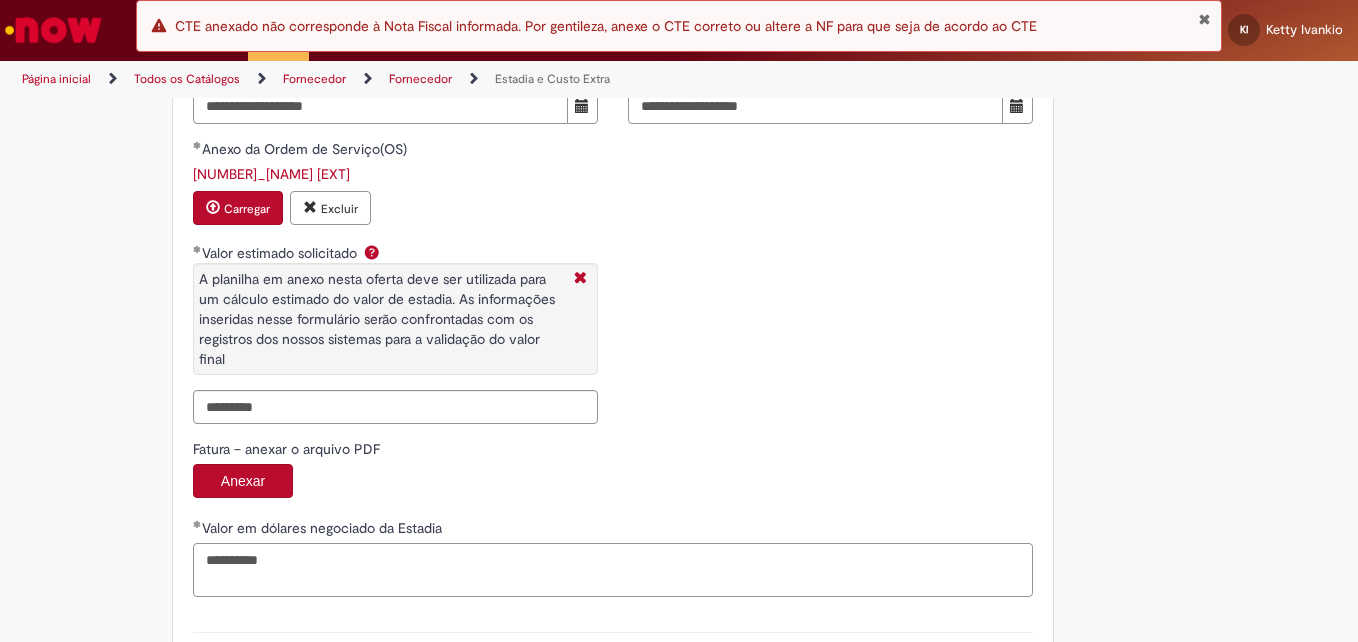 type on "*********" 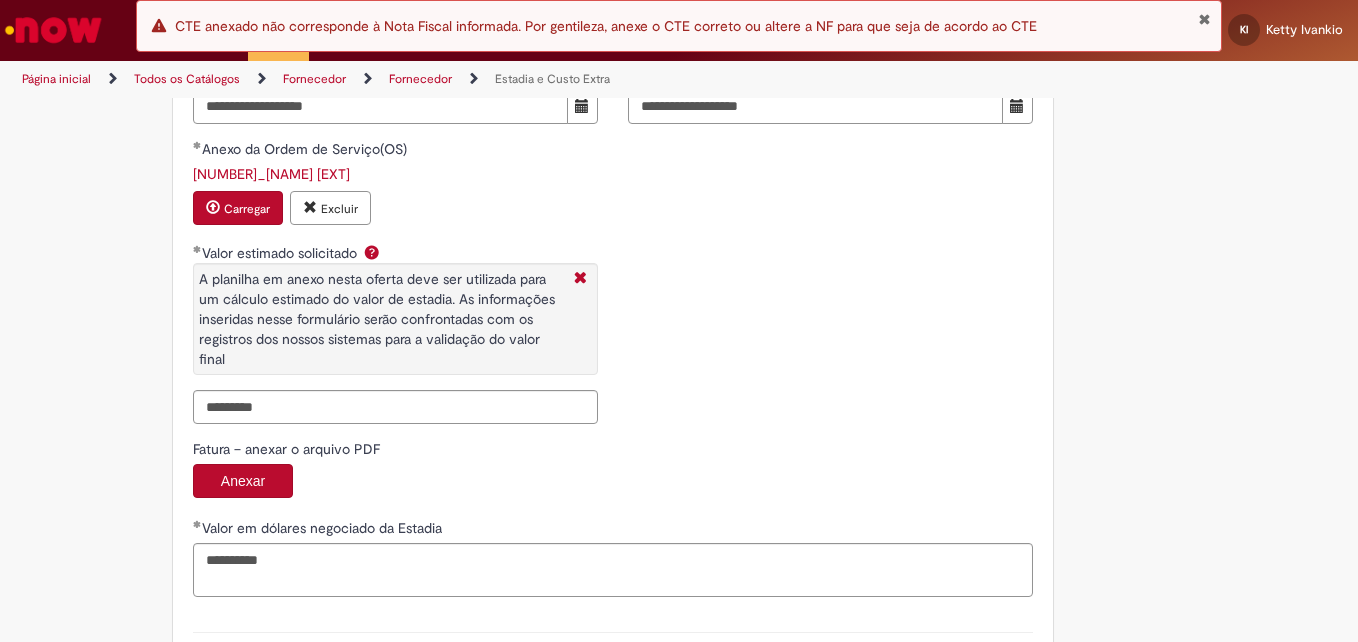 scroll, scrollTop: 3294, scrollLeft: 0, axis: vertical 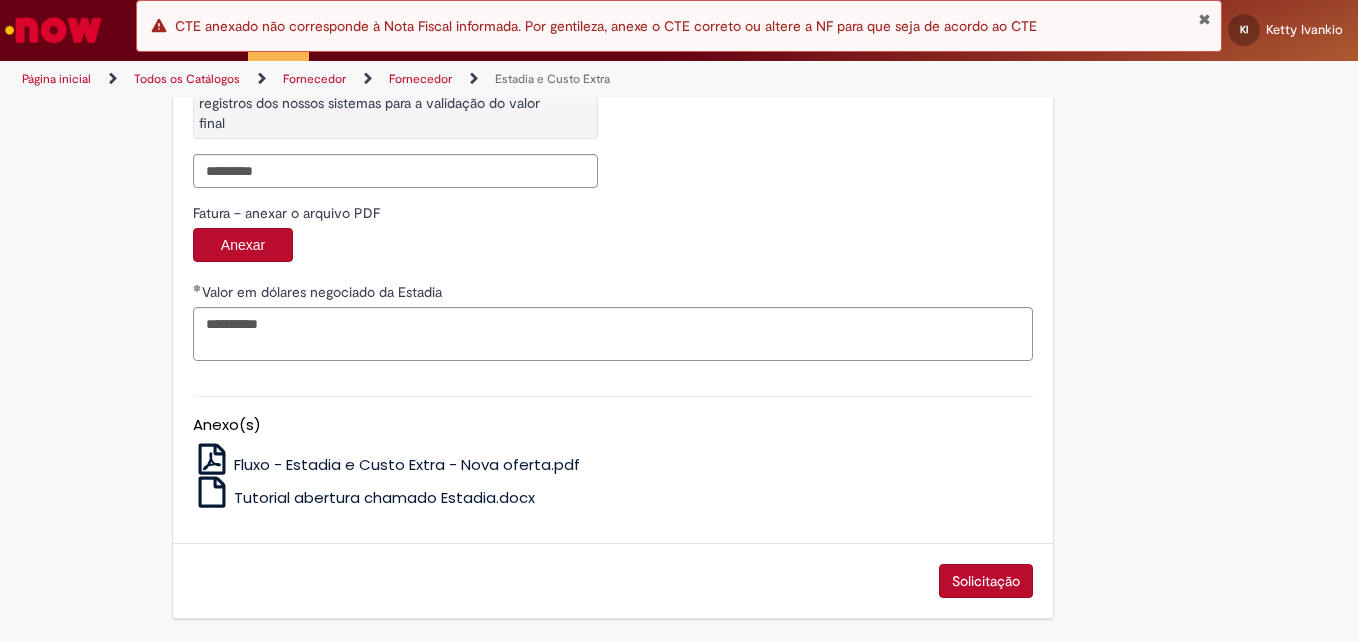 click on "Solicitação" at bounding box center (986, 581) 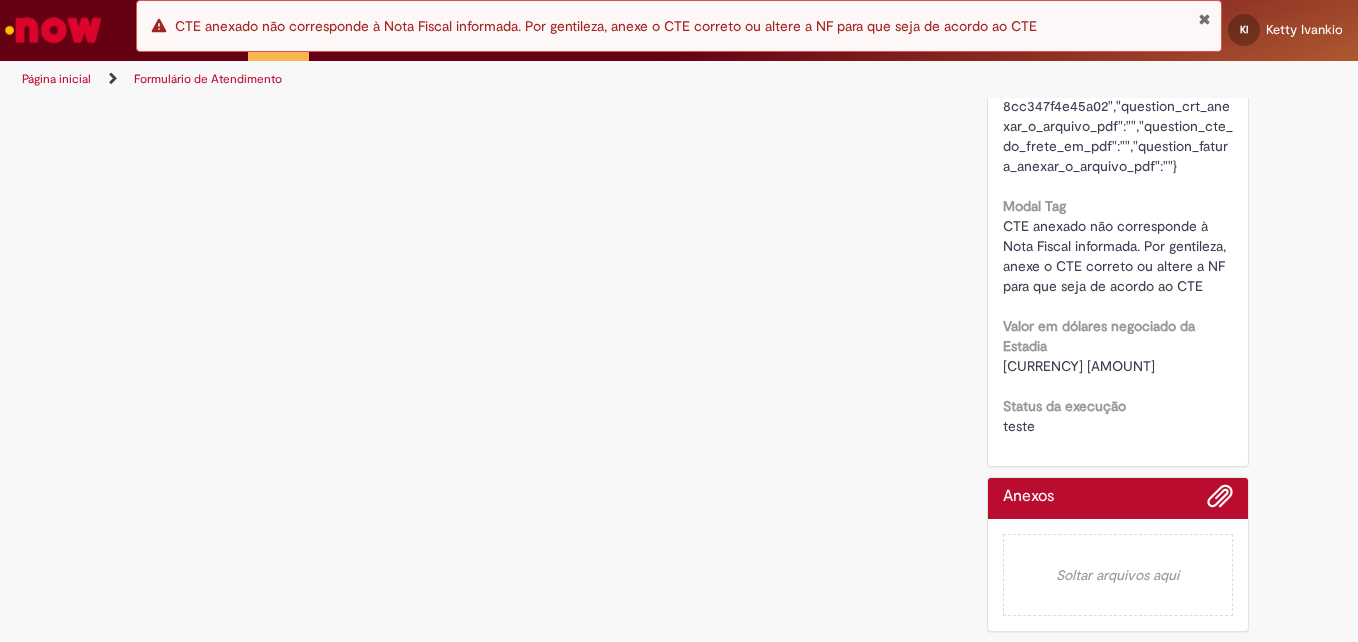 scroll, scrollTop: 0, scrollLeft: 0, axis: both 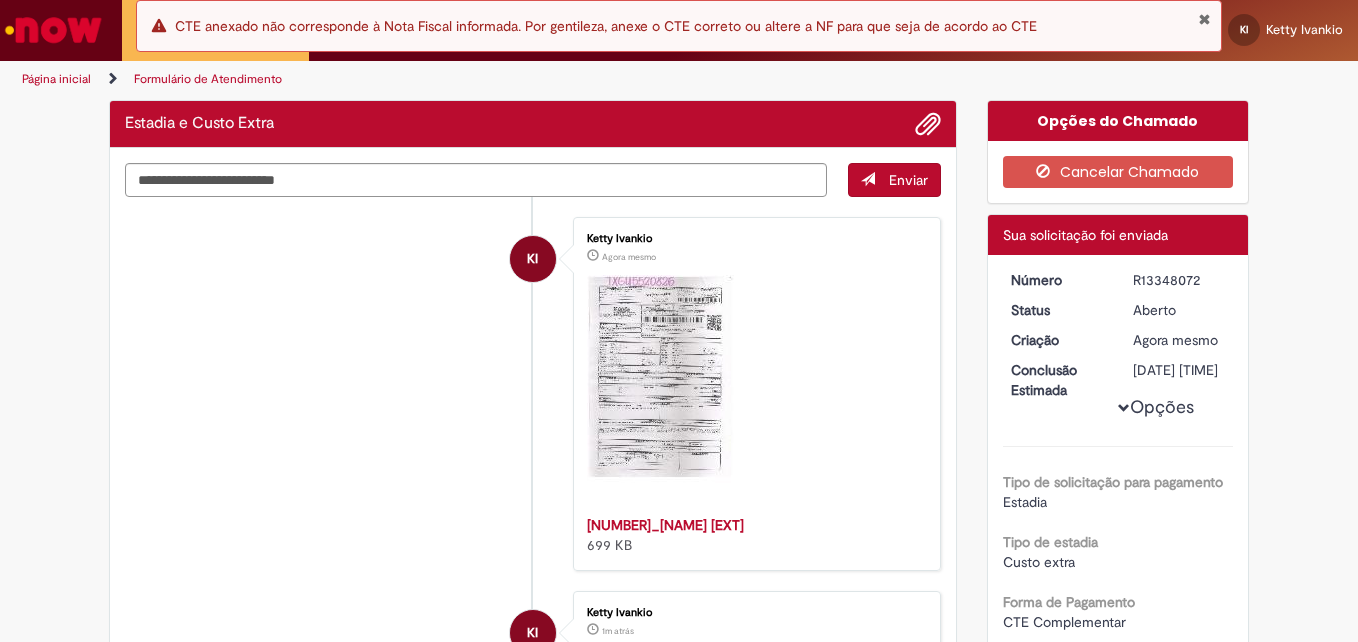 click on "R13348072" at bounding box center [1179, 280] 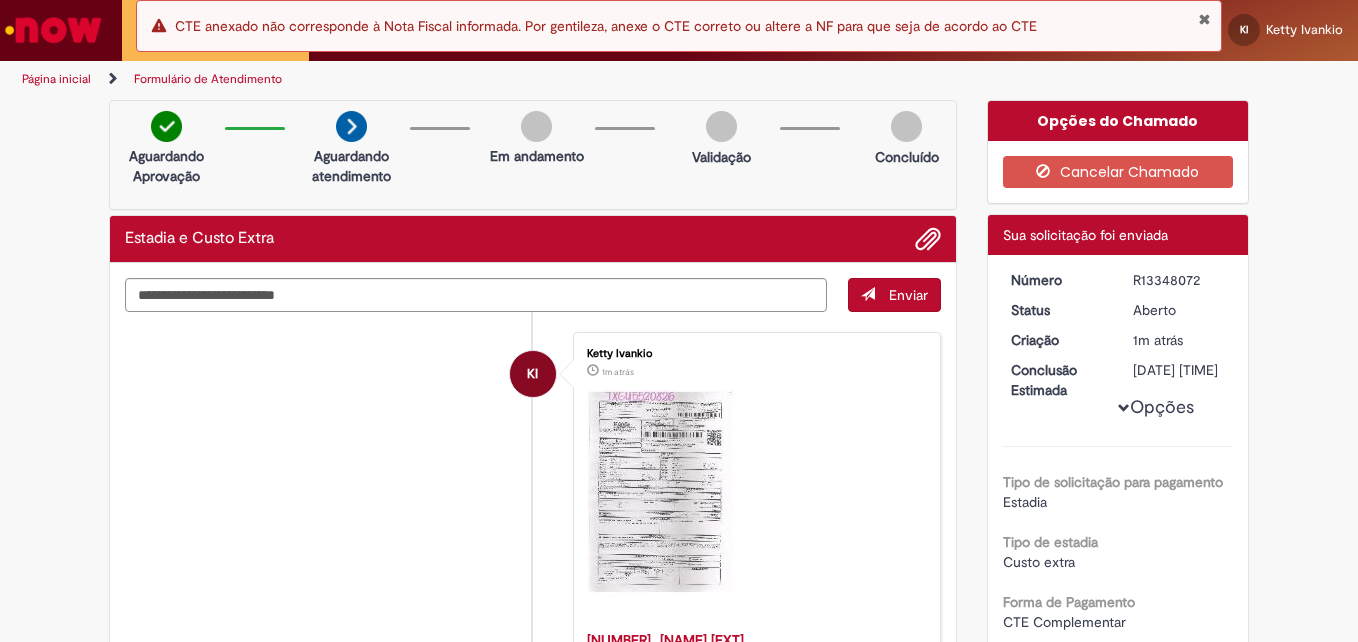 click at bounding box center [1204, 19] 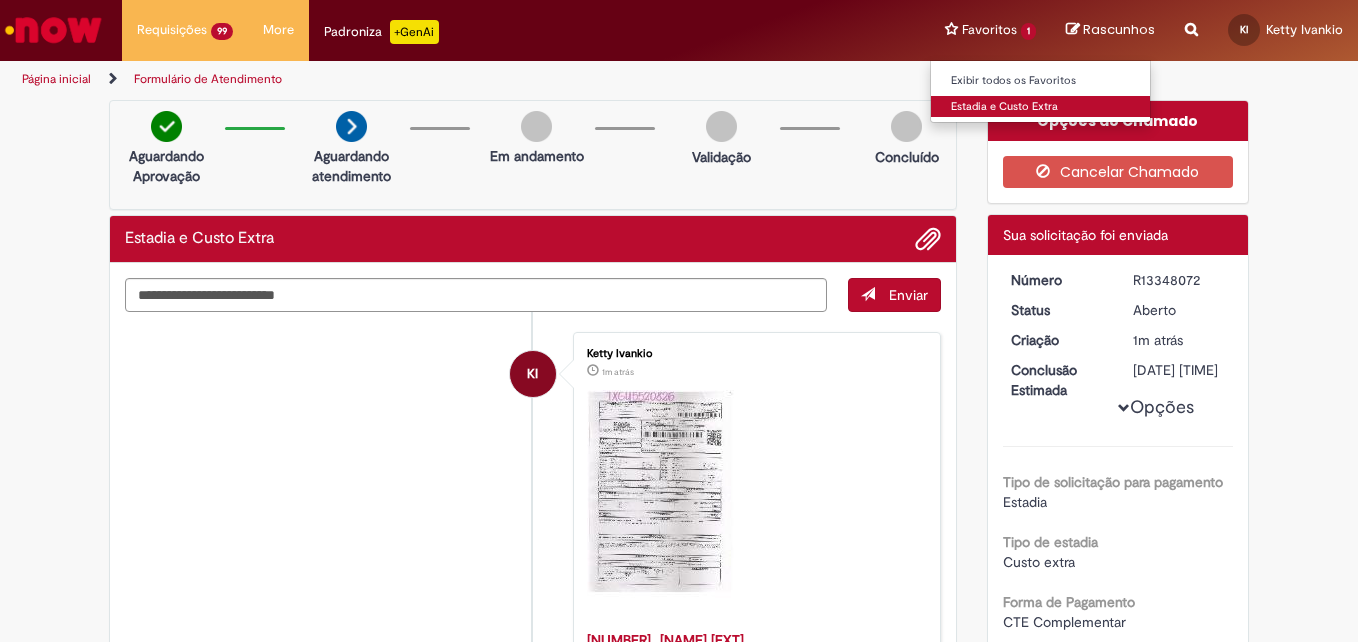 click on "Estadia e Custo Extra" at bounding box center [1041, 107] 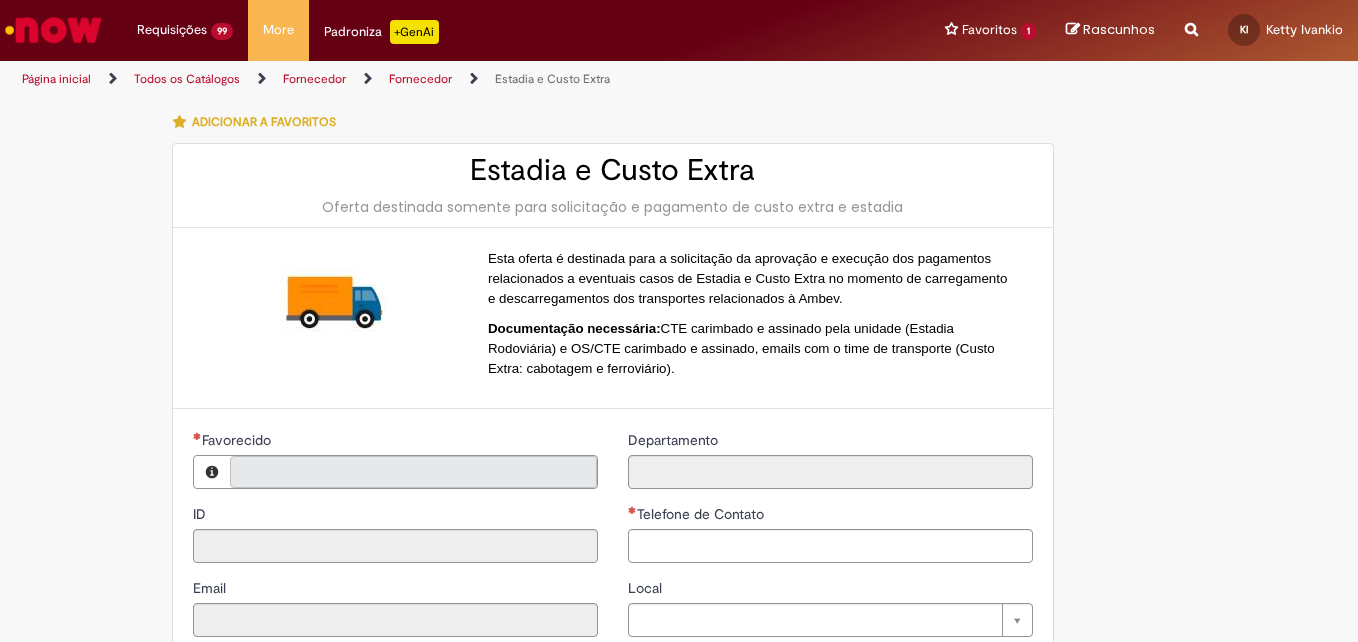 type on "**********" 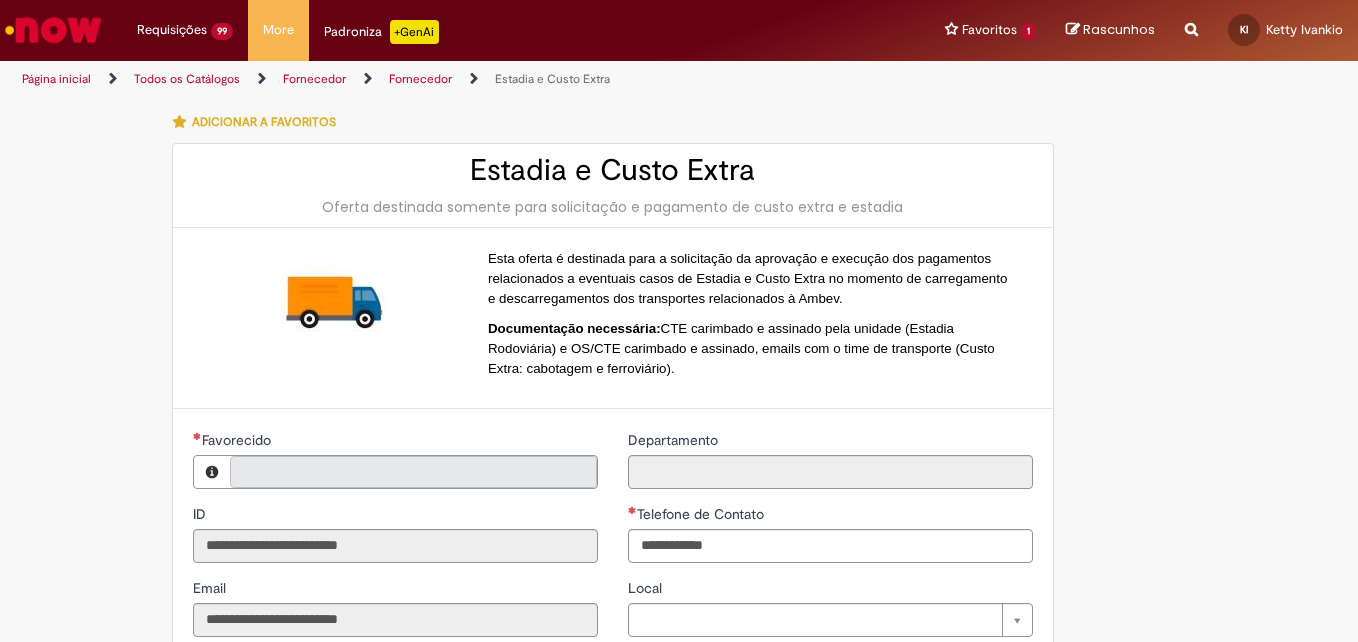 type on "**********" 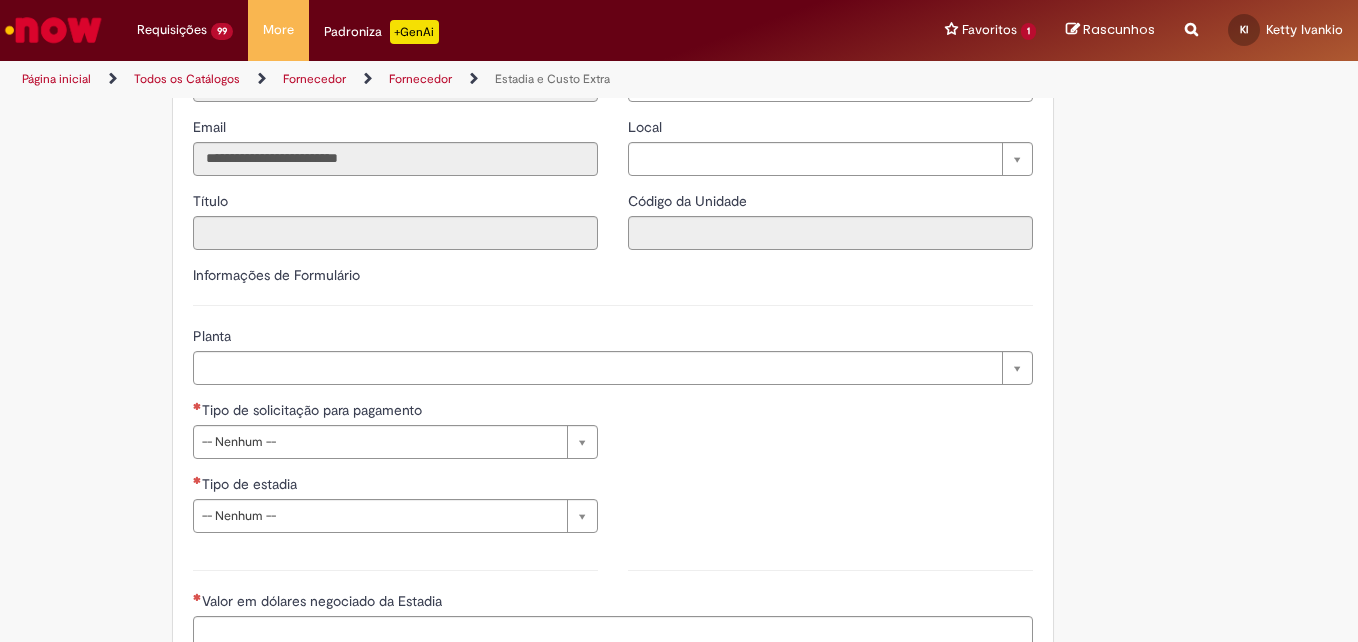 scroll, scrollTop: 500, scrollLeft: 0, axis: vertical 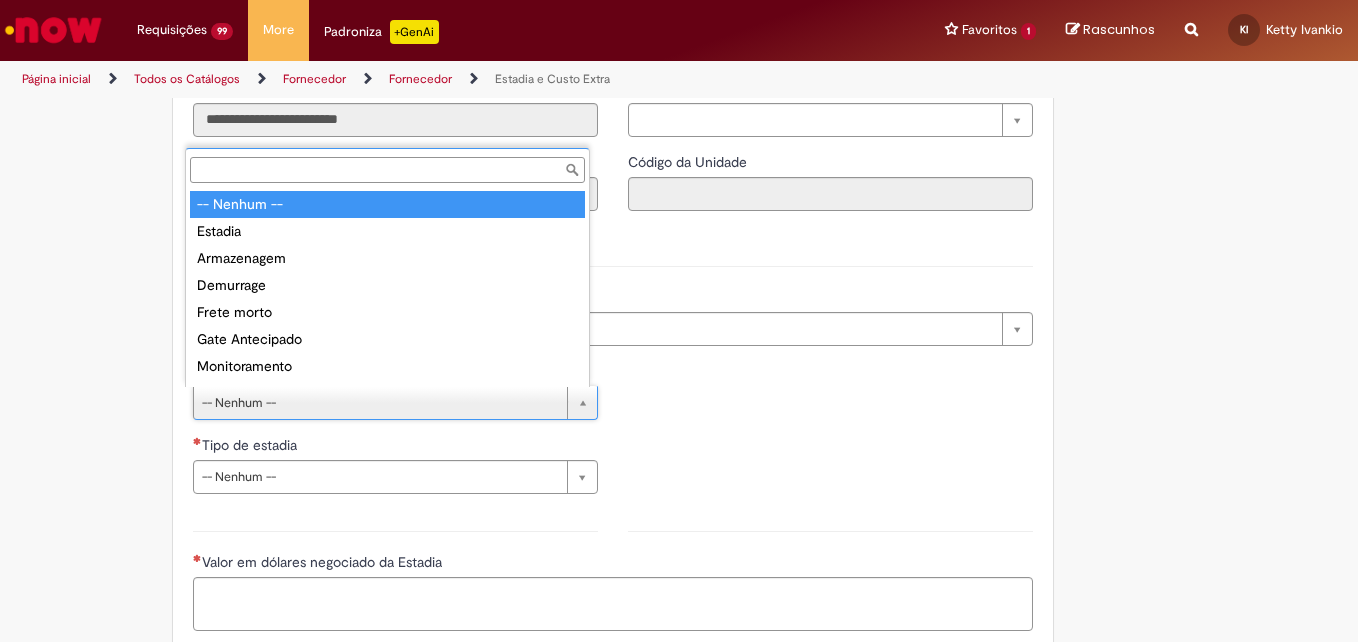 type on "*" 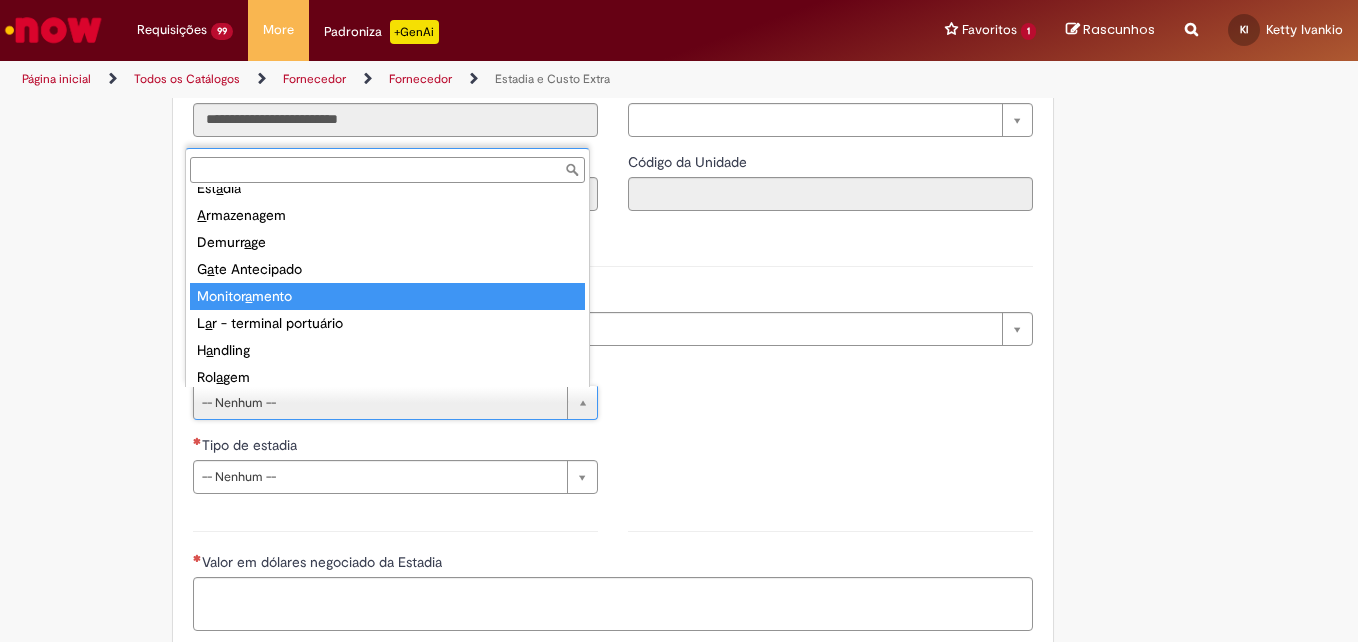 scroll, scrollTop: 0, scrollLeft: 0, axis: both 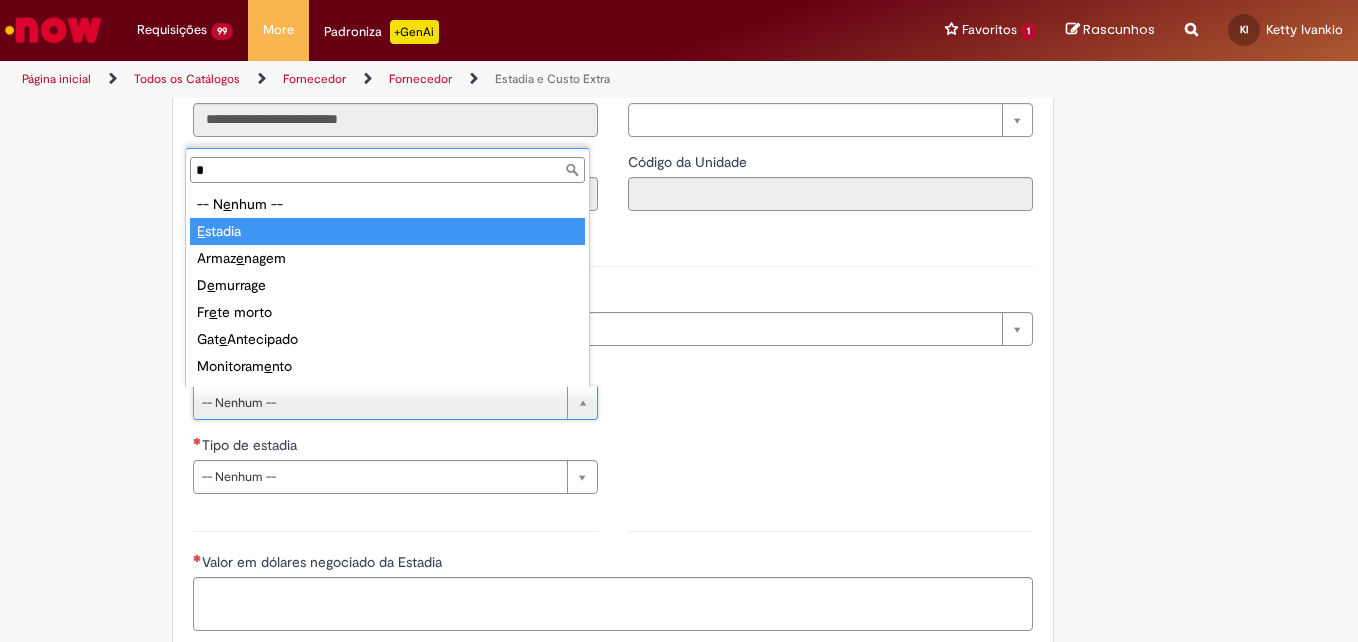 type on "*" 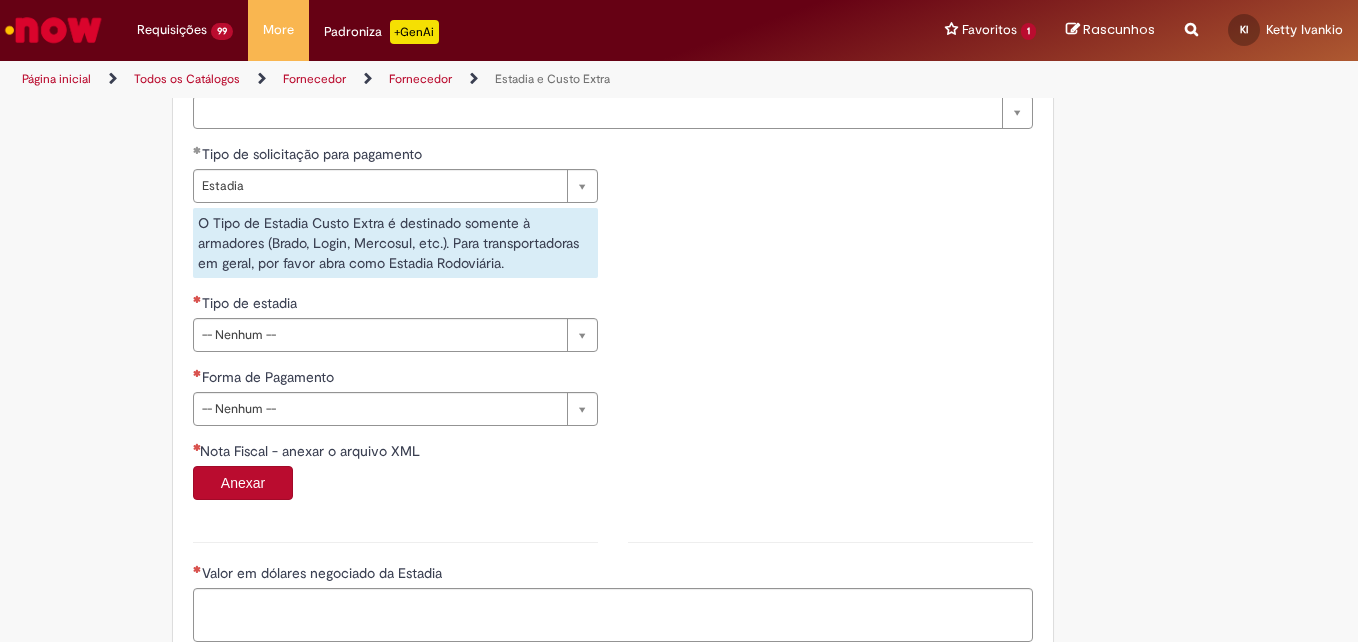 scroll, scrollTop: 816, scrollLeft: 0, axis: vertical 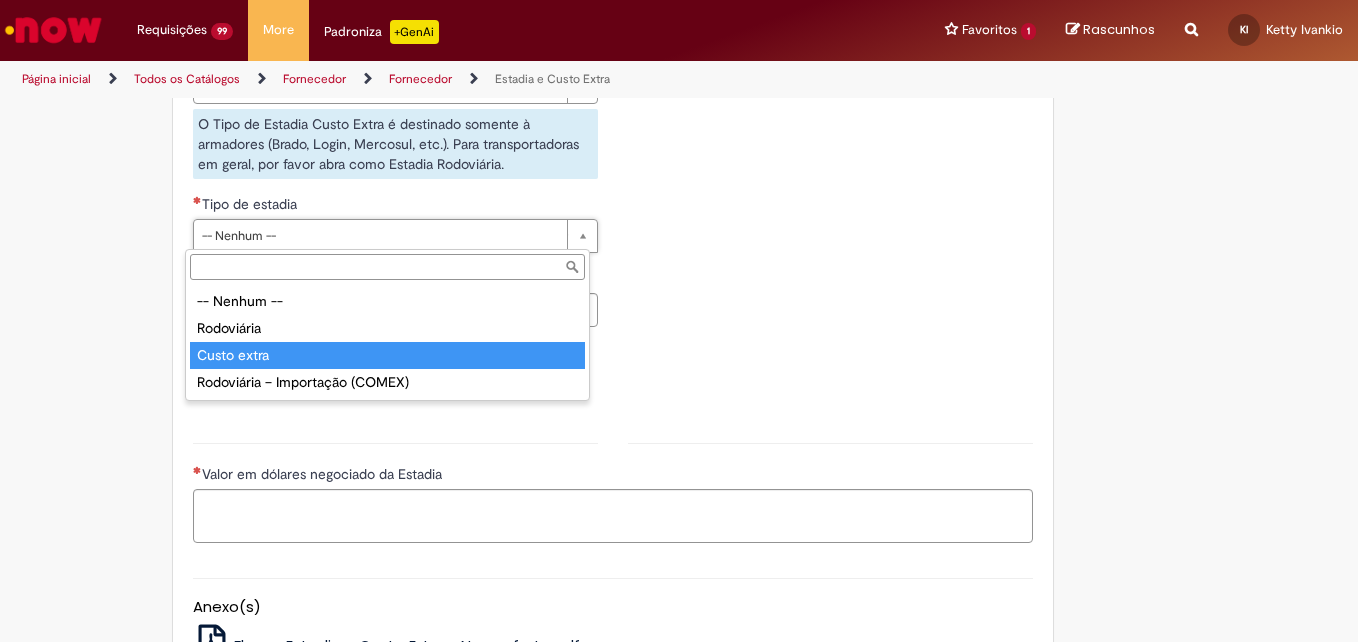 type on "**********" 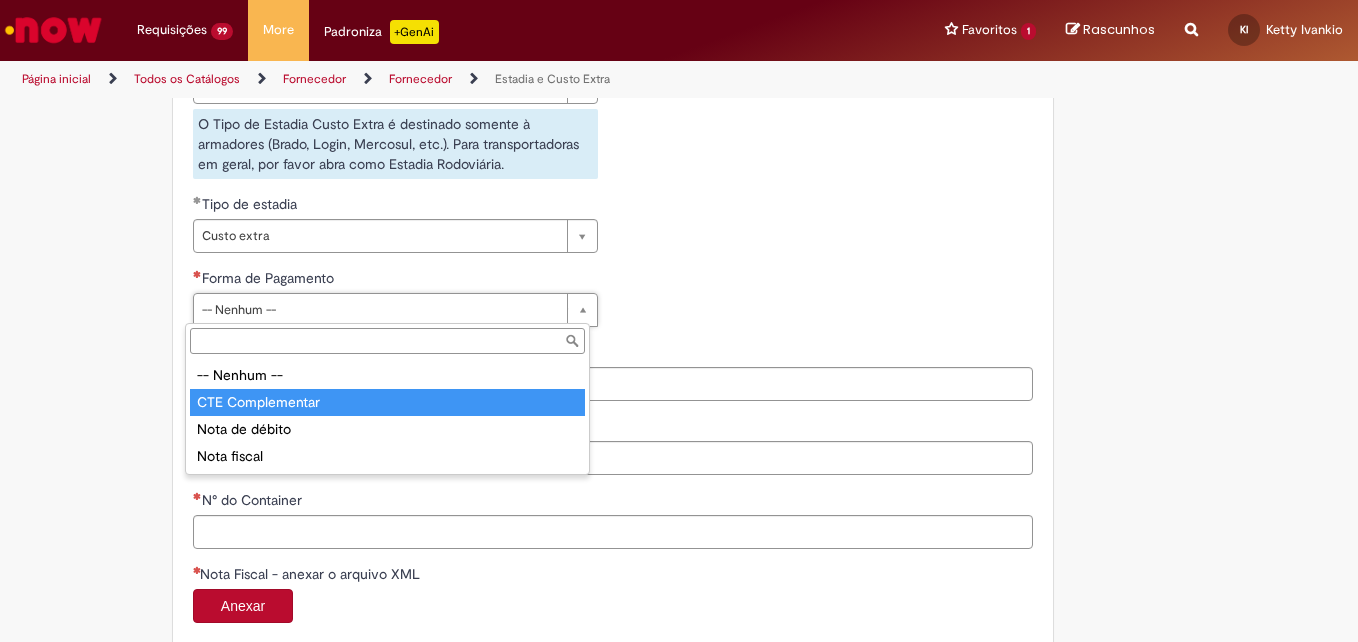 type on "**********" 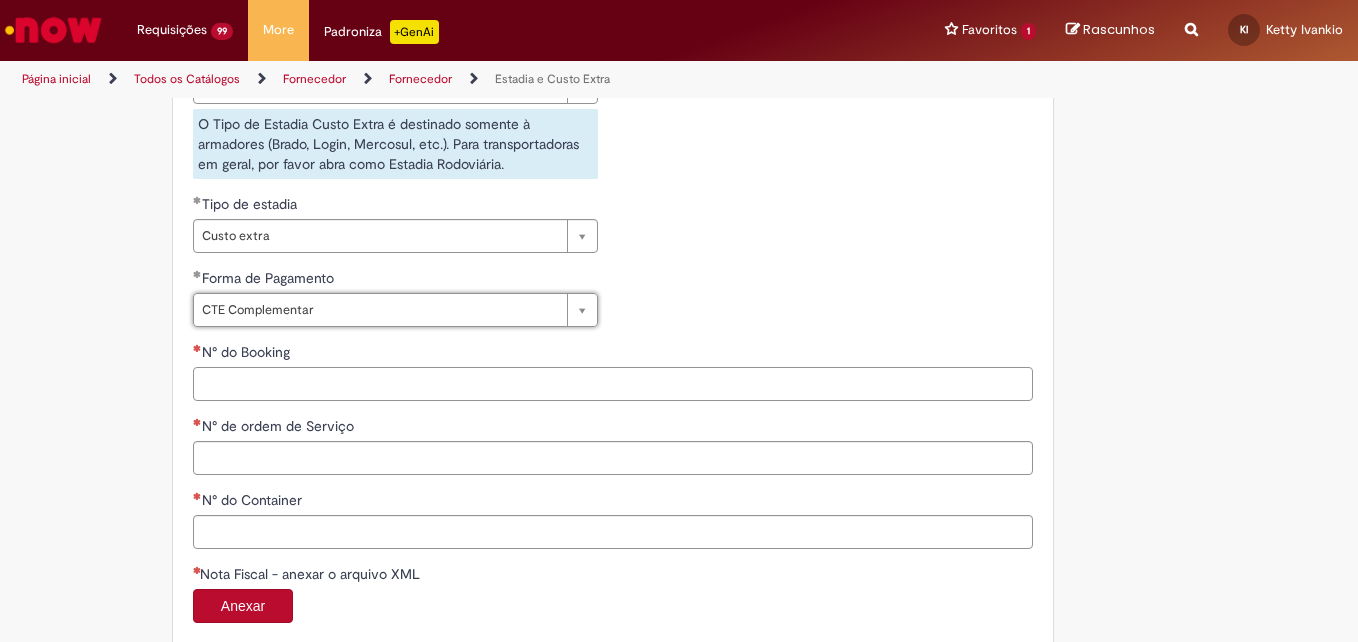 click on "N° do Booking" at bounding box center [613, 384] 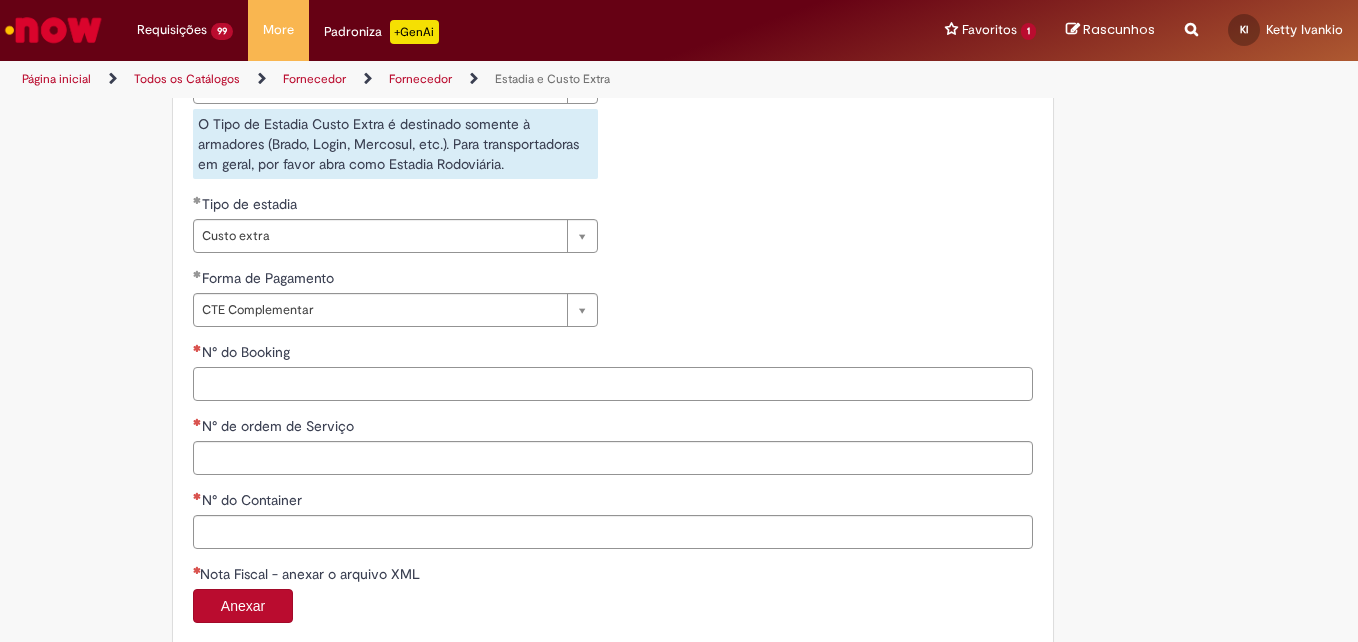 paste on "**********" 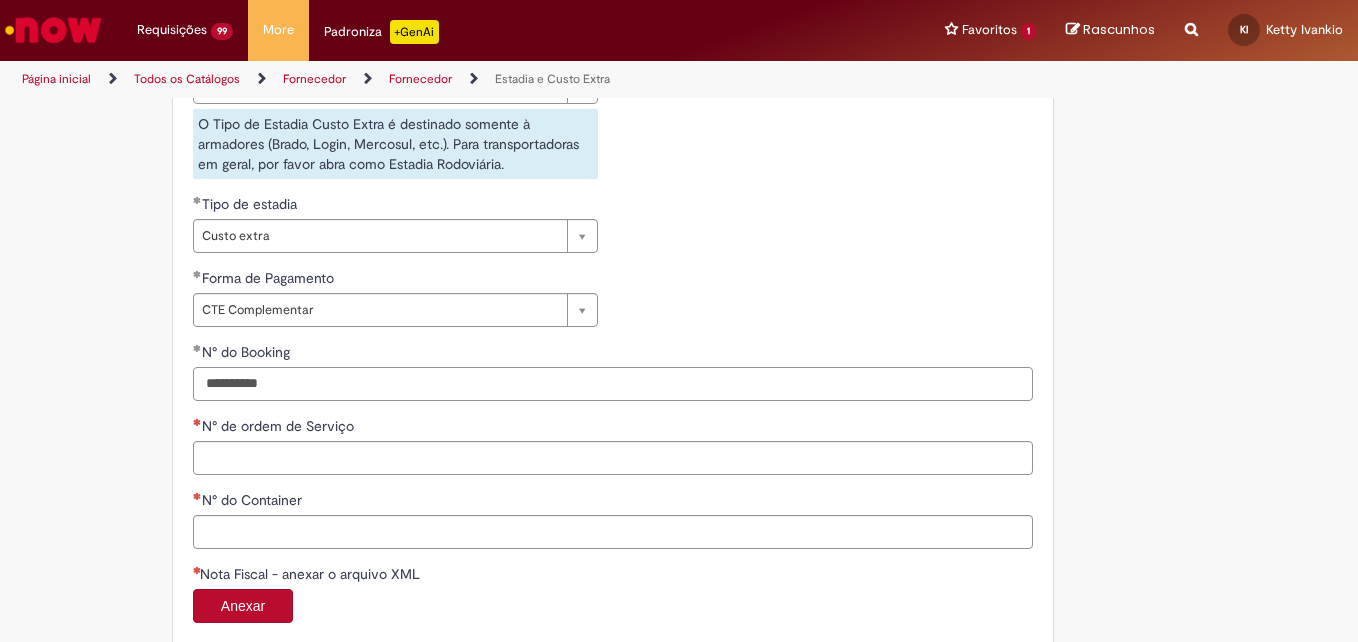 type on "**********" 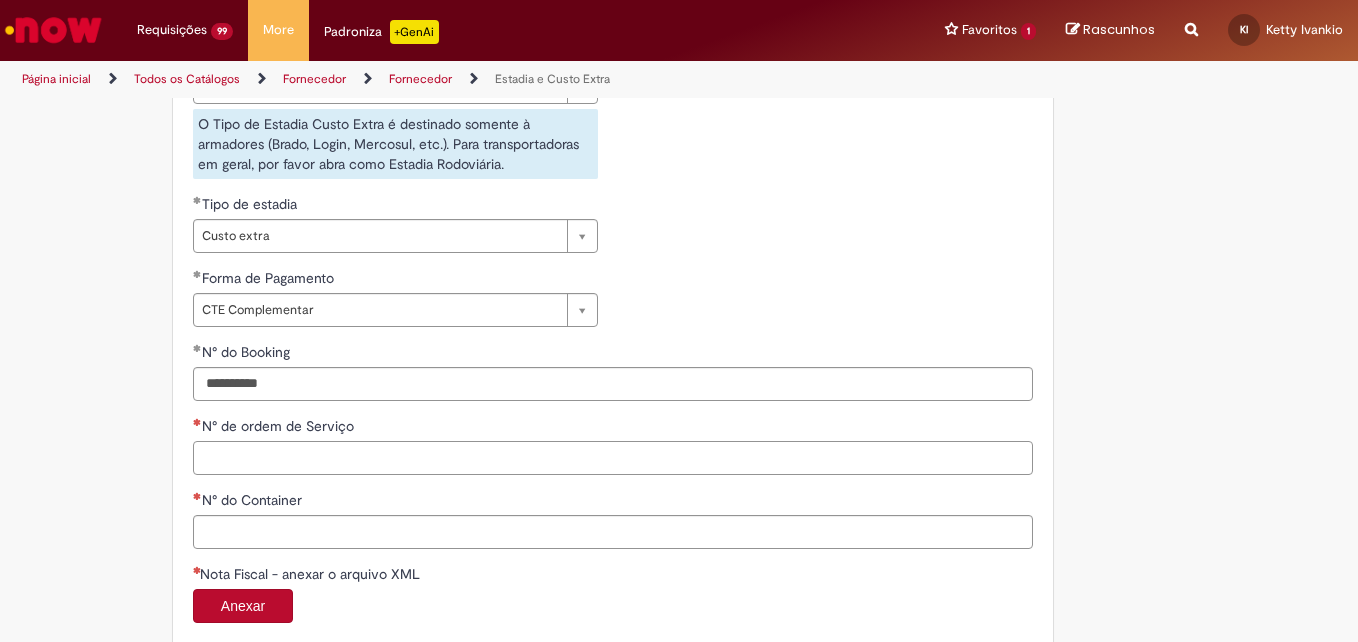 click on "N° de ordem de Serviço" at bounding box center (613, 458) 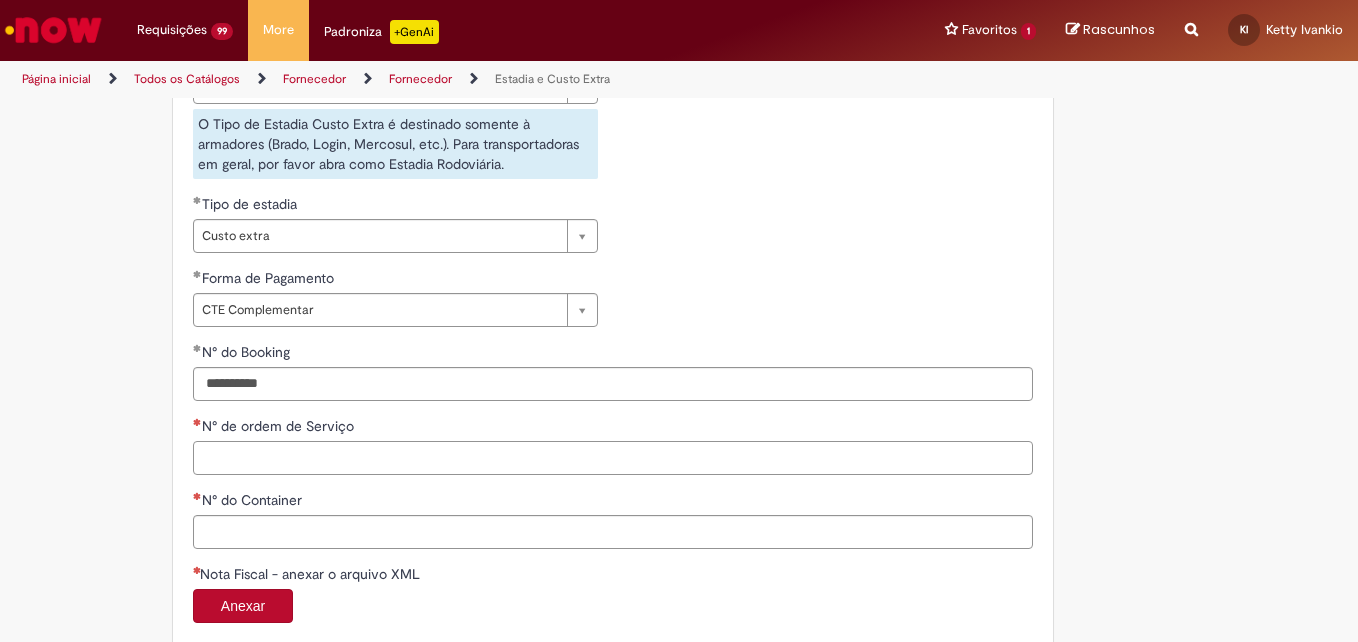 paste on "*******" 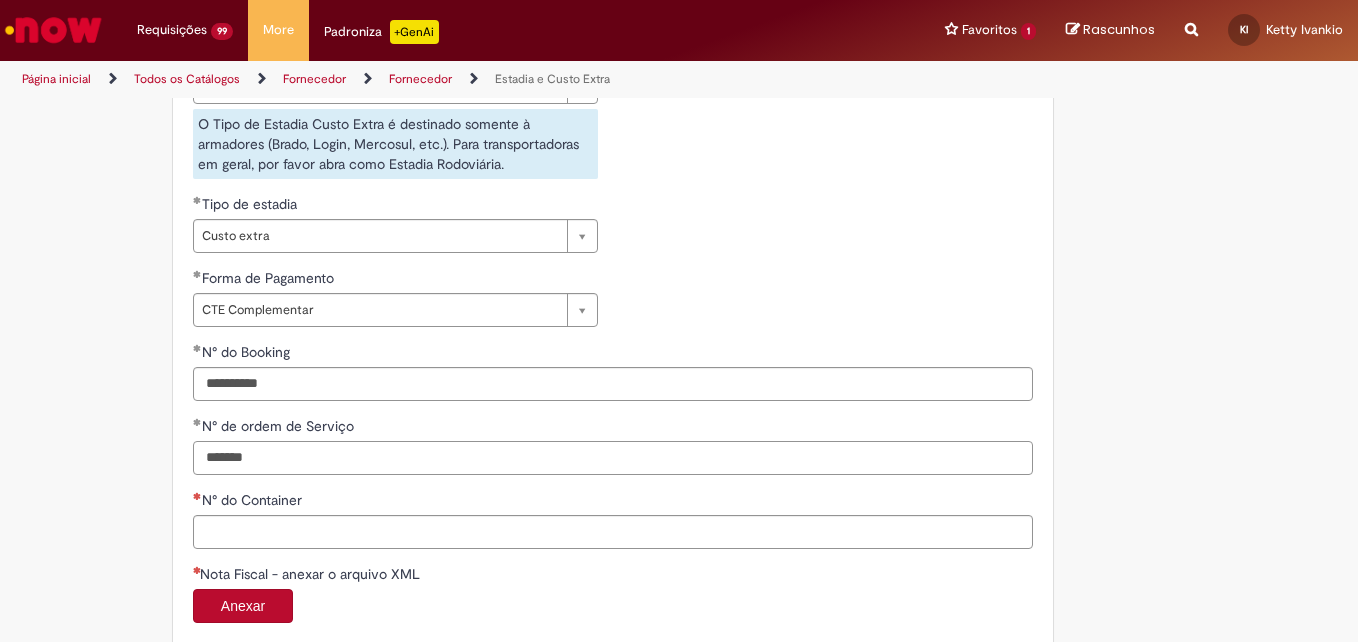 type on "*******" 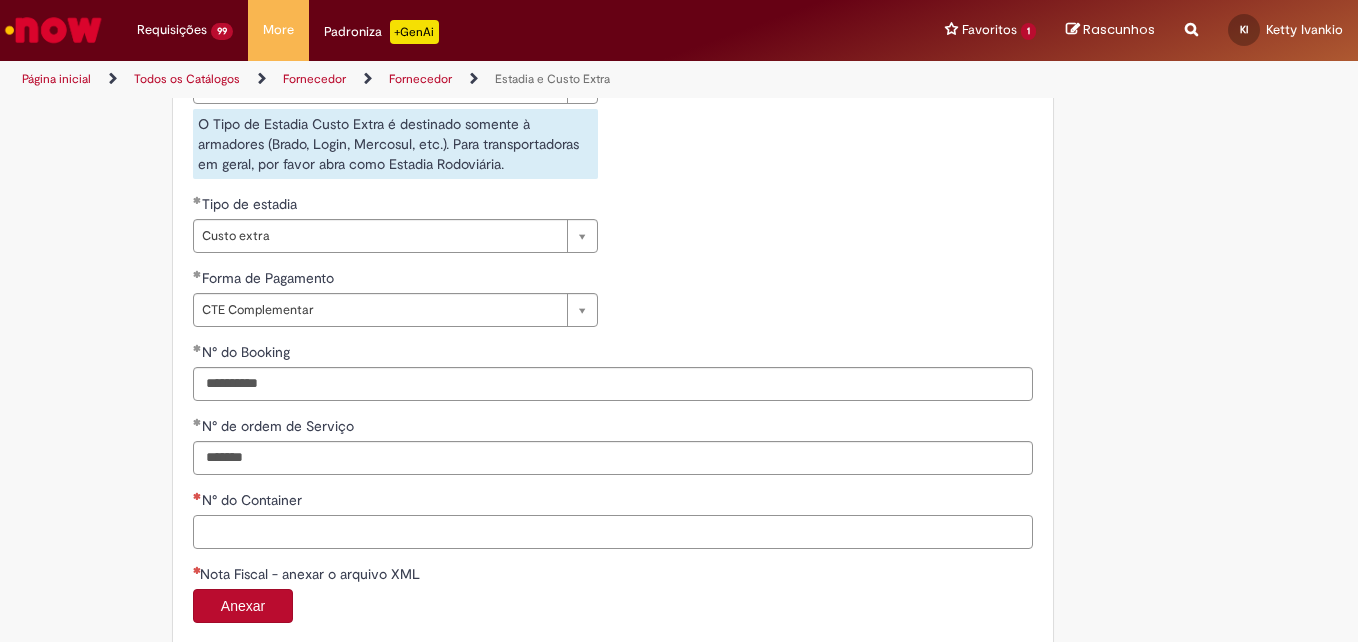 click on "N° do Container" at bounding box center [613, 532] 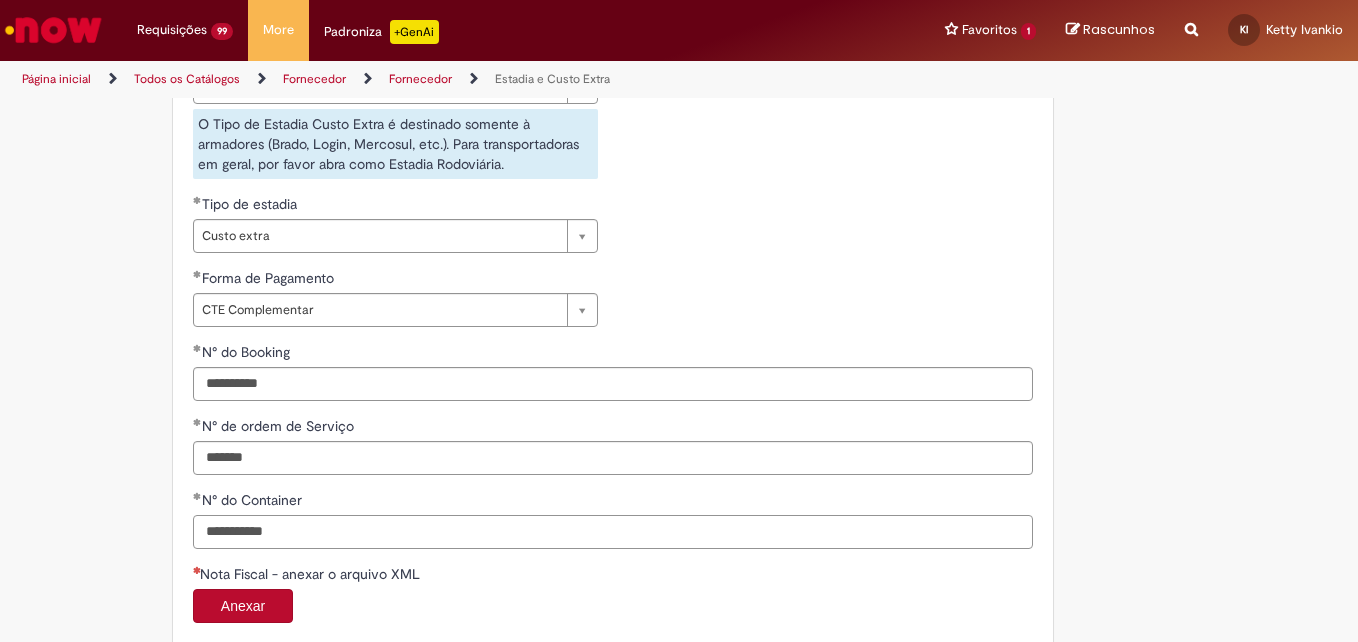 type on "**********" 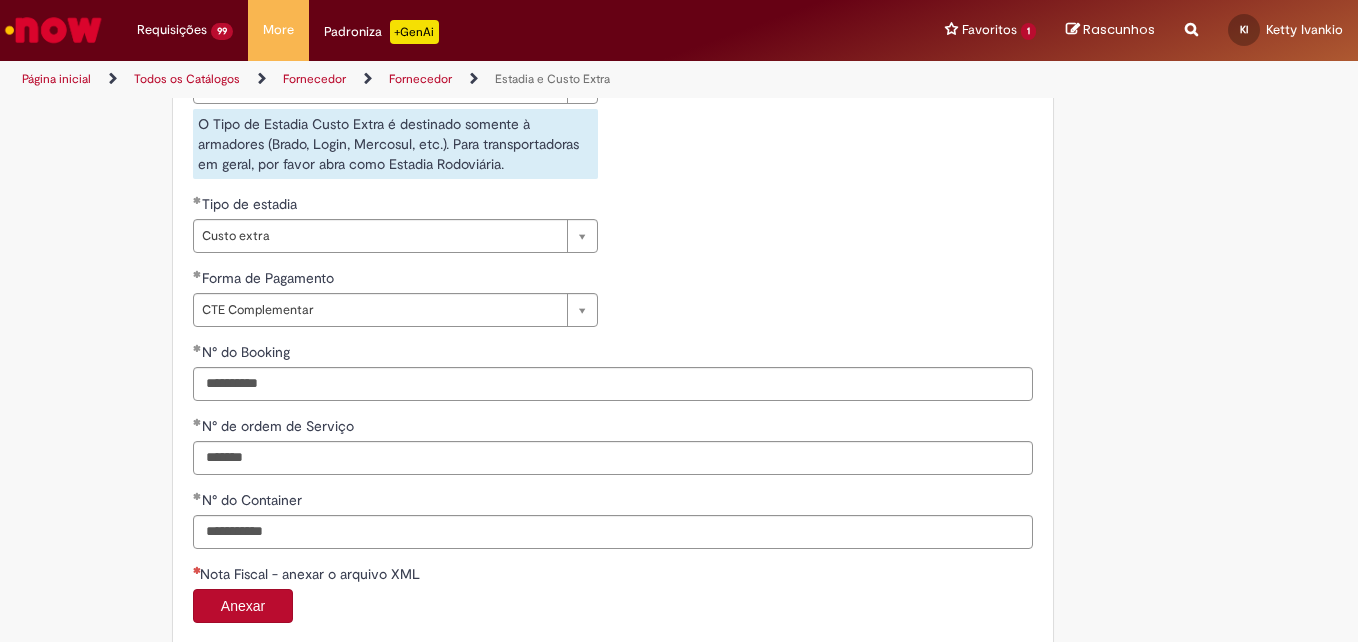 drag, startPoint x: 1342, startPoint y: 448, endPoint x: 1345, endPoint y: 461, distance: 13.341664 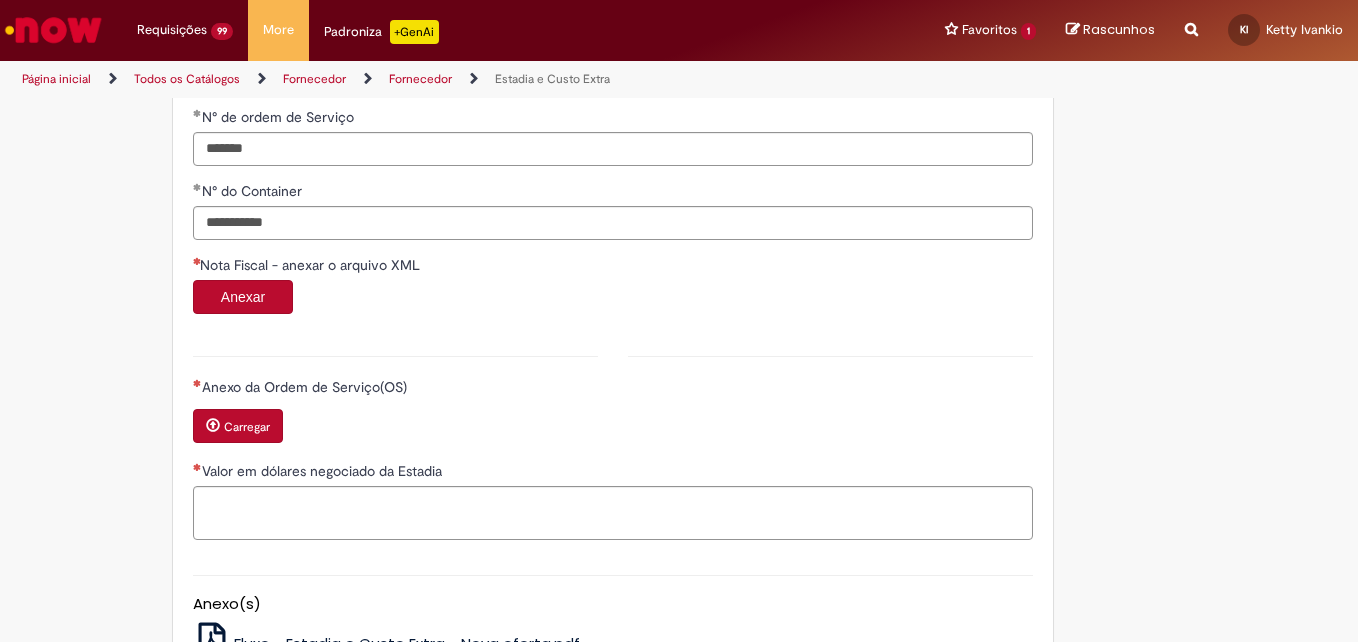 scroll, scrollTop: 1132, scrollLeft: 0, axis: vertical 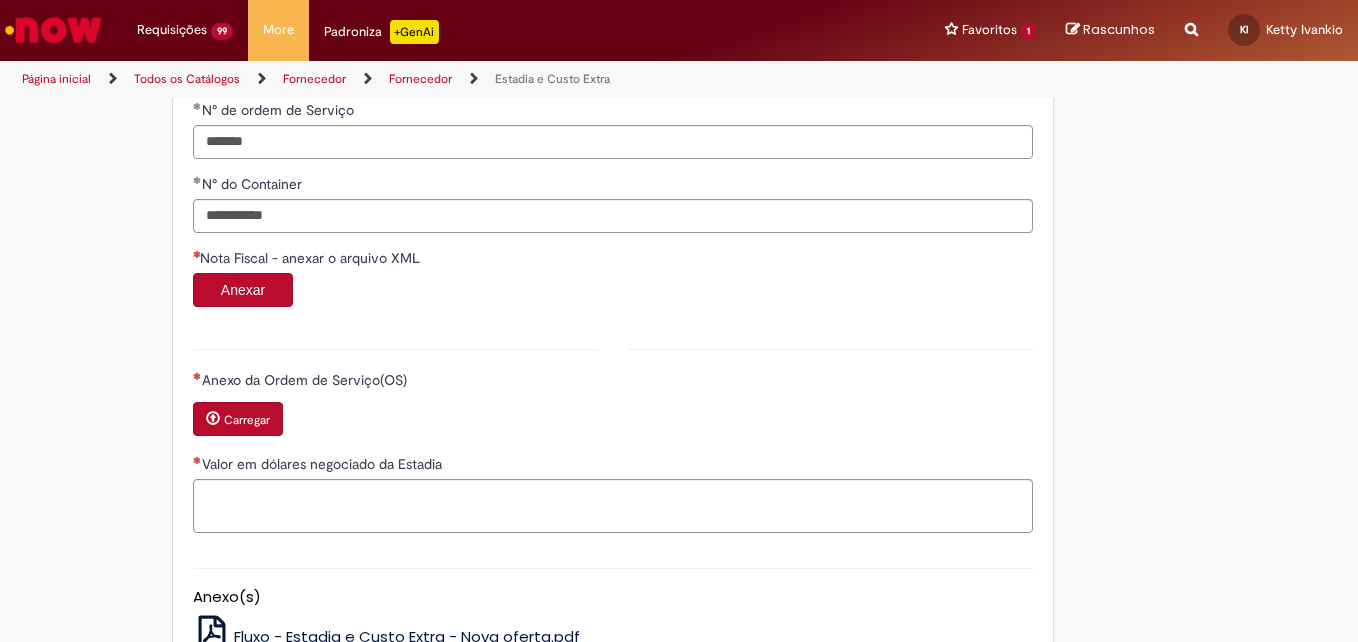 click on "Anexar" at bounding box center (243, 290) 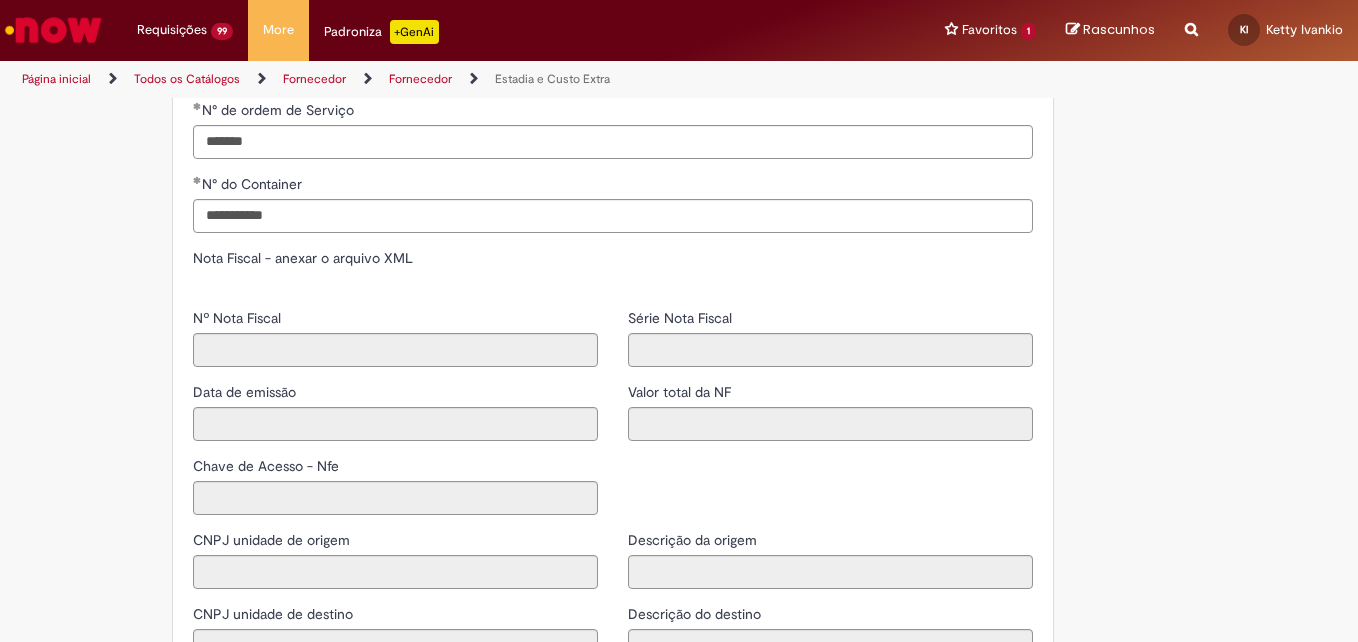 type on "*******" 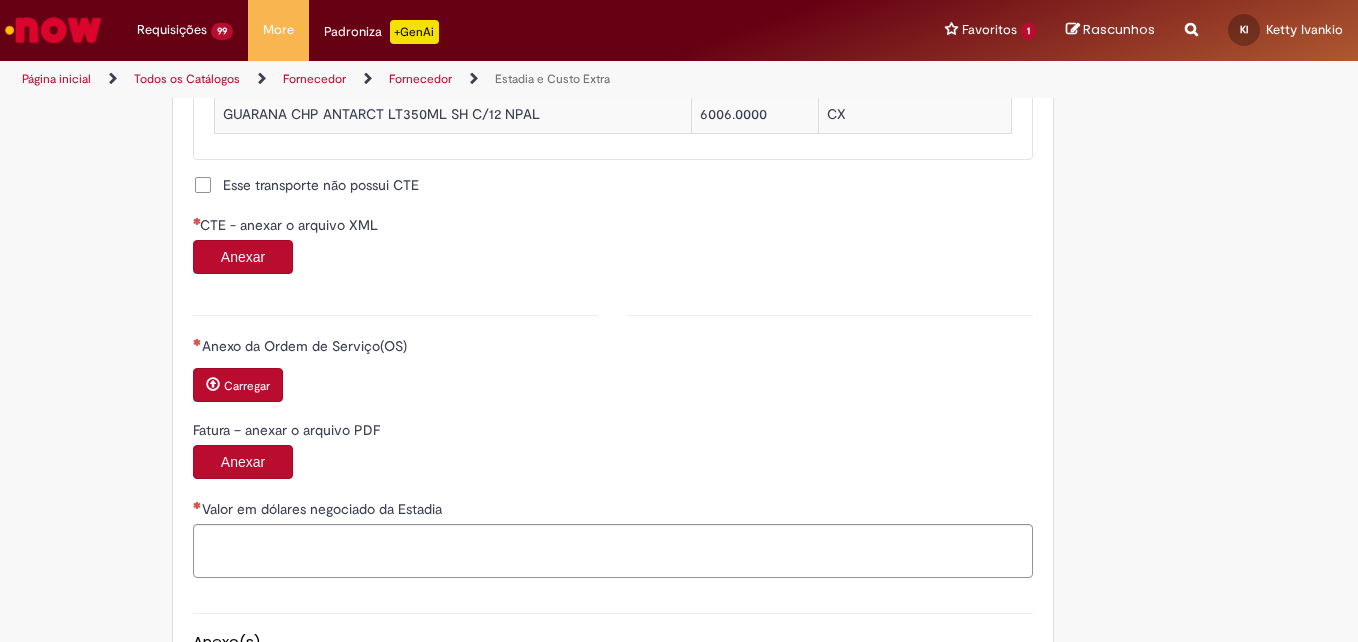 scroll, scrollTop: 1961, scrollLeft: 0, axis: vertical 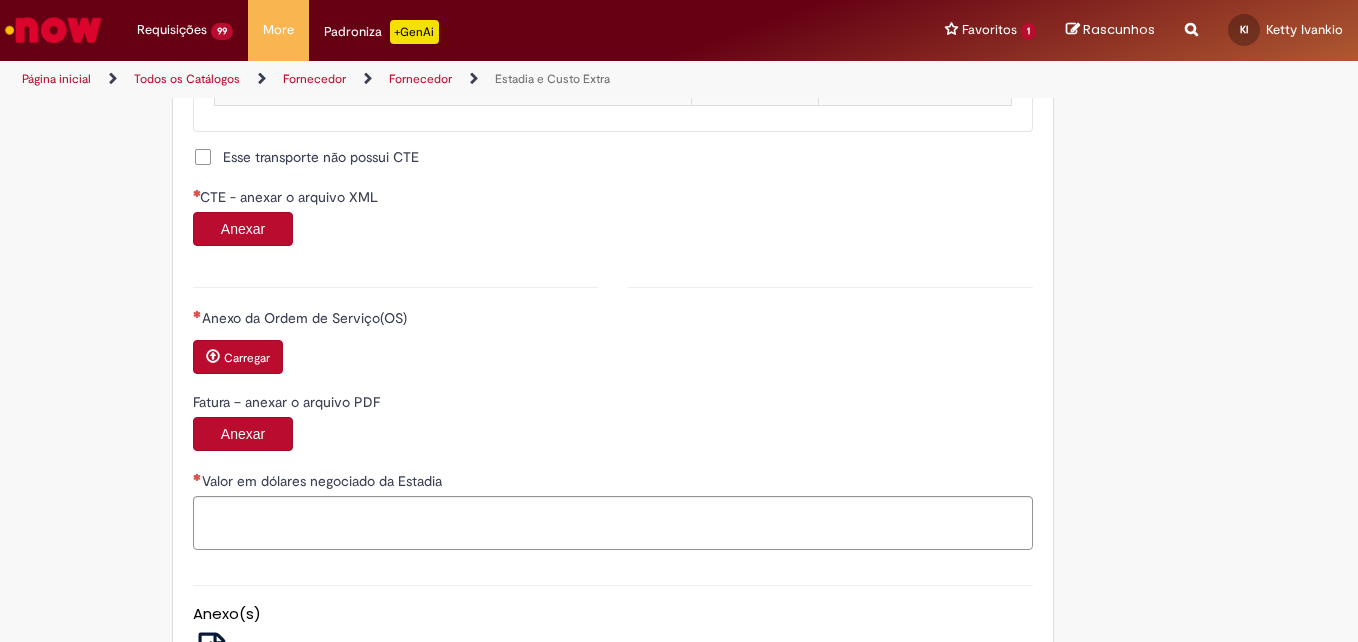 click on "Anexar" at bounding box center (243, 229) 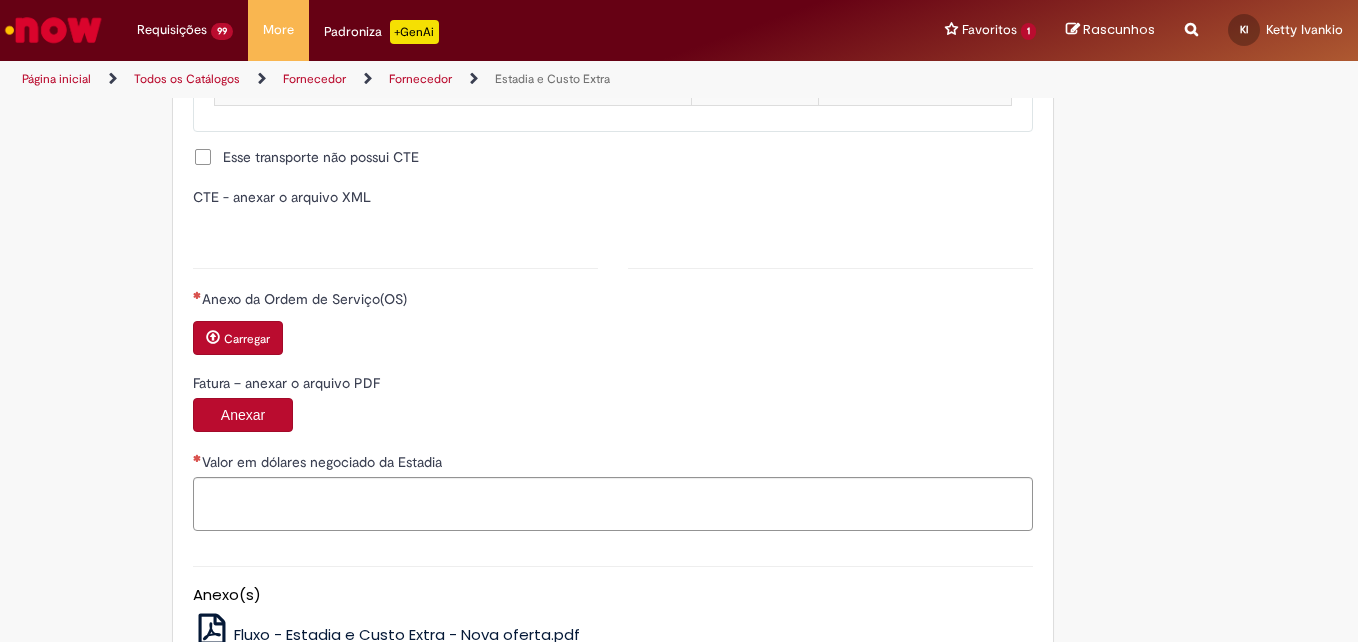 type on "**********" 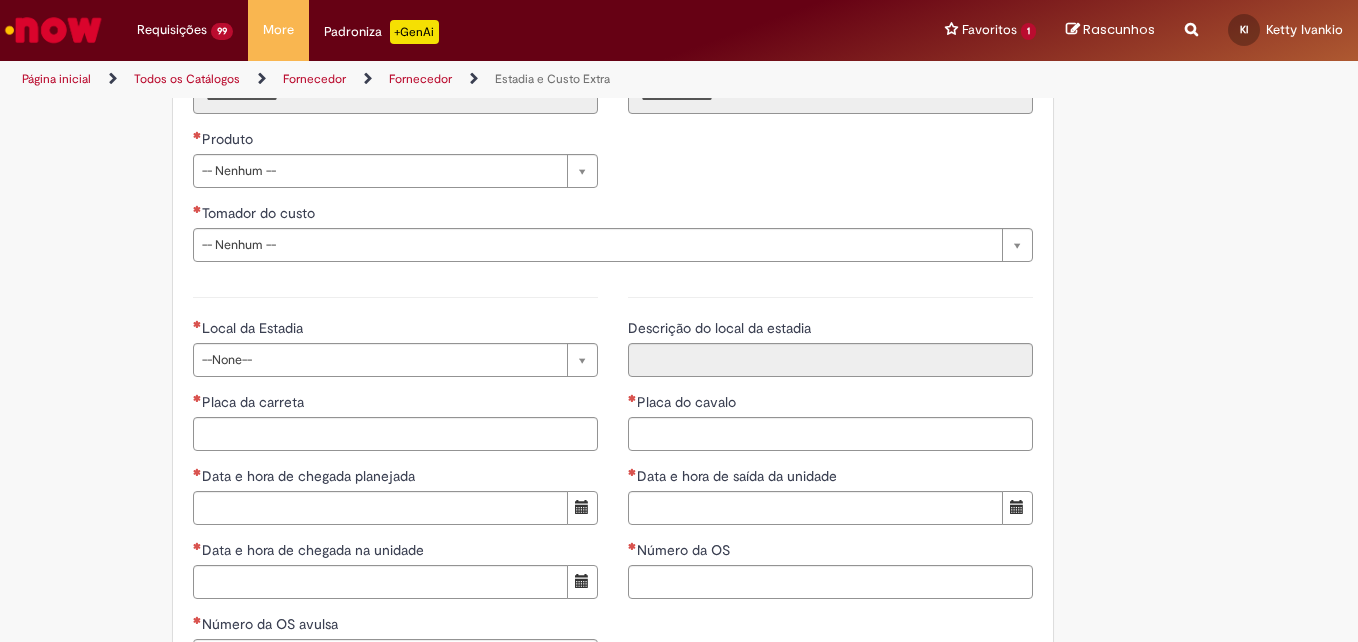 scroll, scrollTop: 2666, scrollLeft: 0, axis: vertical 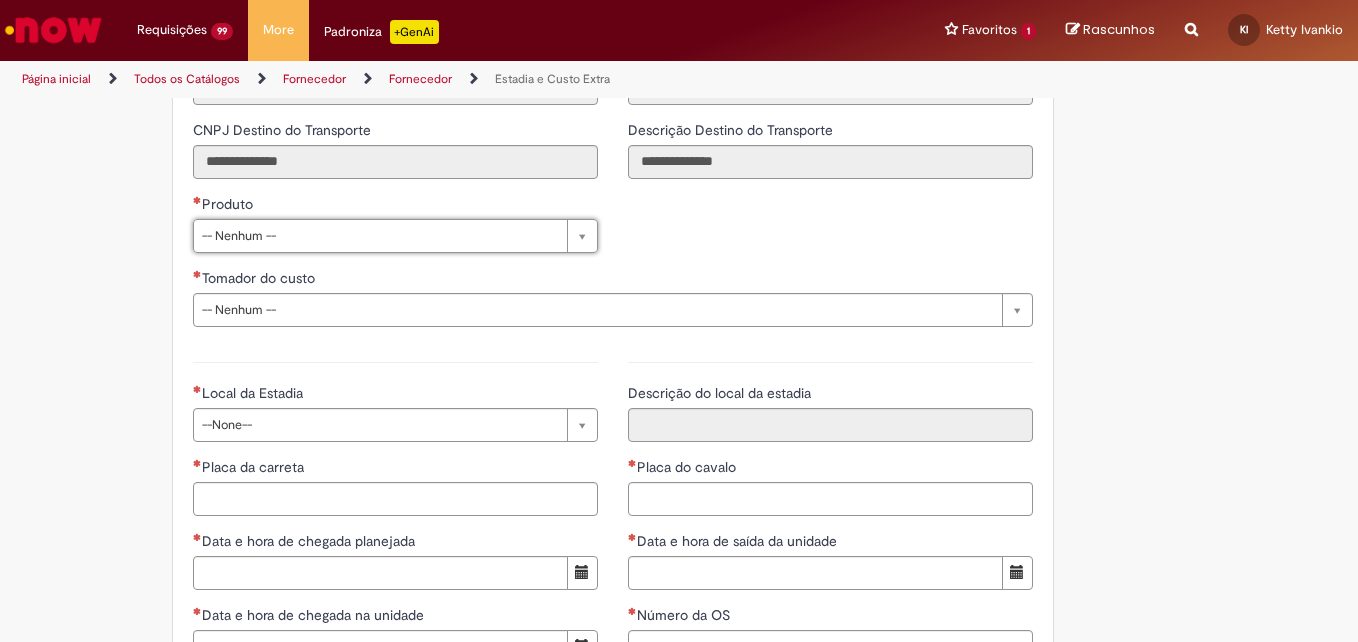 drag, startPoint x: 1357, startPoint y: 472, endPoint x: 1351, endPoint y: 444, distance: 28.635643 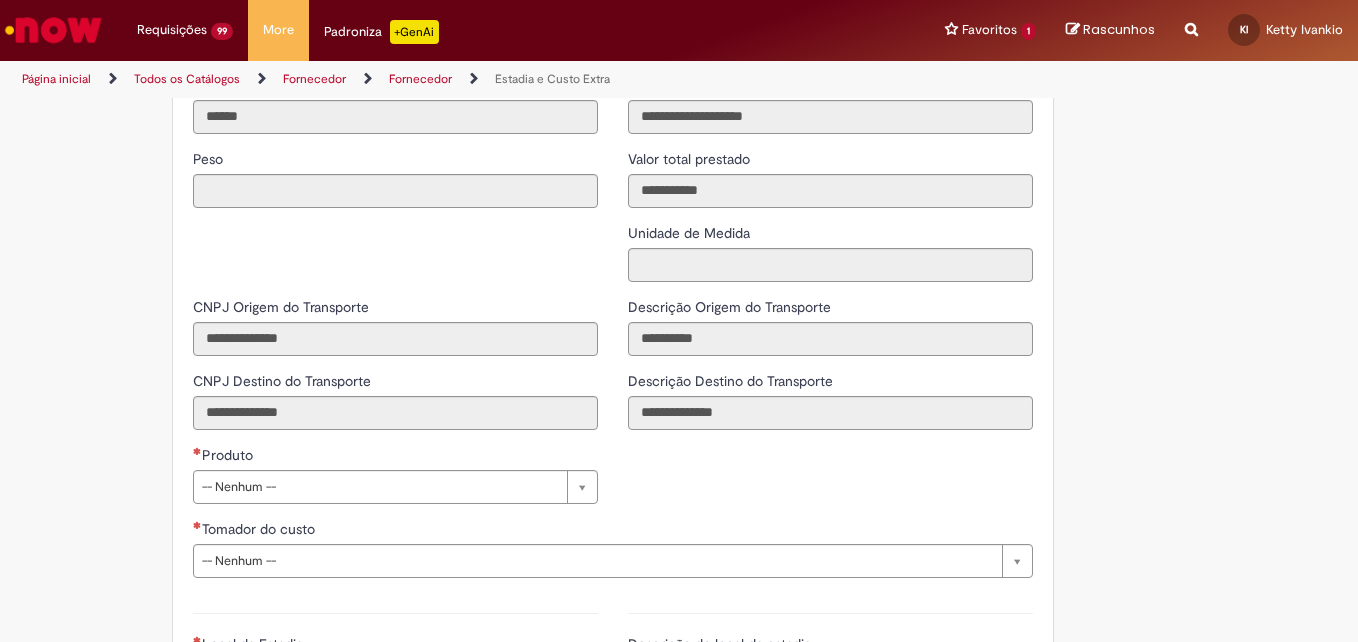 scroll, scrollTop: 2423, scrollLeft: 0, axis: vertical 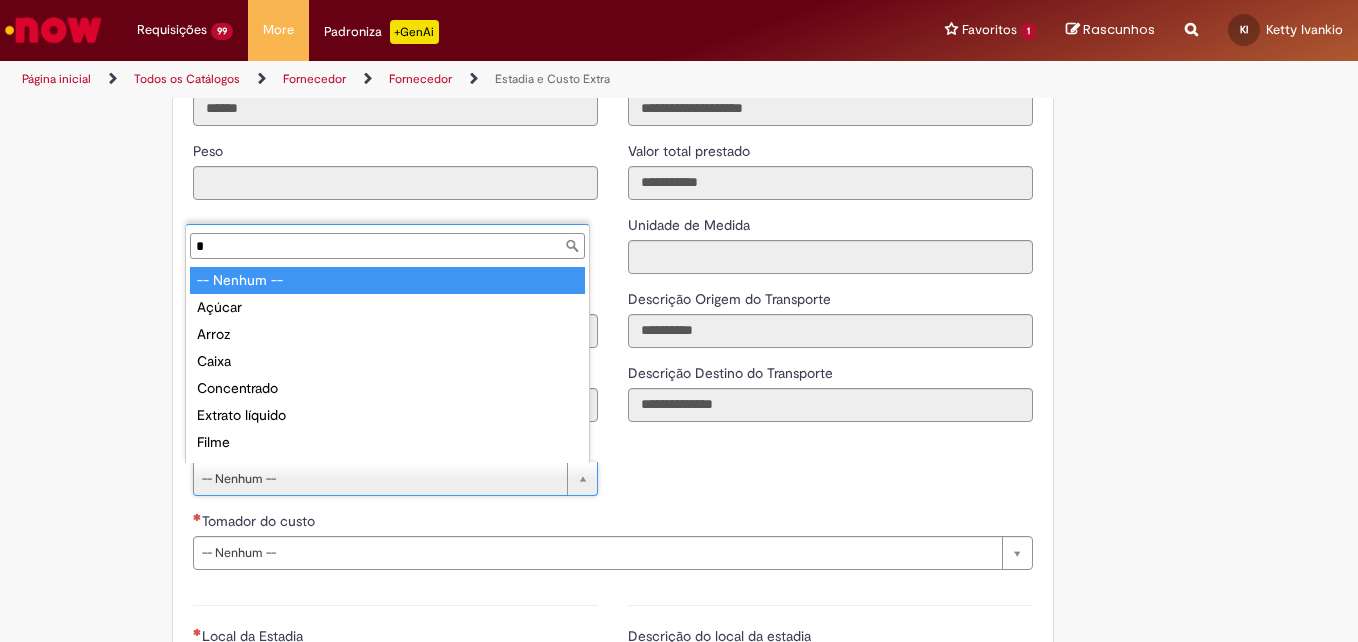 type on "**" 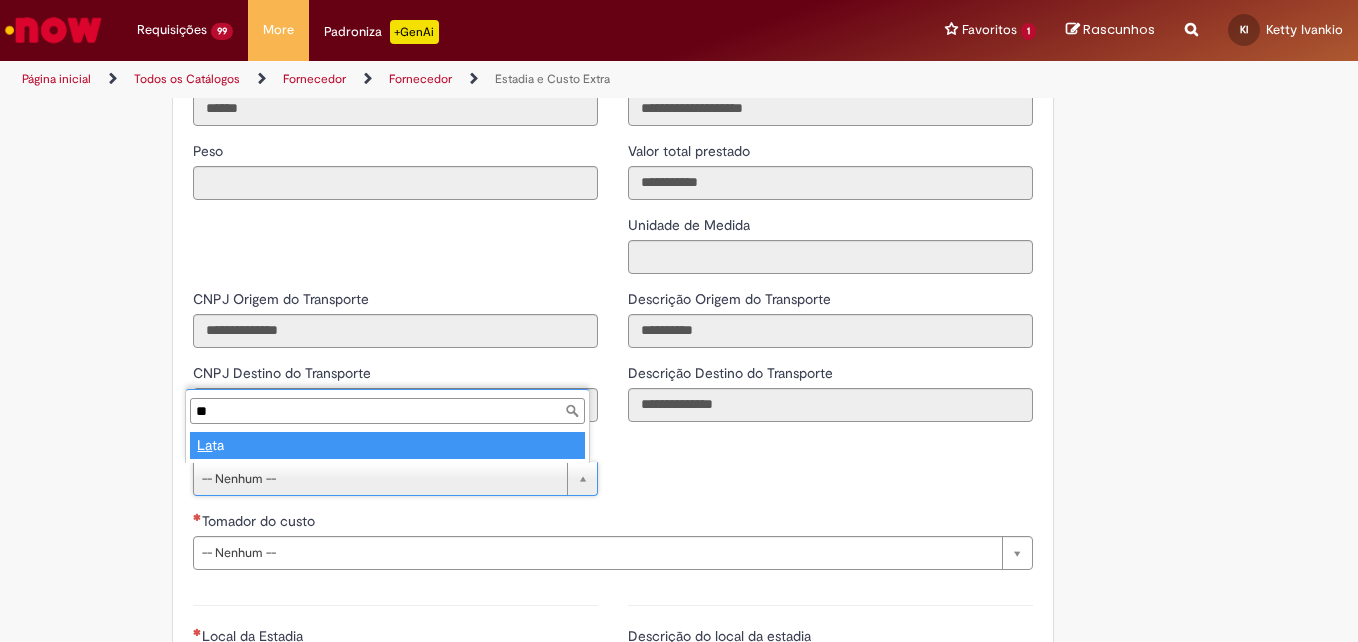 type on "****" 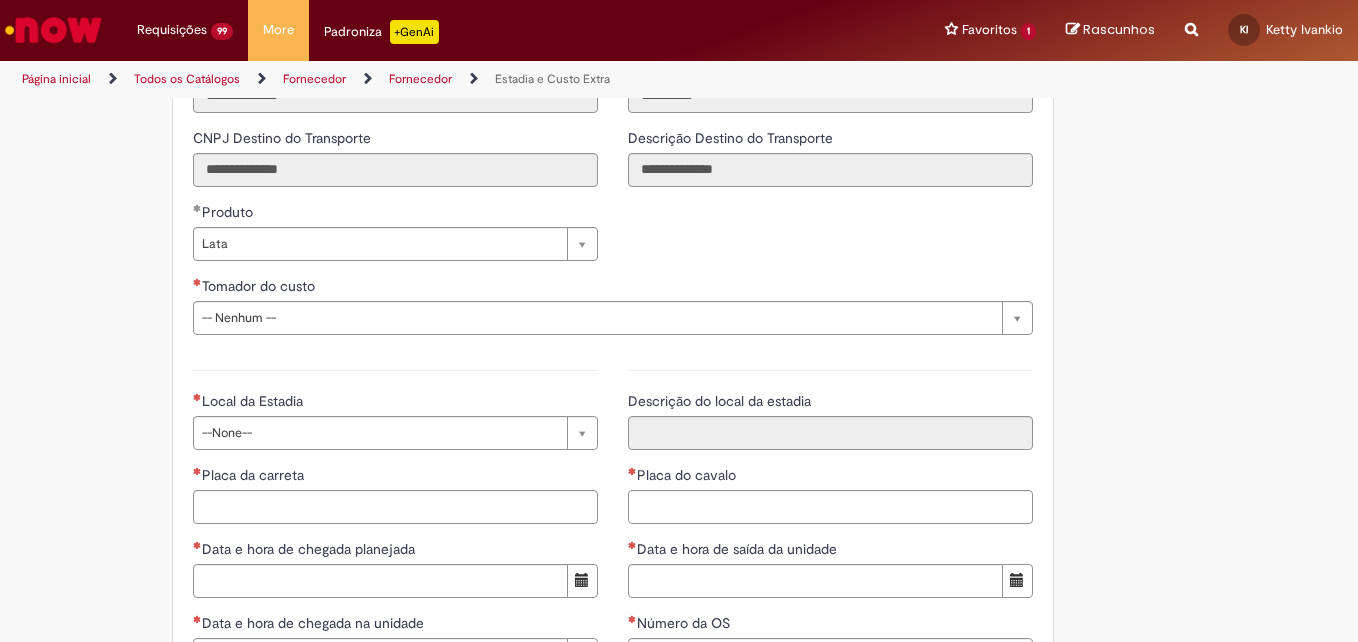 scroll, scrollTop: 2739, scrollLeft: 0, axis: vertical 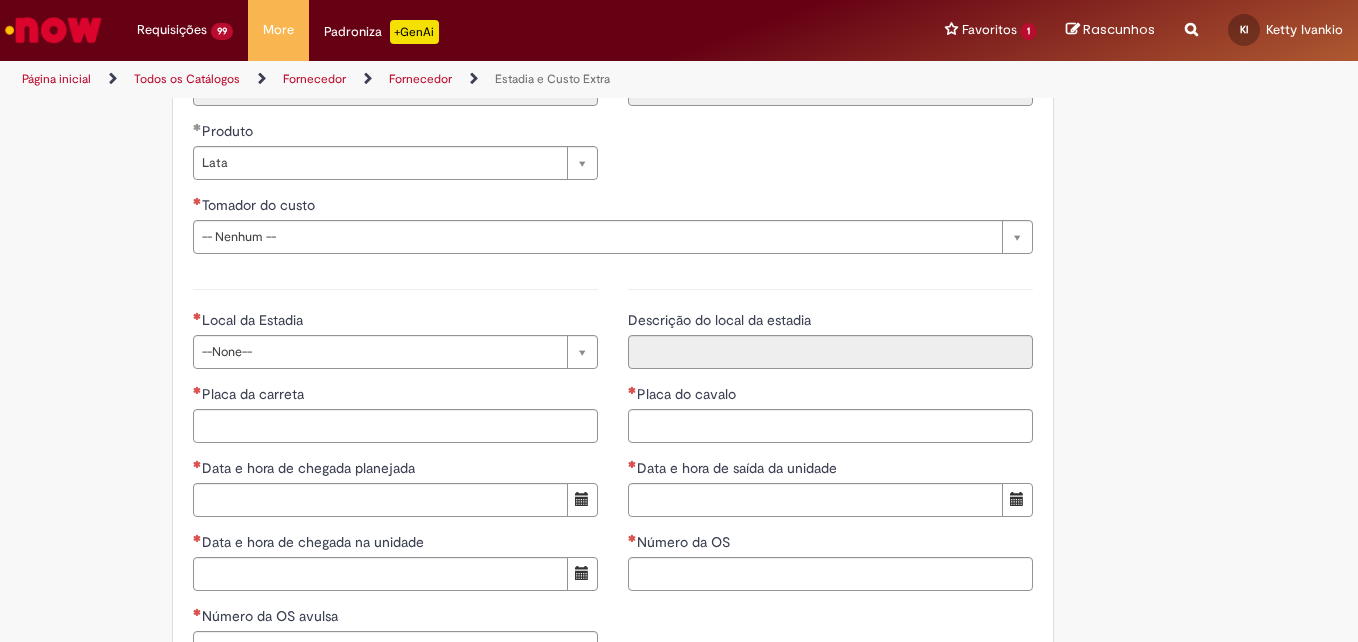 type on "*" 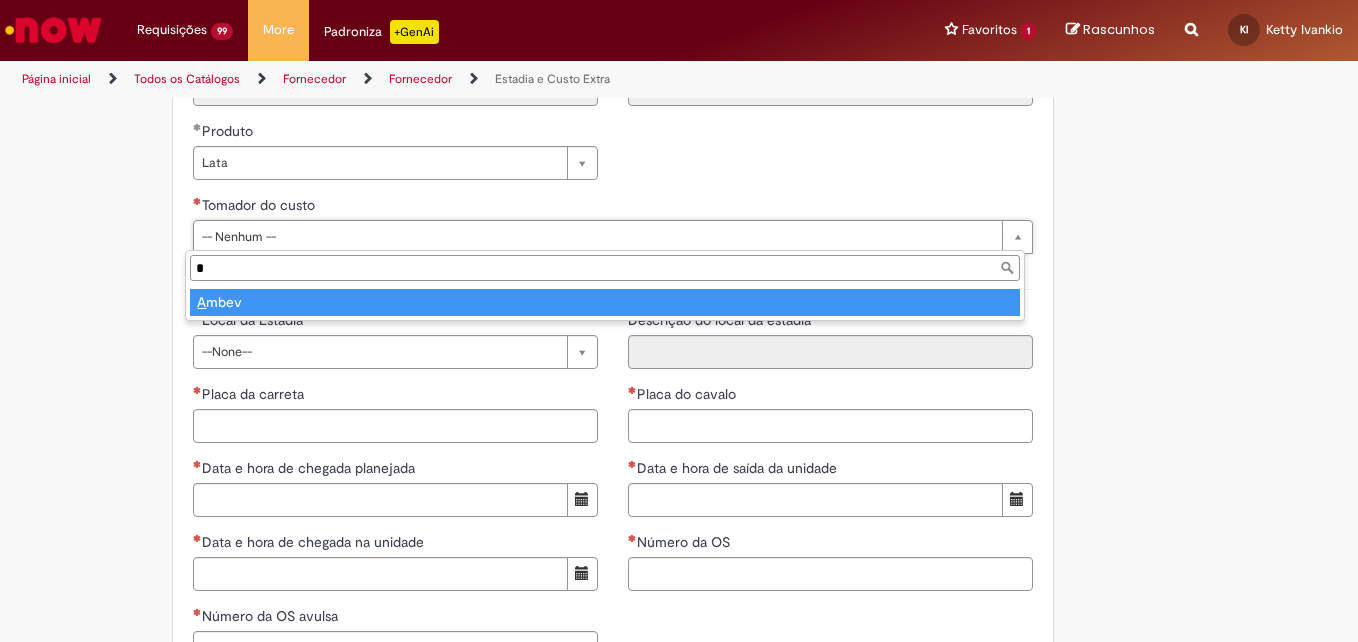 type on "*****" 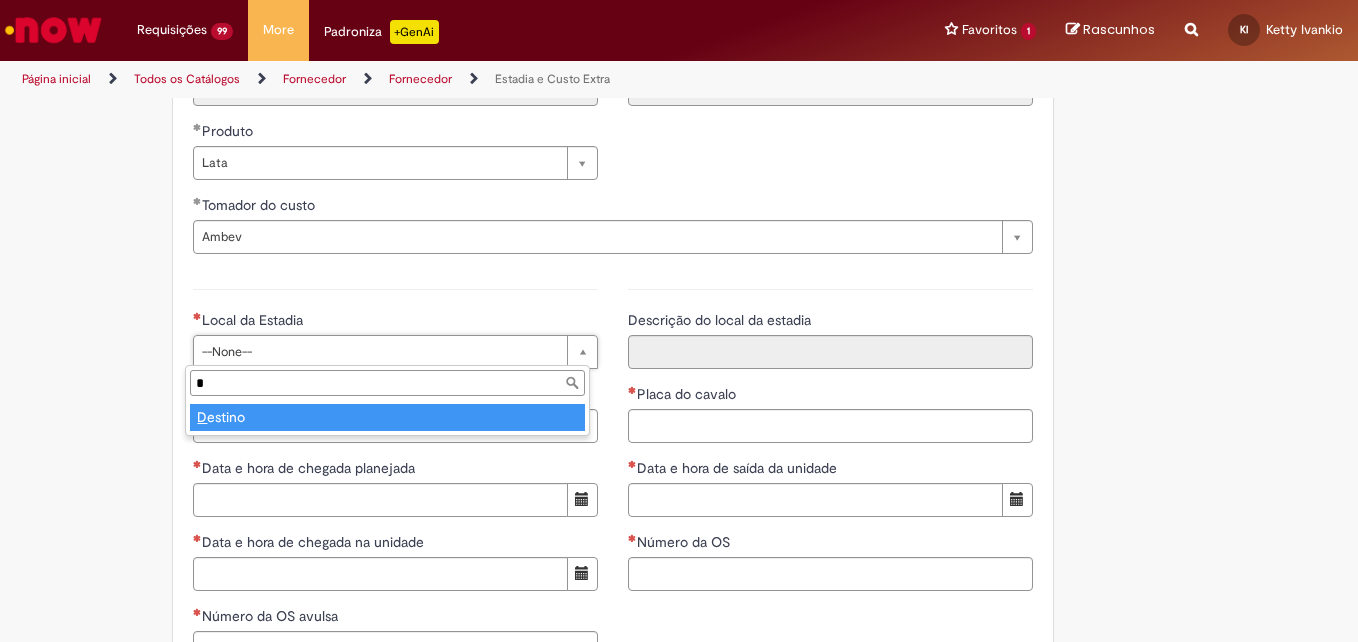 type on "**" 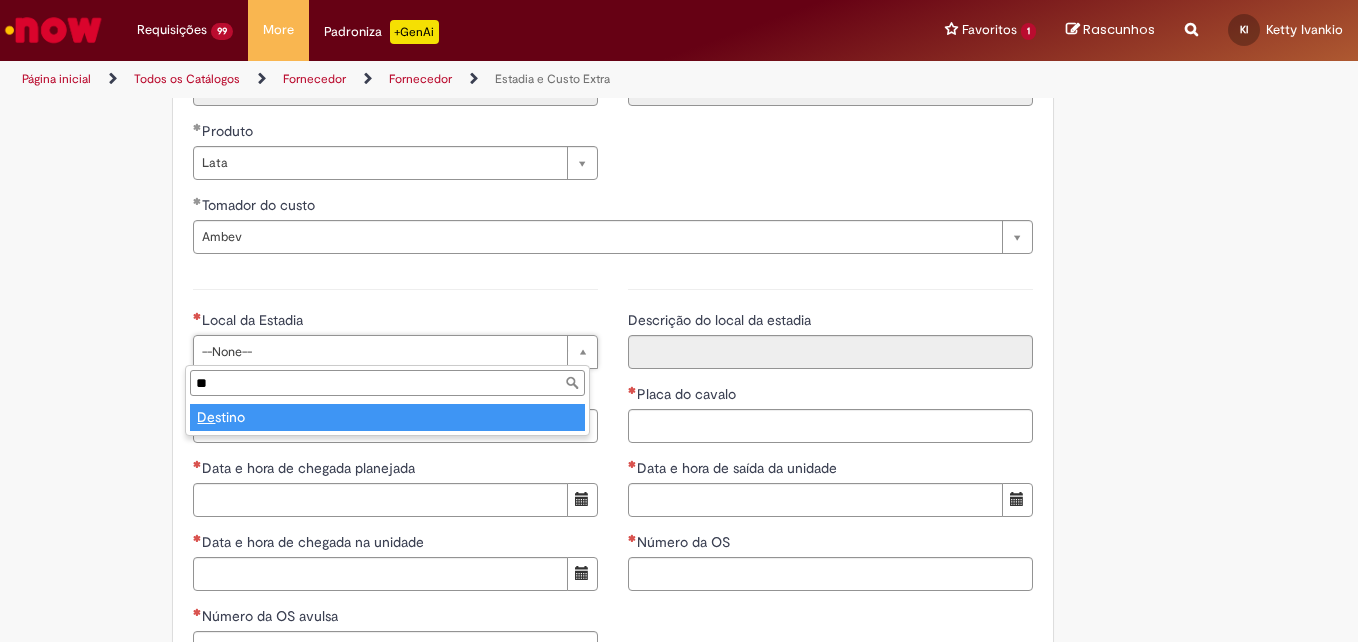 type on "*******" 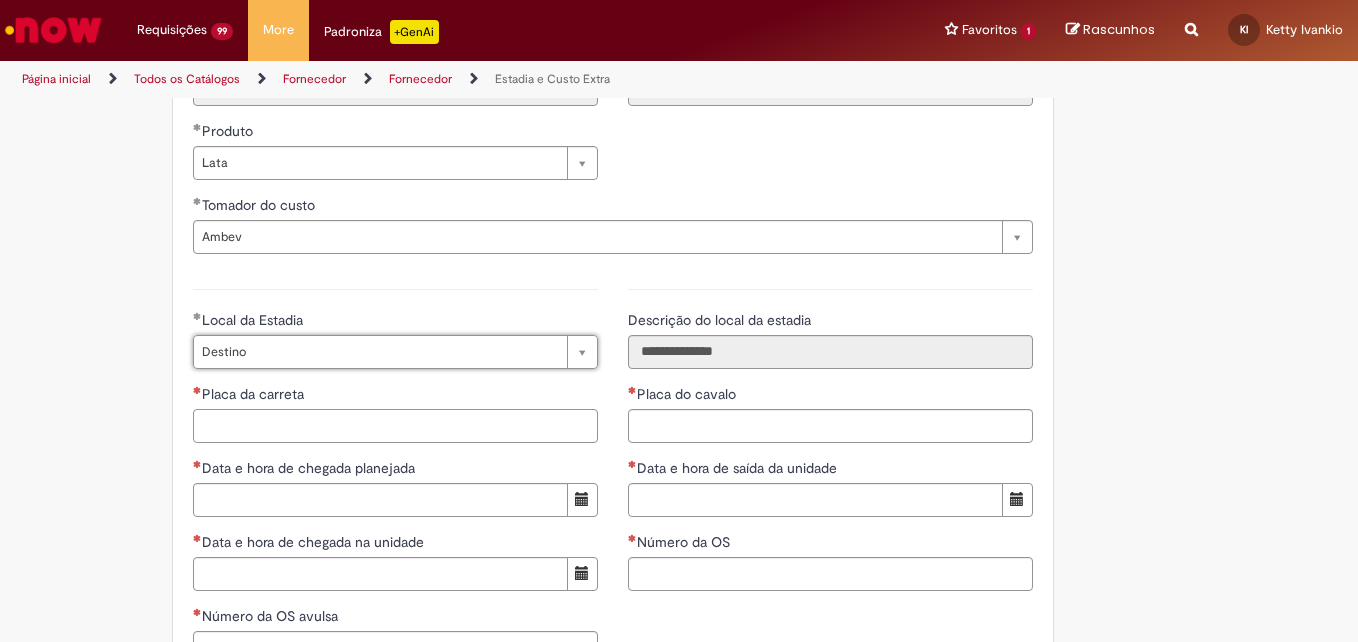 click on "Placa da carreta" at bounding box center (395, 426) 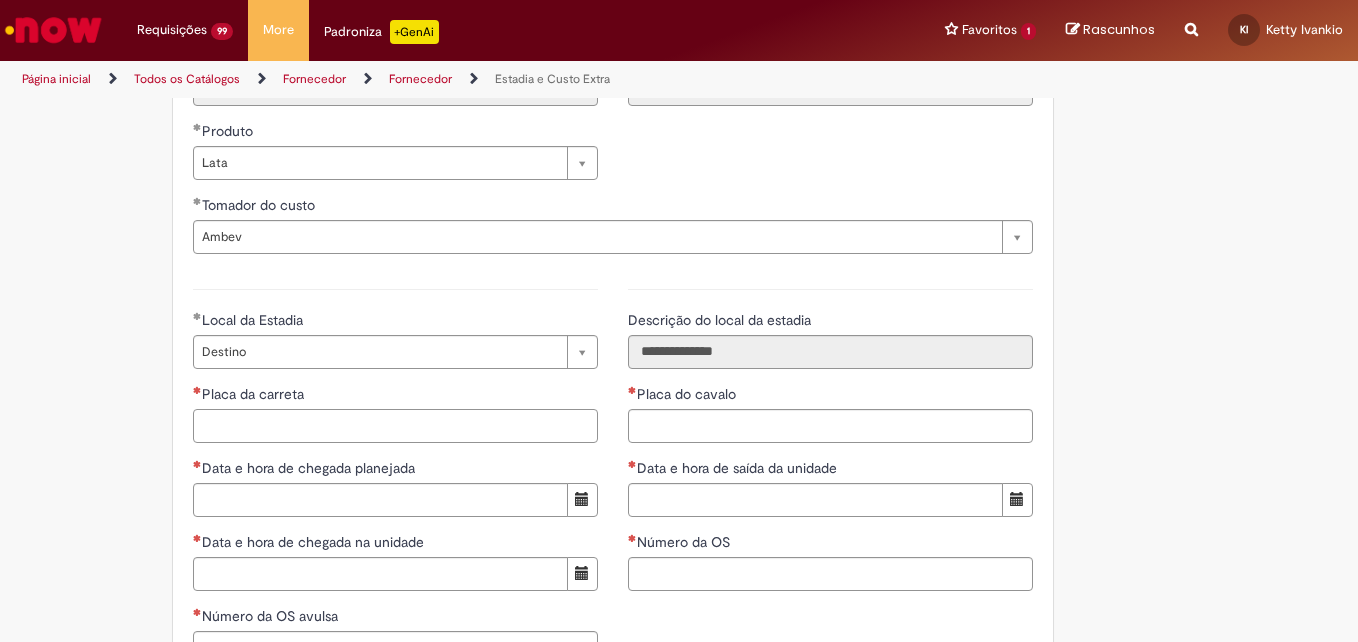 paste on "*******" 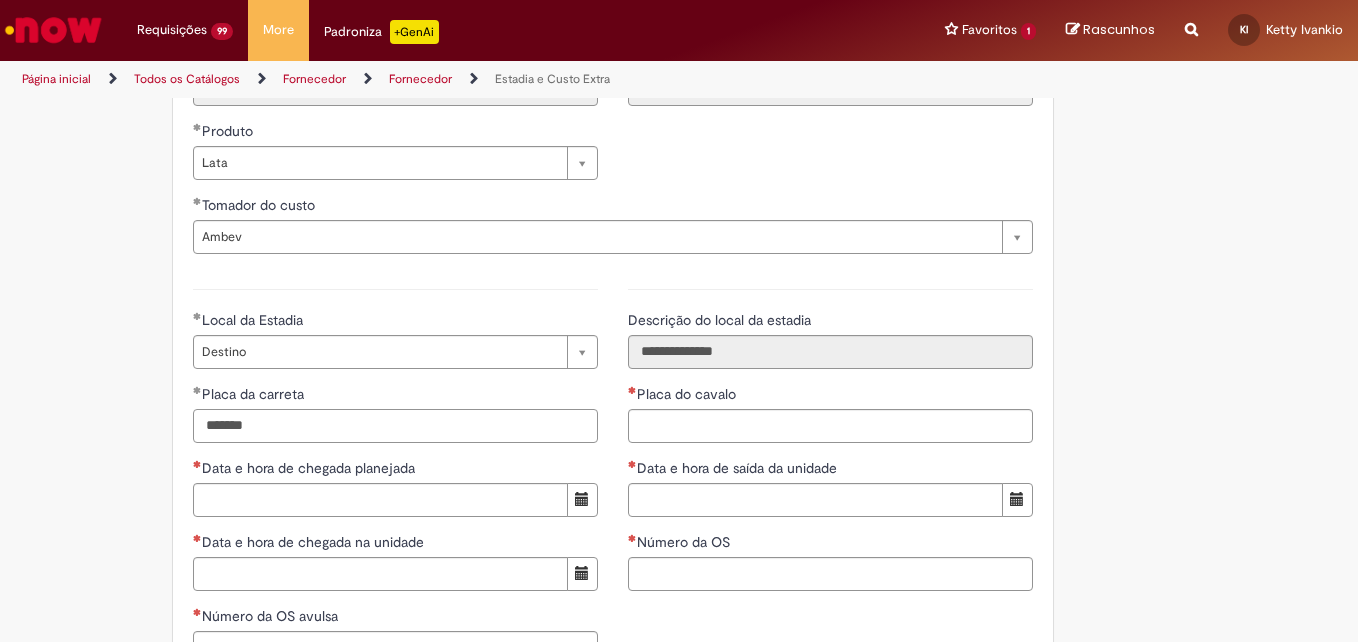 type on "*******" 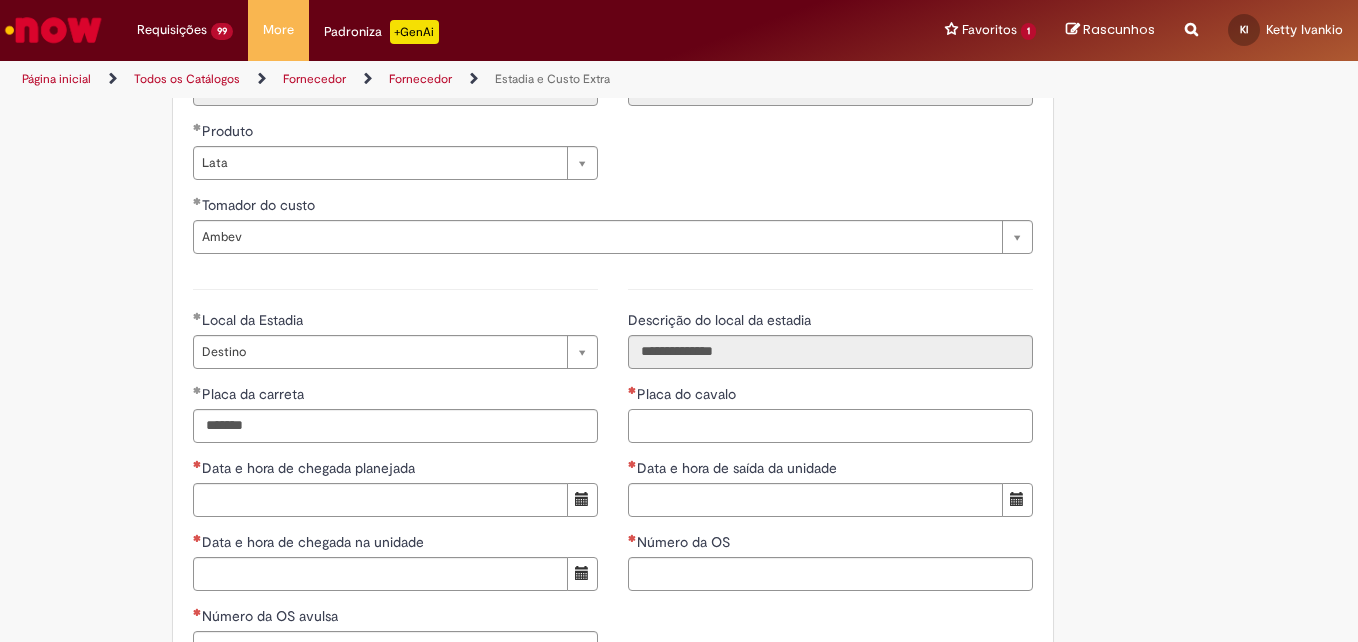 click on "Placa do cavalo" at bounding box center [830, 426] 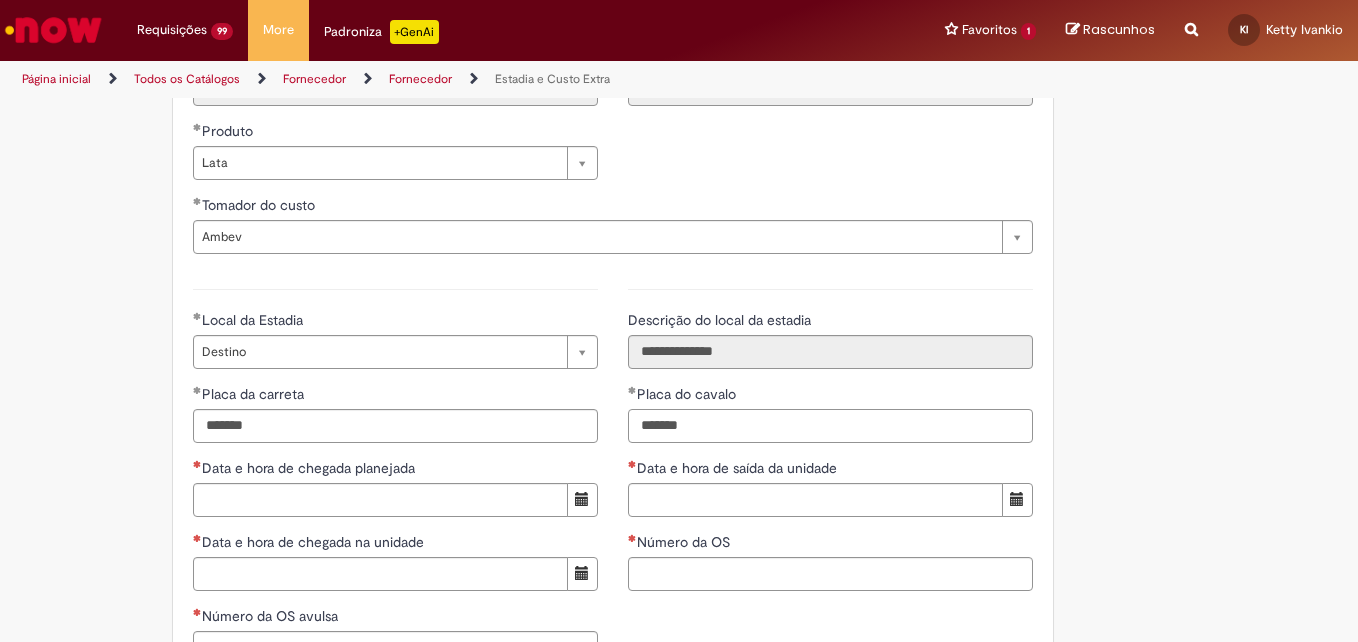 type on "*******" 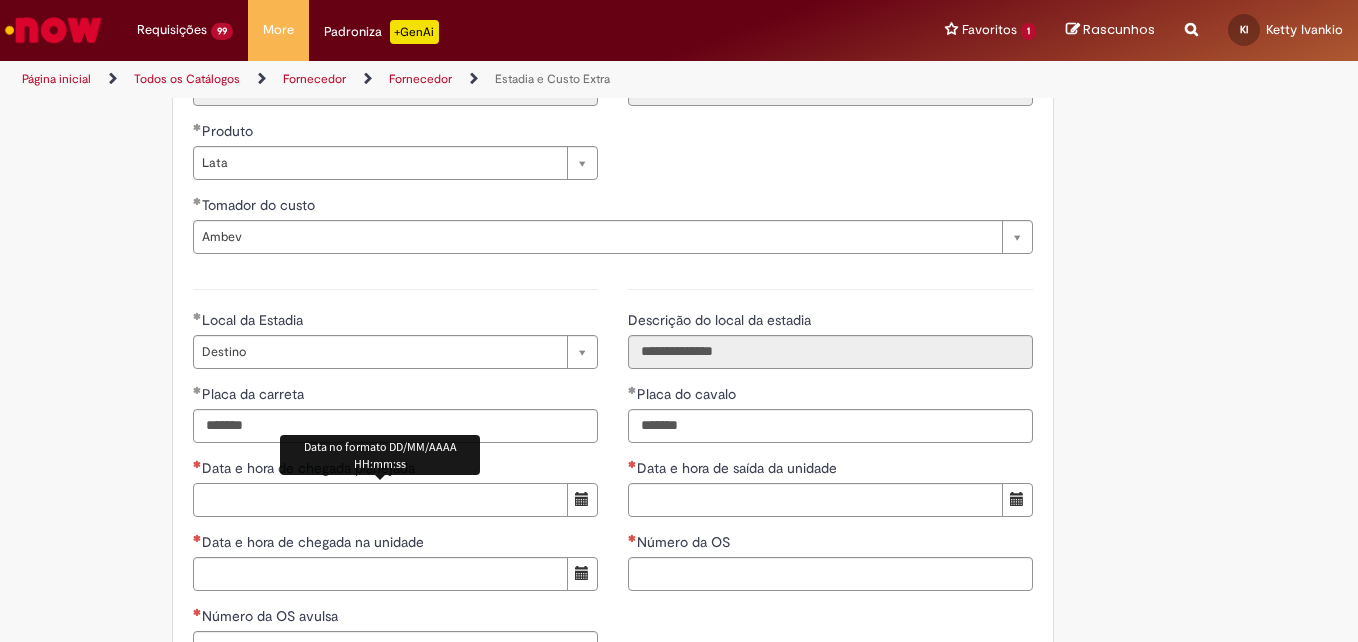 click on "Data e hora de chegada planejada" at bounding box center [380, 500] 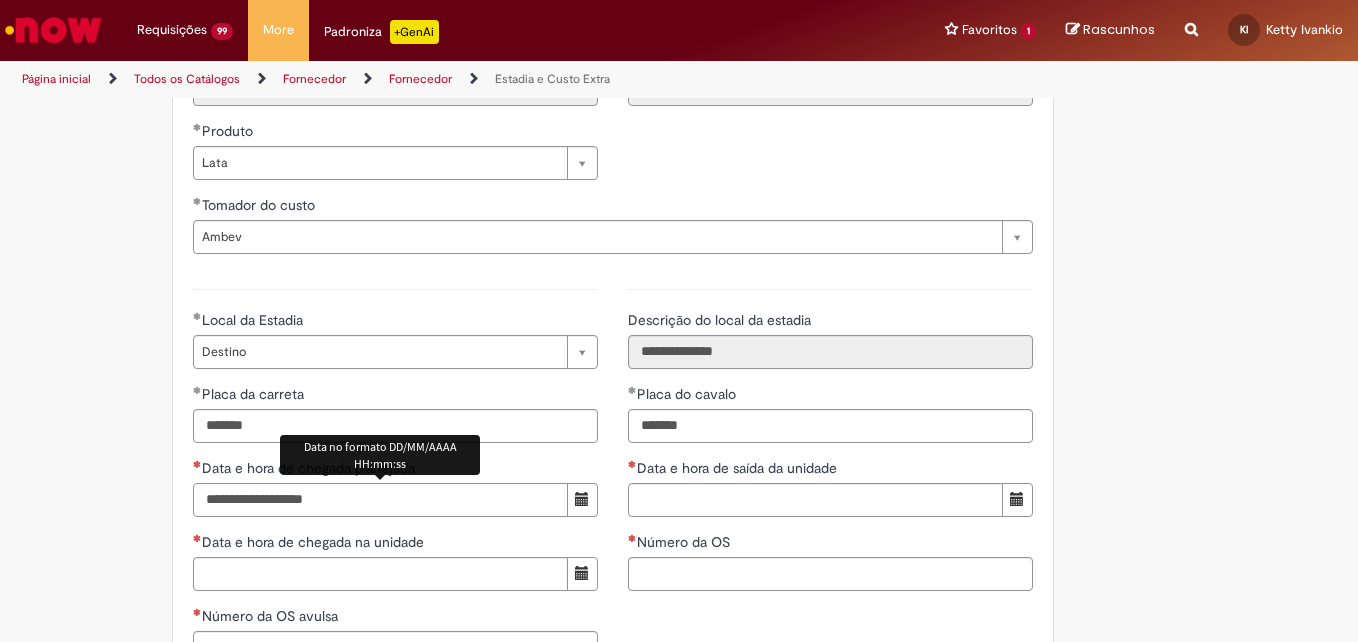 type on "**********" 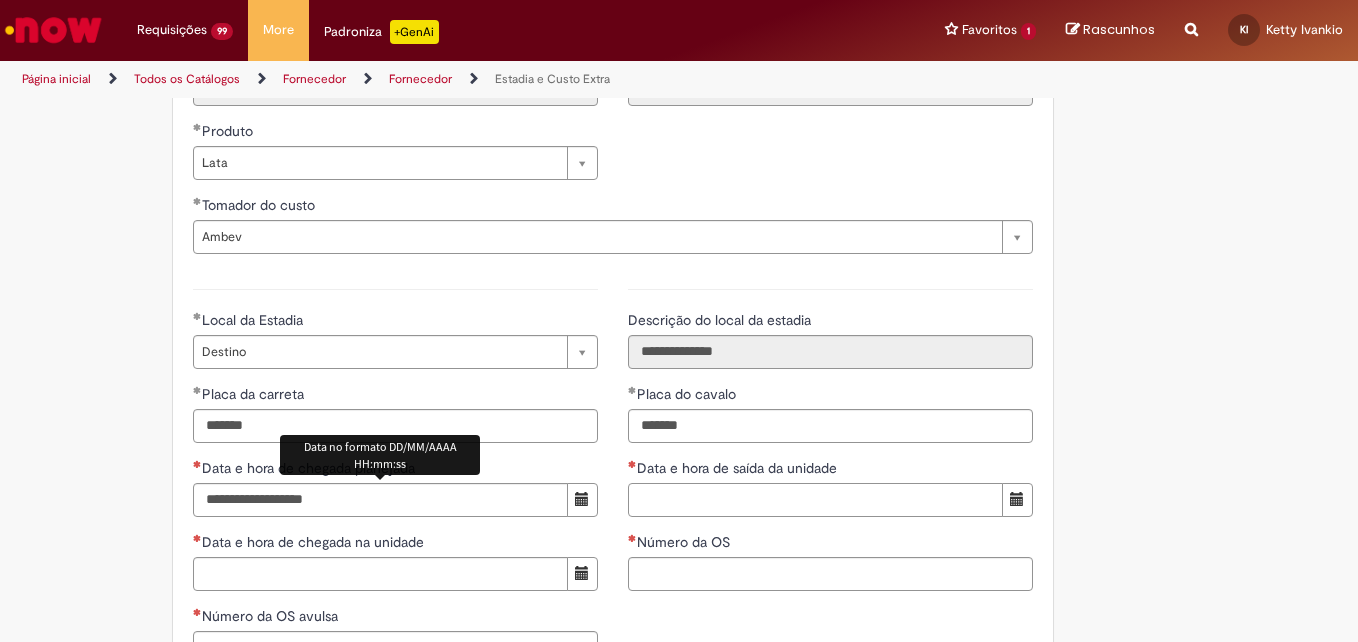 click on "Data e hora de saída da unidade" at bounding box center (815, 500) 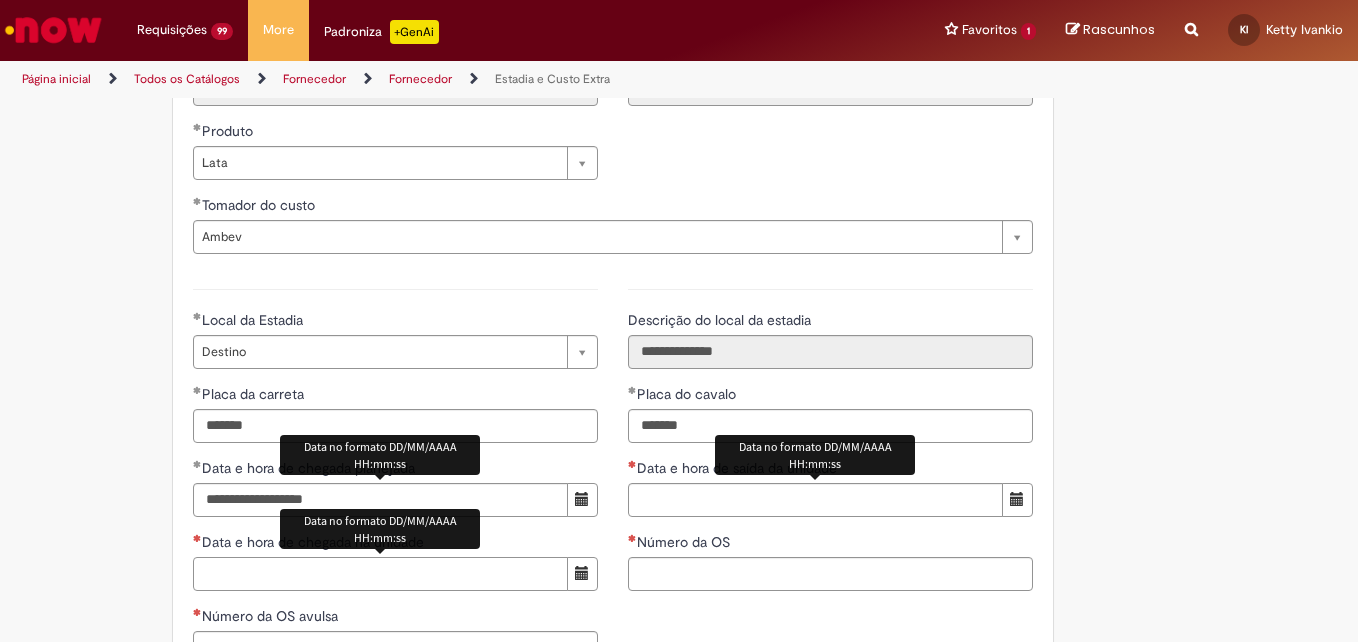 click on "Data e hora de chegada na unidade" at bounding box center [380, 574] 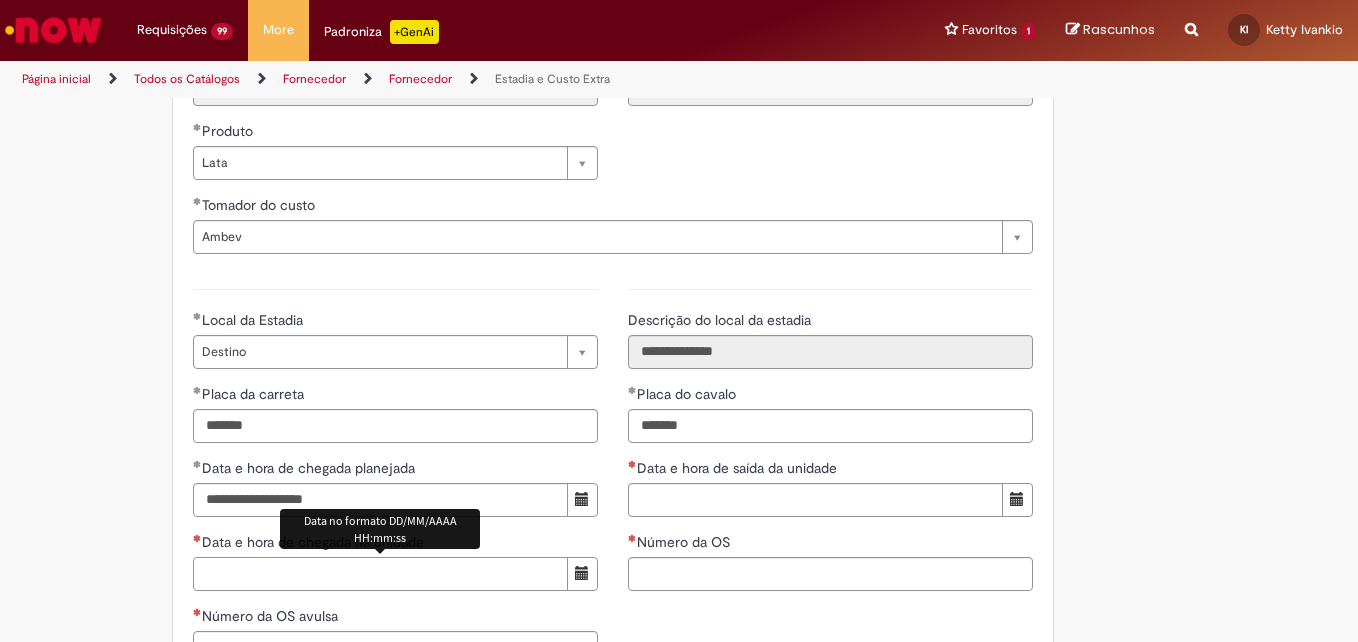 paste on "**********" 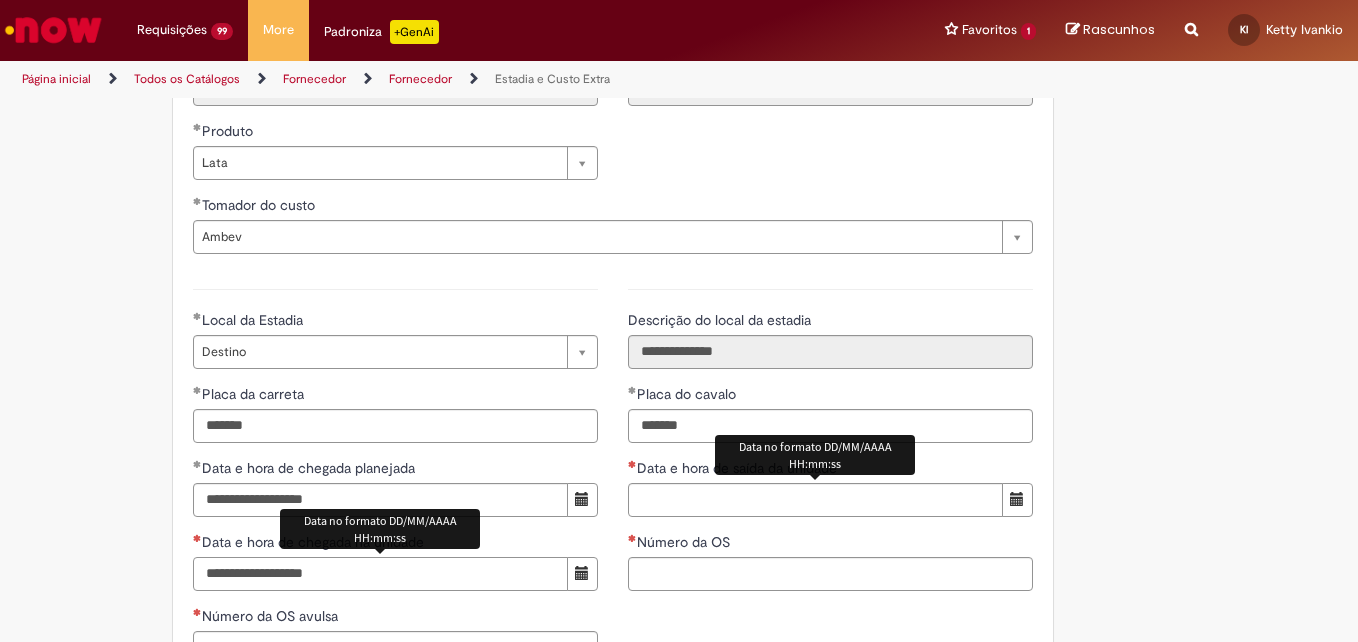 type on "**********" 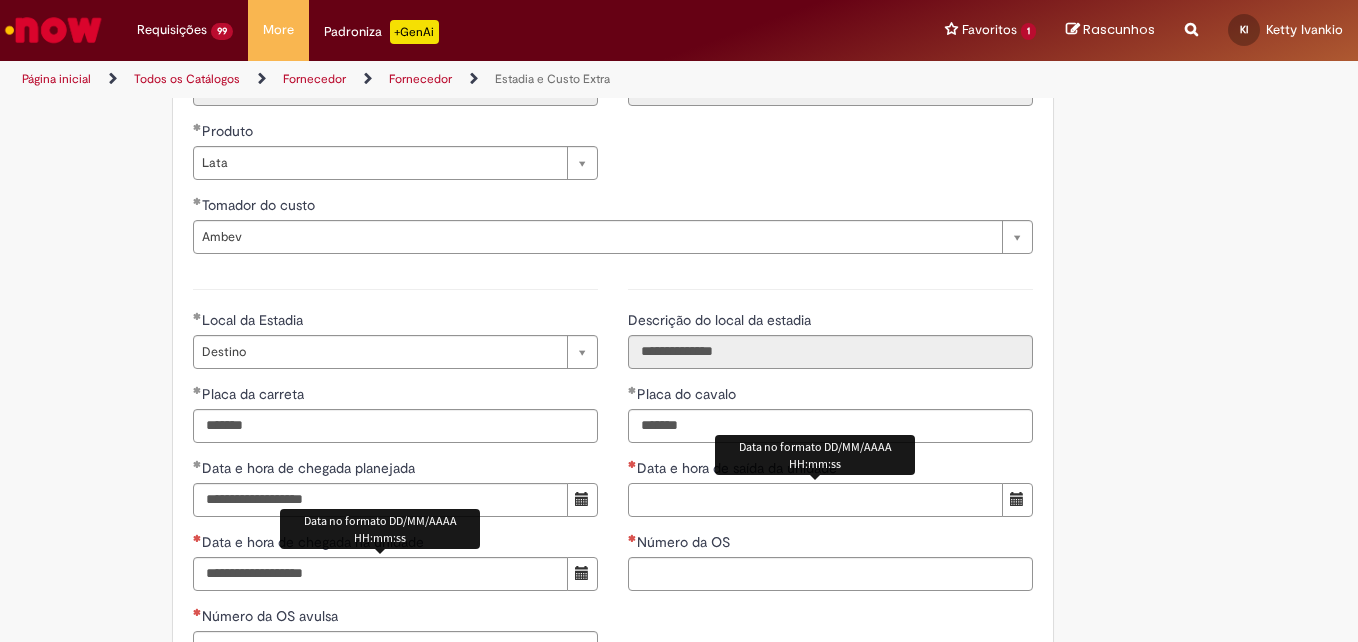 click on "Data e hora de saída da unidade" at bounding box center (815, 500) 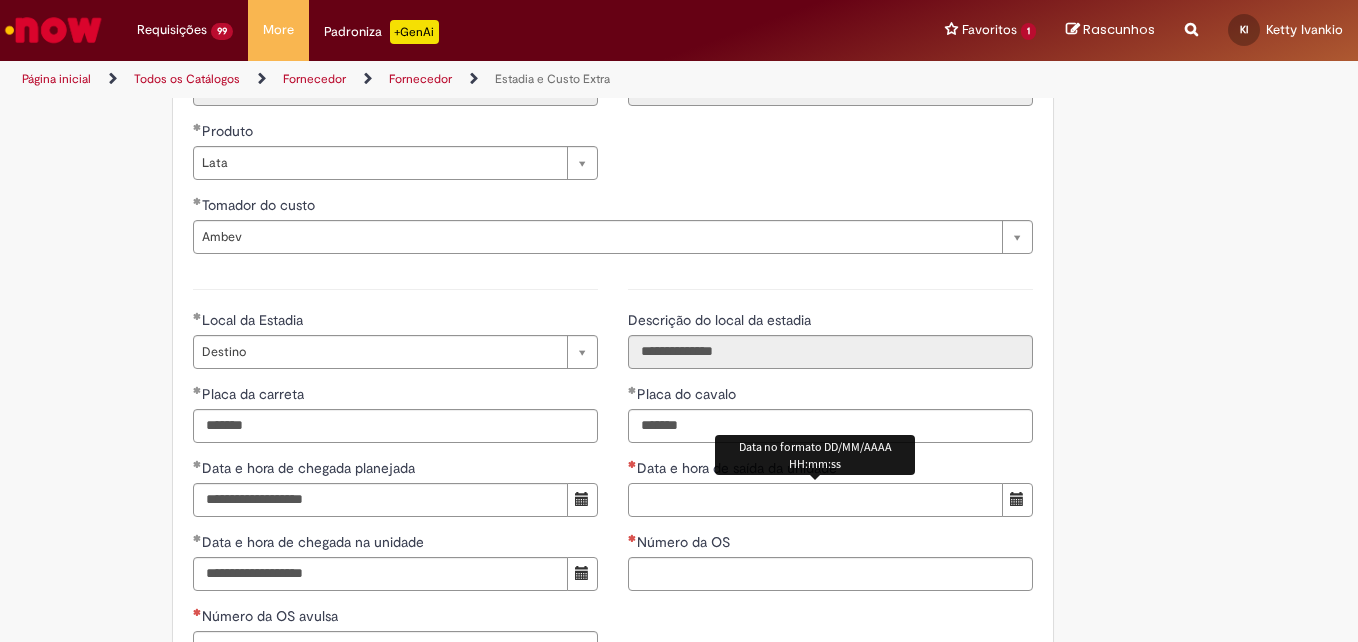 click on "Data e hora de saída da unidade" at bounding box center [815, 500] 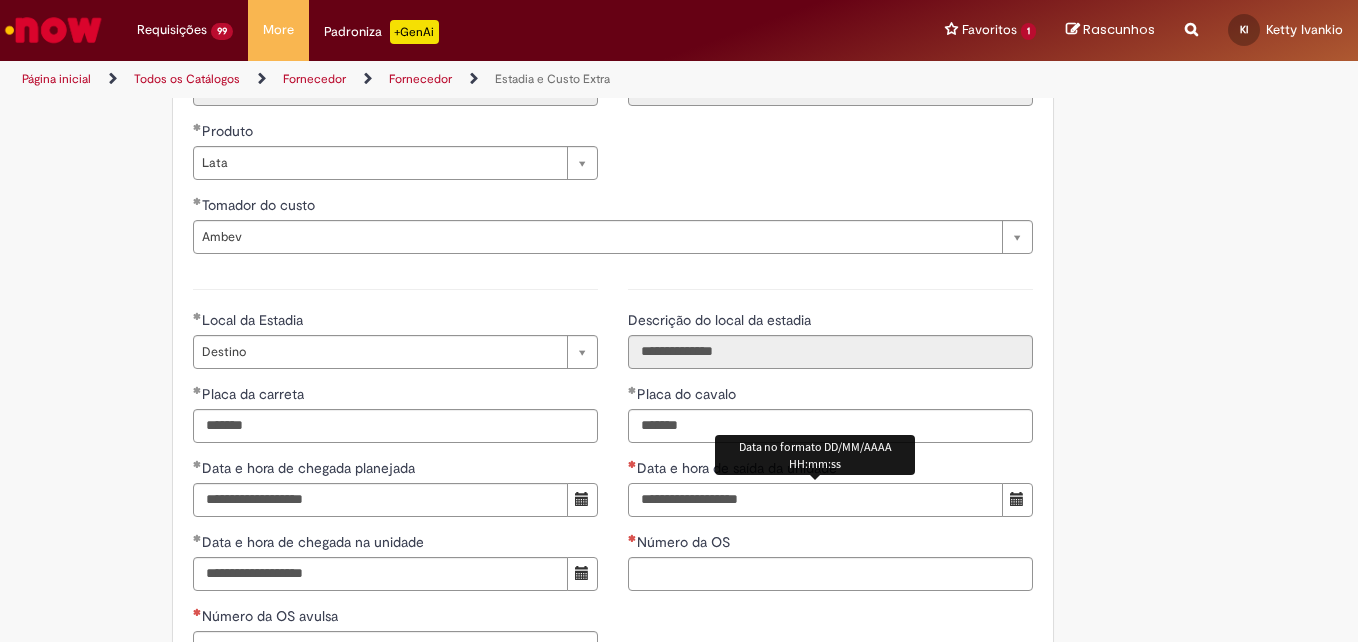type on "**********" 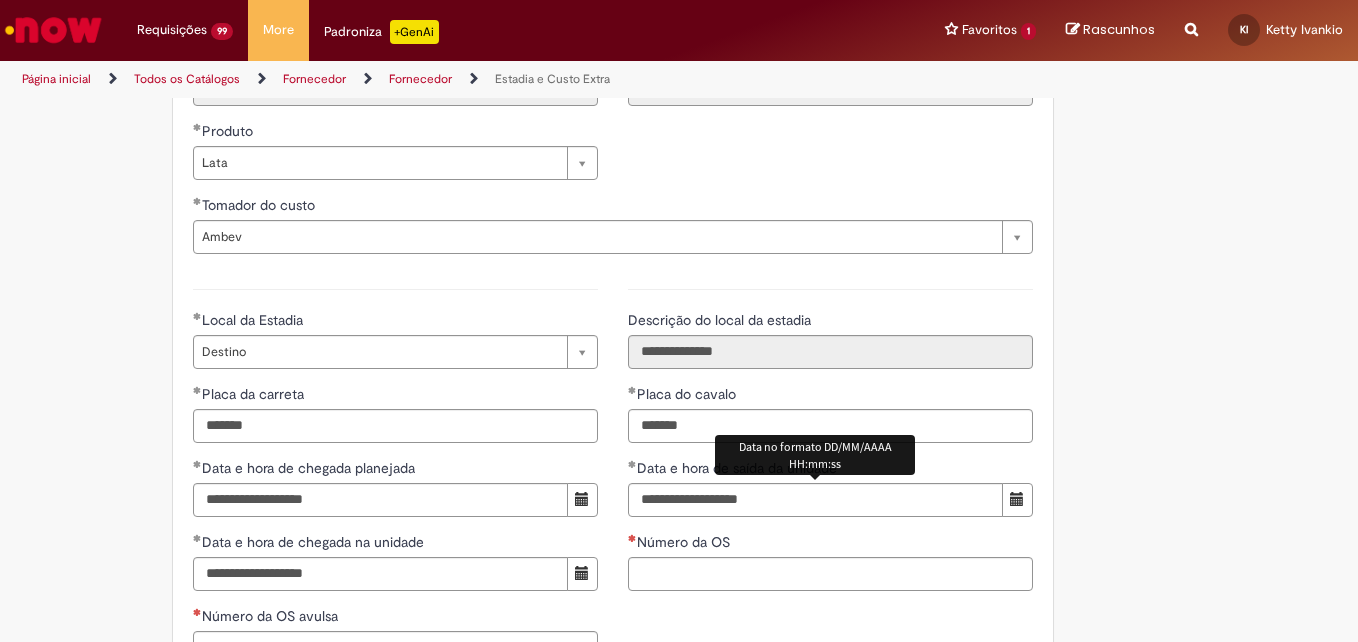 scroll, scrollTop: 2893, scrollLeft: 0, axis: vertical 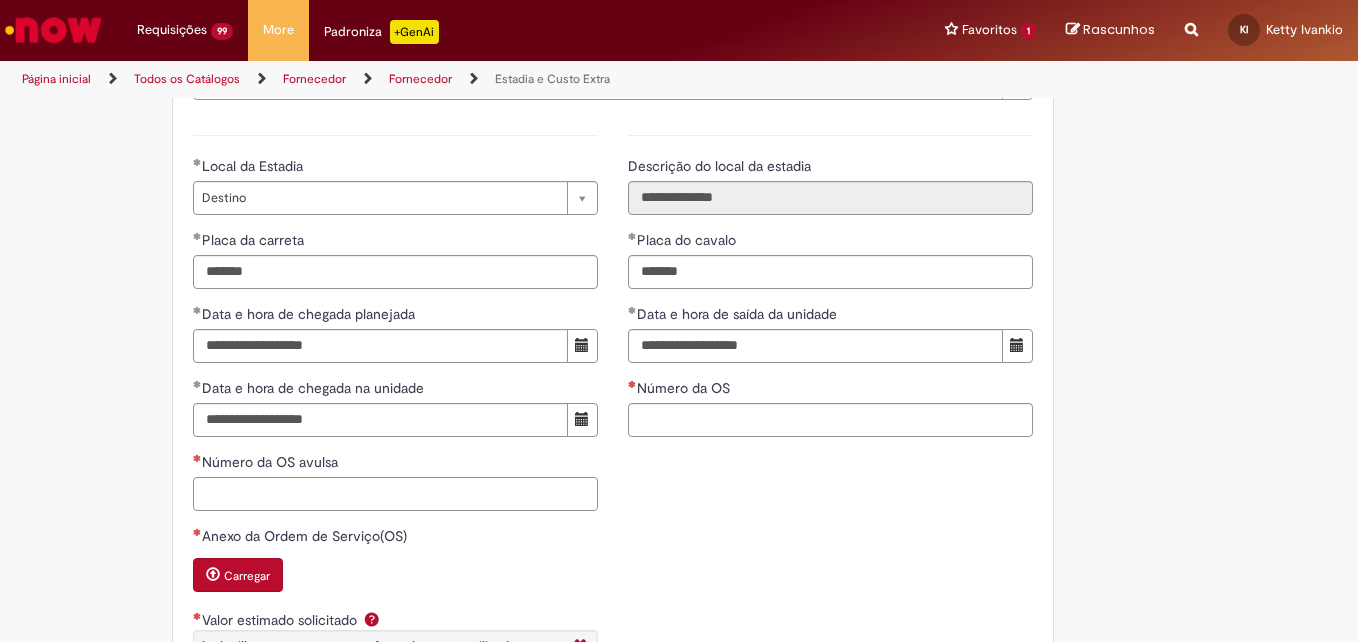 click on "Número da OS avulsa" at bounding box center [395, 494] 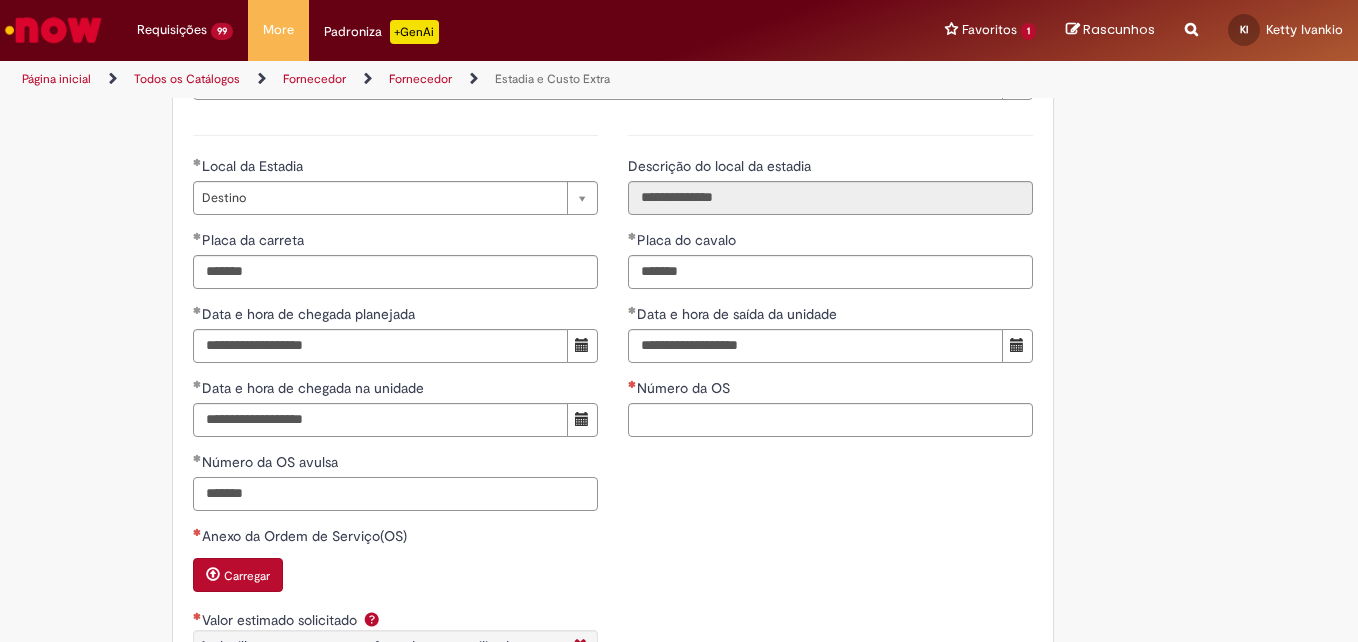 type on "*******" 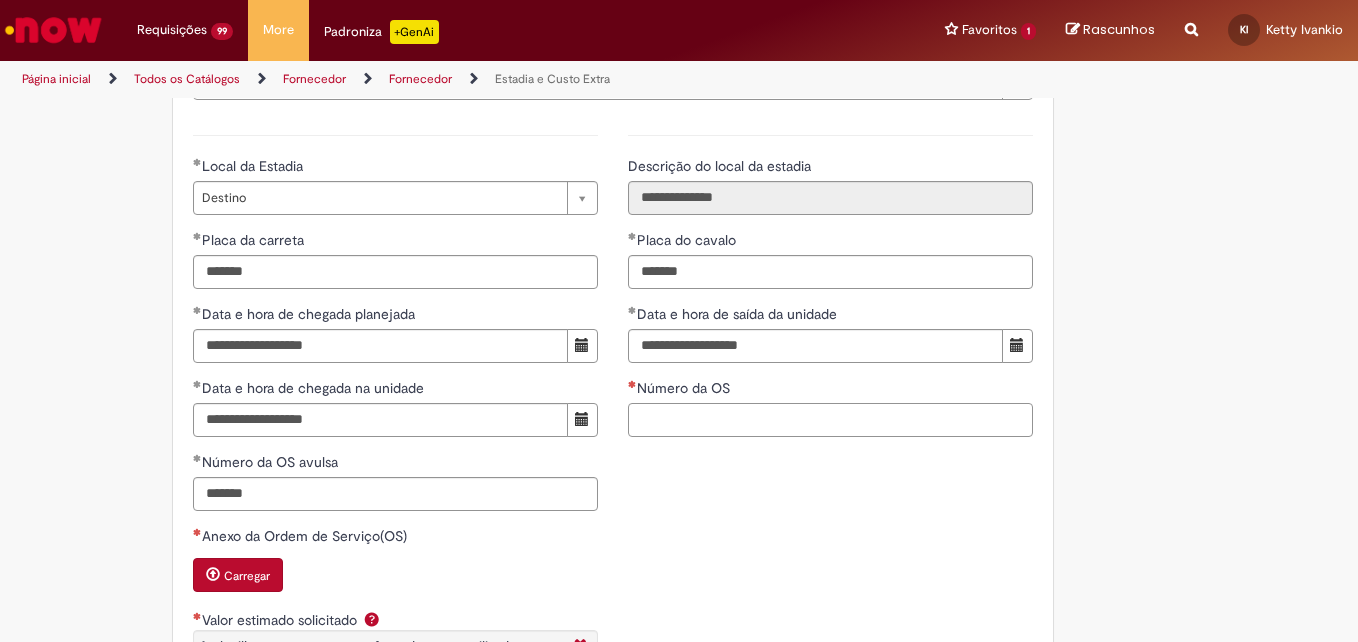 click on "Número da OS" at bounding box center [830, 420] 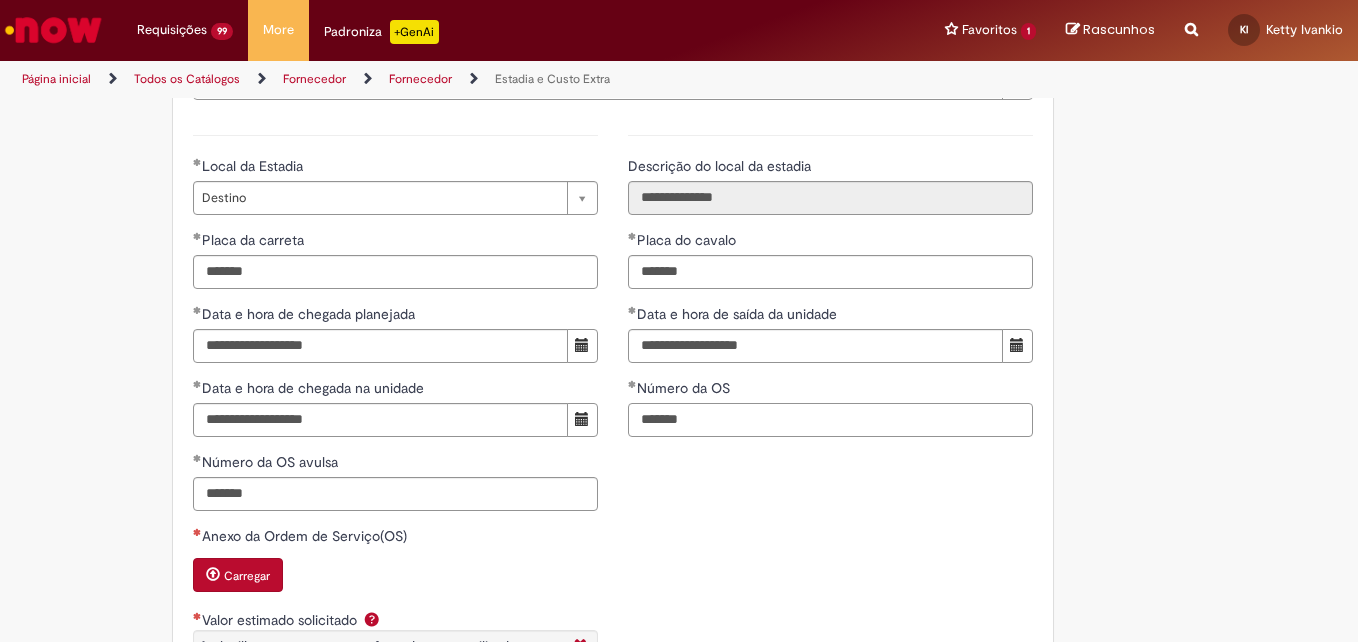type on "*******" 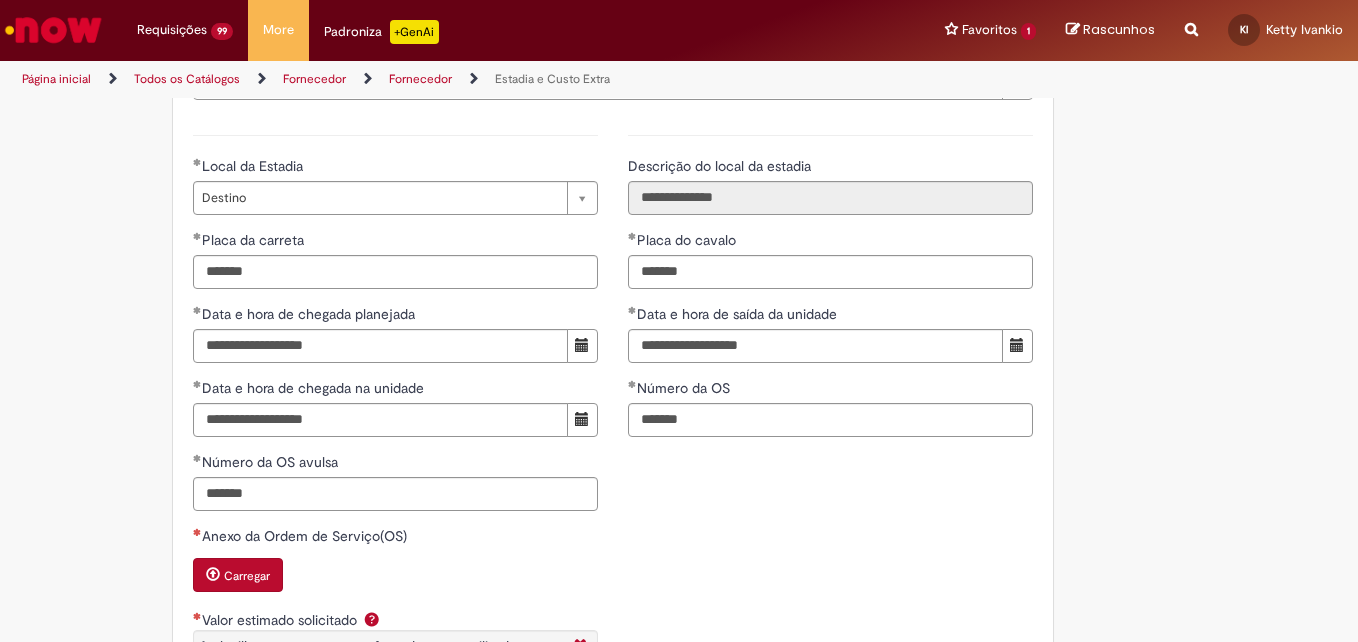 scroll, scrollTop: 3088, scrollLeft: 0, axis: vertical 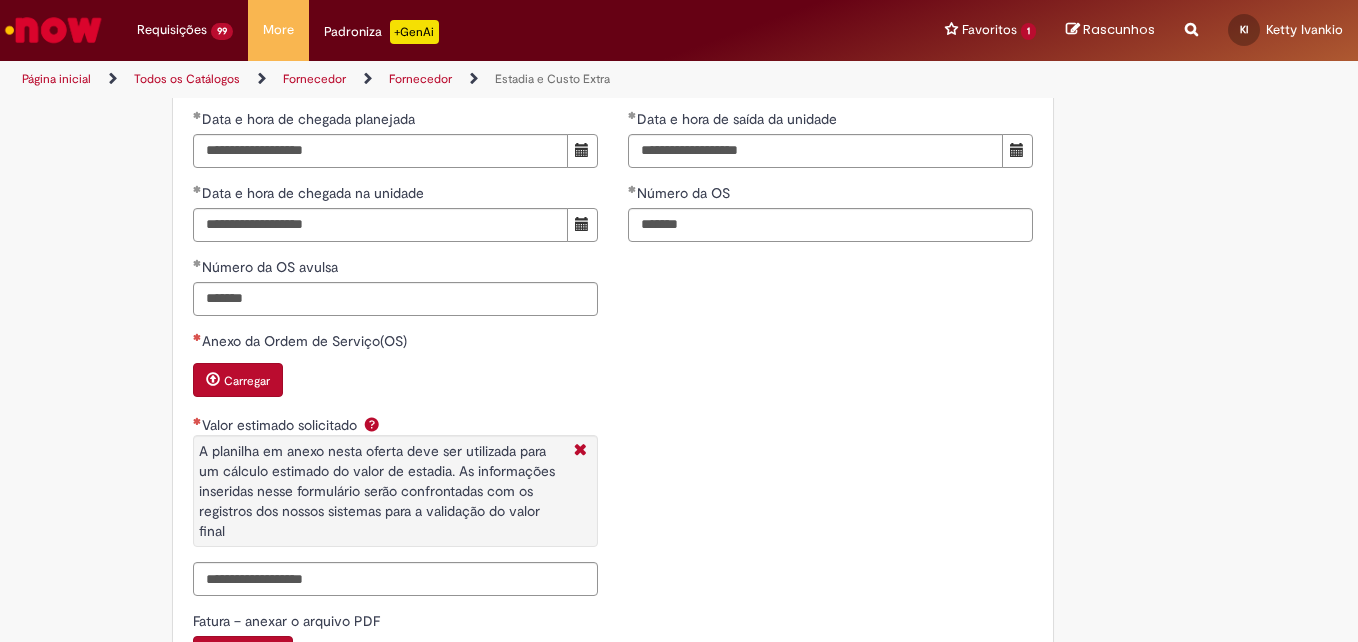 click on "Carregar" at bounding box center [247, 381] 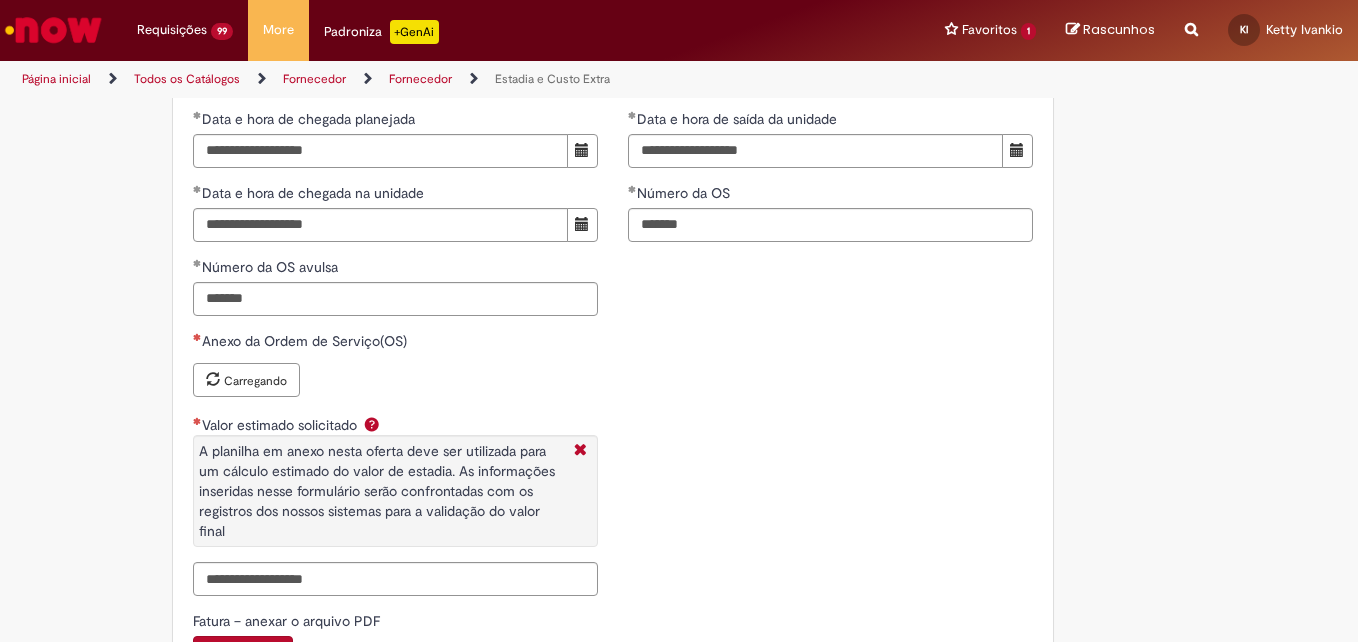 type 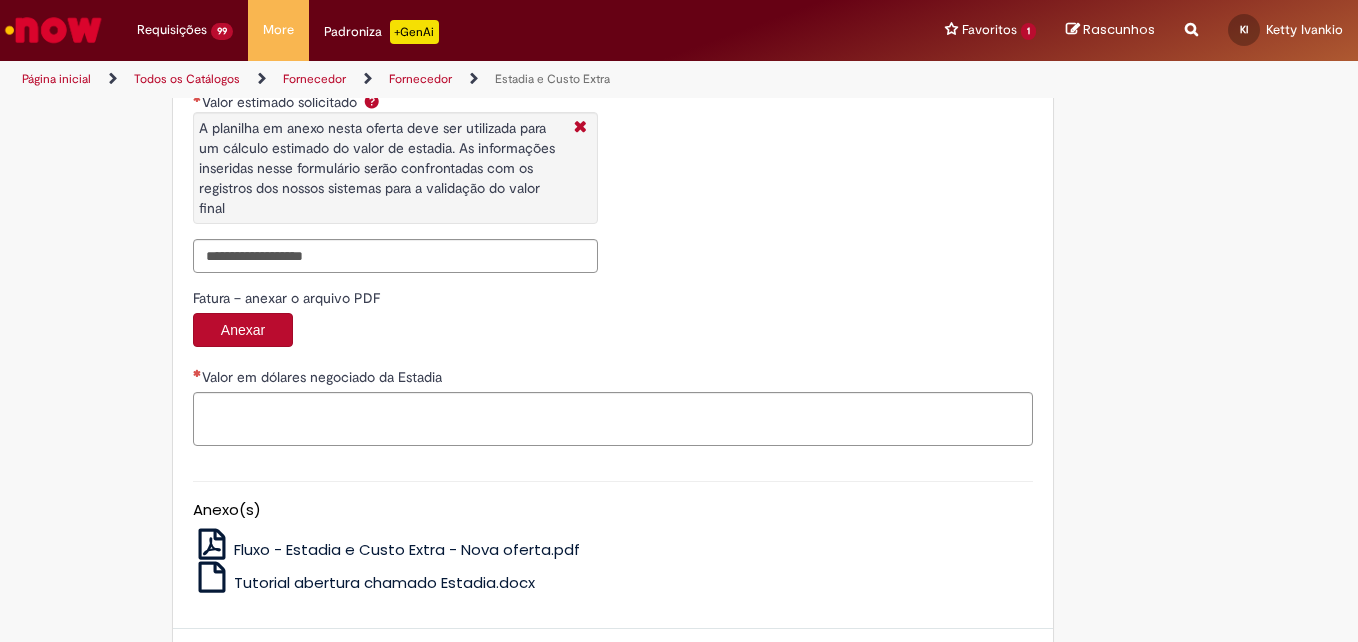 scroll, scrollTop: 3516, scrollLeft: 0, axis: vertical 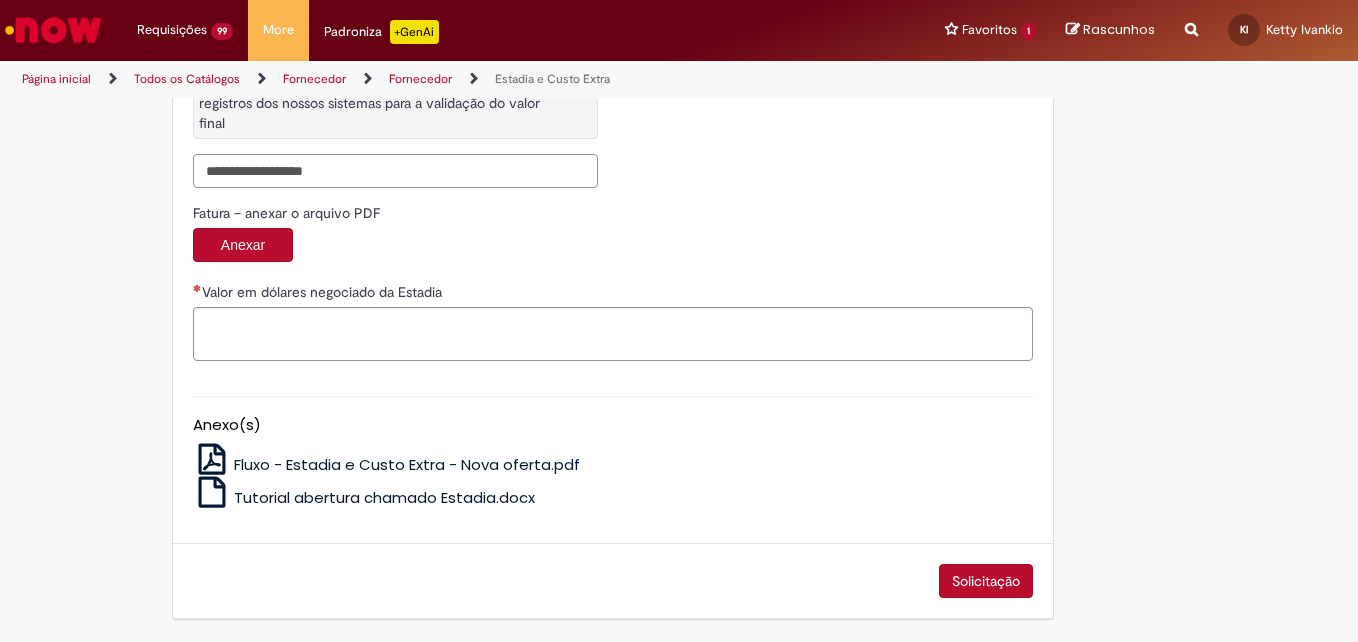 click on "Valor estimado solicitado A planilha em anexo nesta oferta deve ser utilizada para um cálculo estimado do valor de estadia. As informações inseridas nesse formulário serão confrontadas com os registros dos nossos sistemas para a validação do valor final" at bounding box center [395, 171] 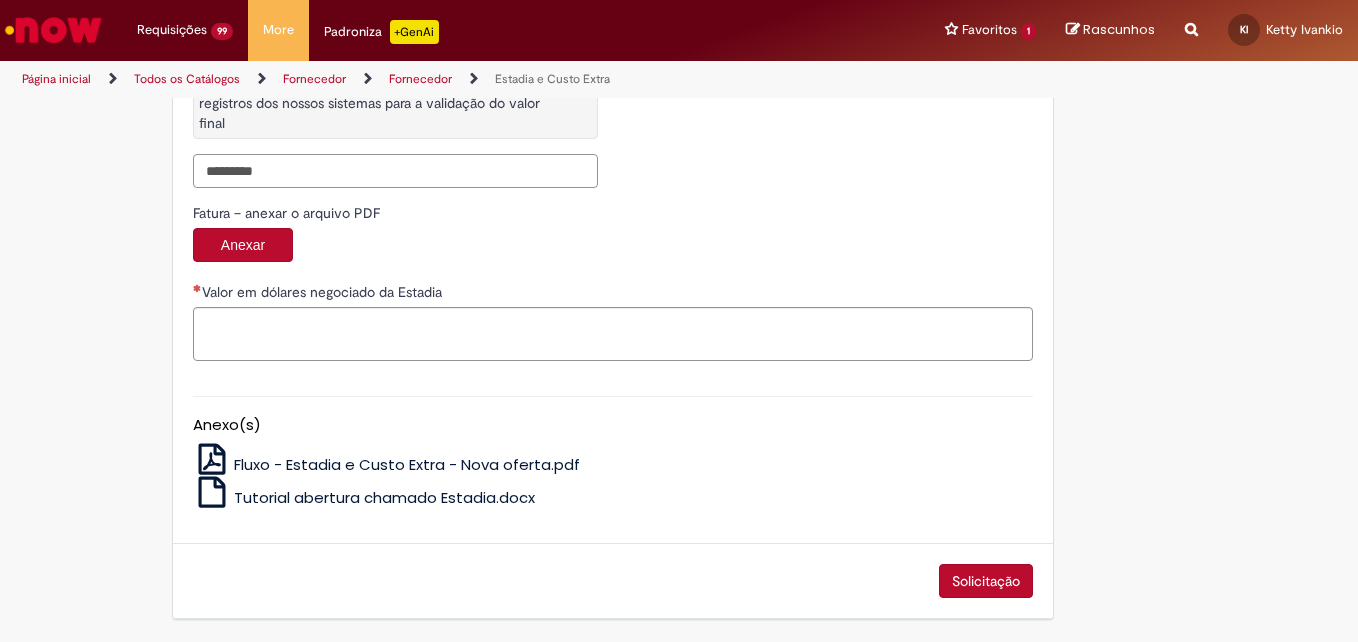 drag, startPoint x: 221, startPoint y: 168, endPoint x: 174, endPoint y: 182, distance: 49.0408 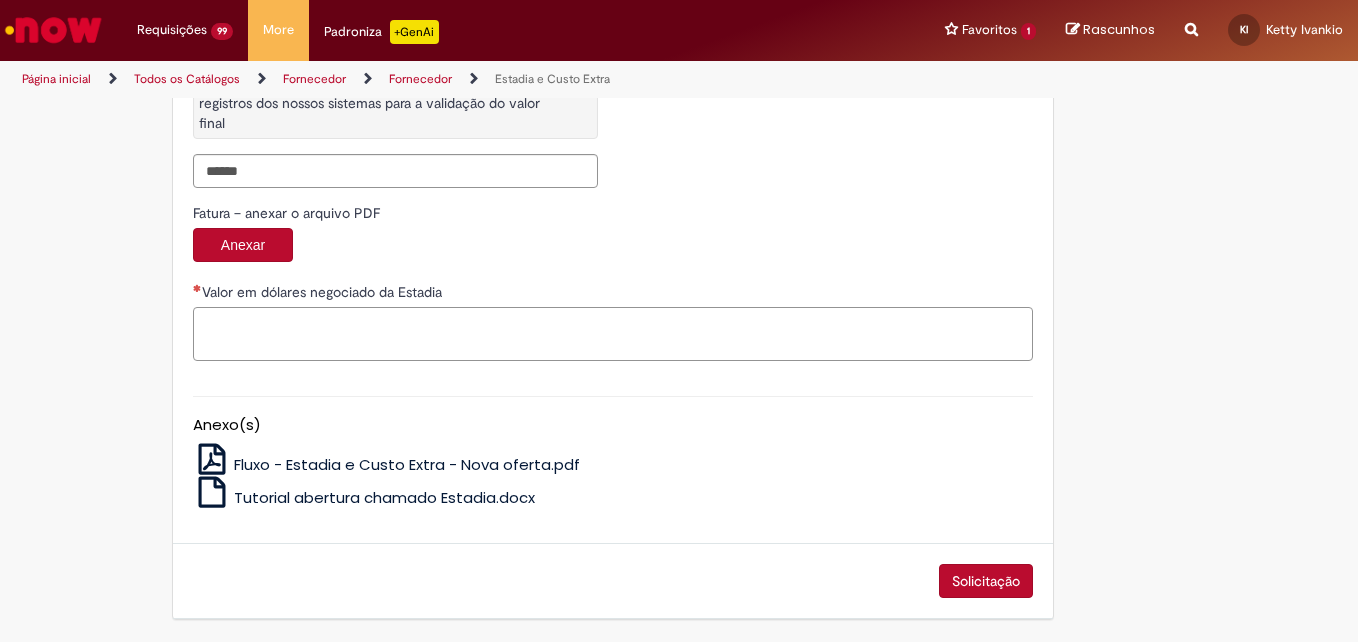 click on "Valor em dólares negociado da Estadia" at bounding box center [613, 334] 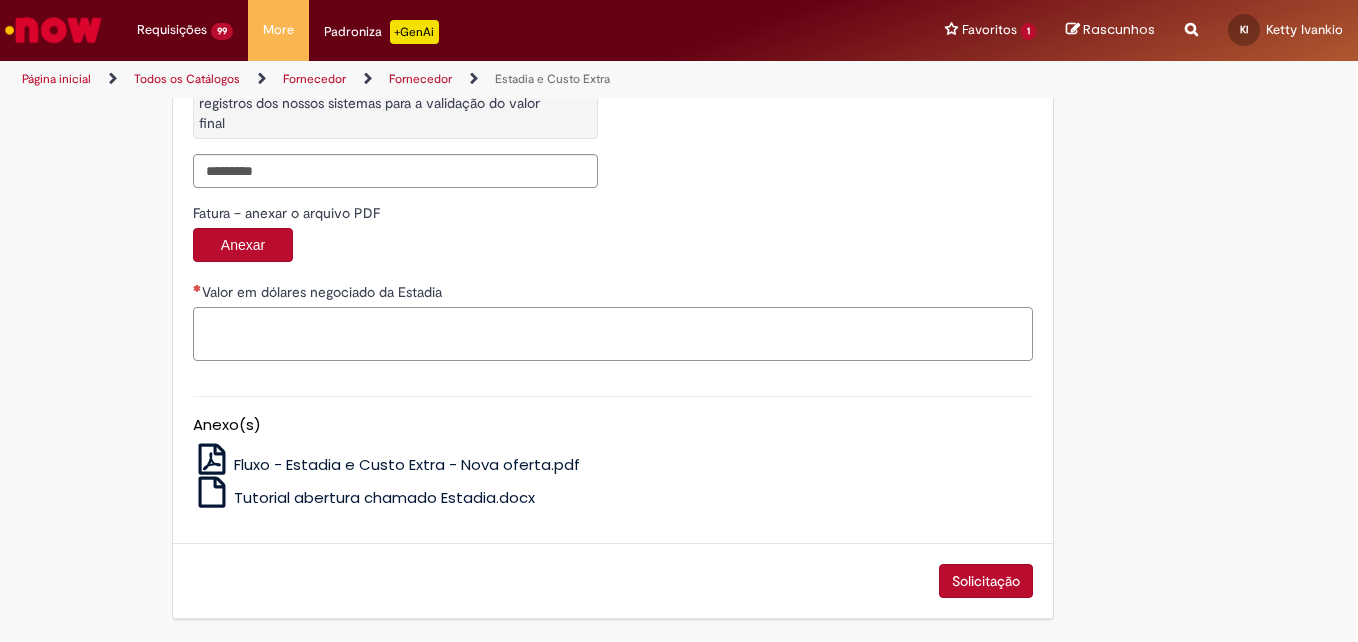 paste on "*********" 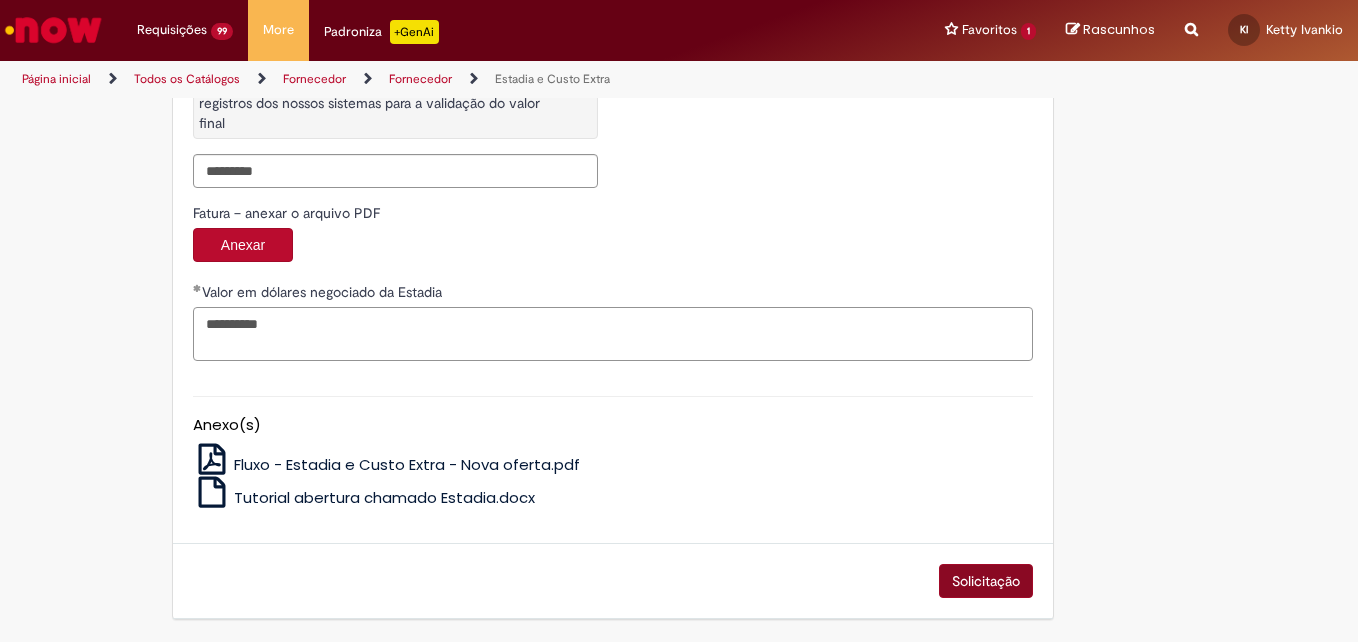type on "*********" 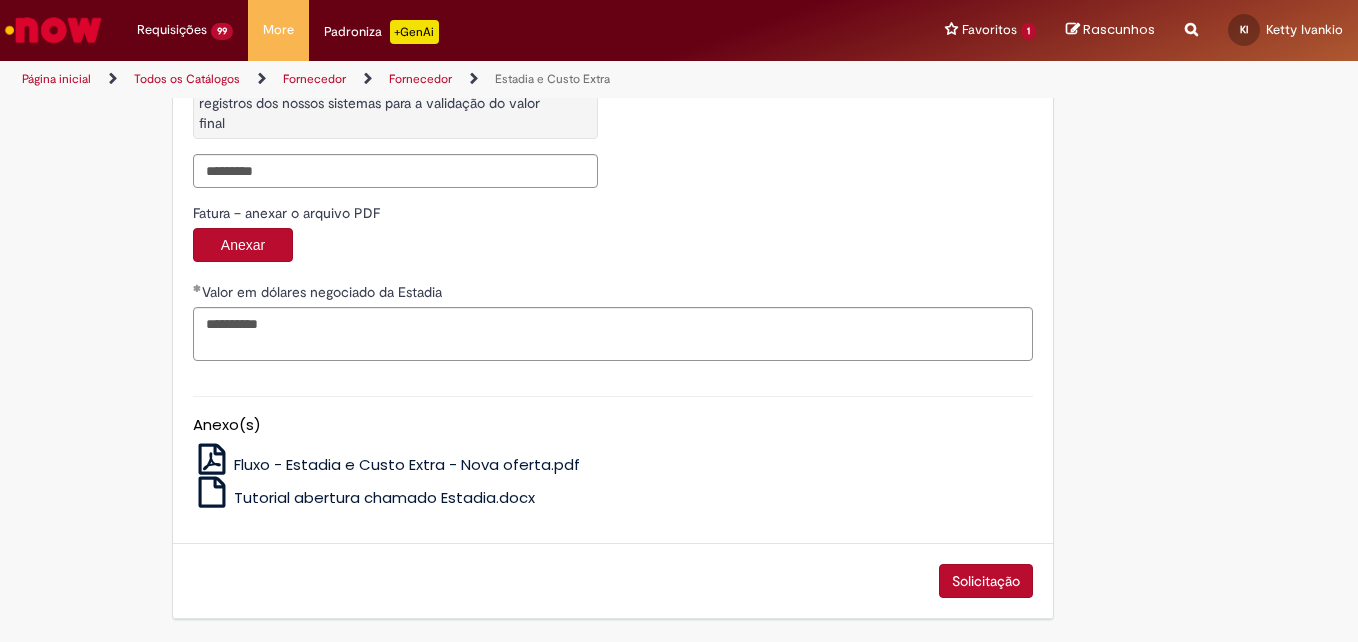 click on "Solicitação" at bounding box center [986, 581] 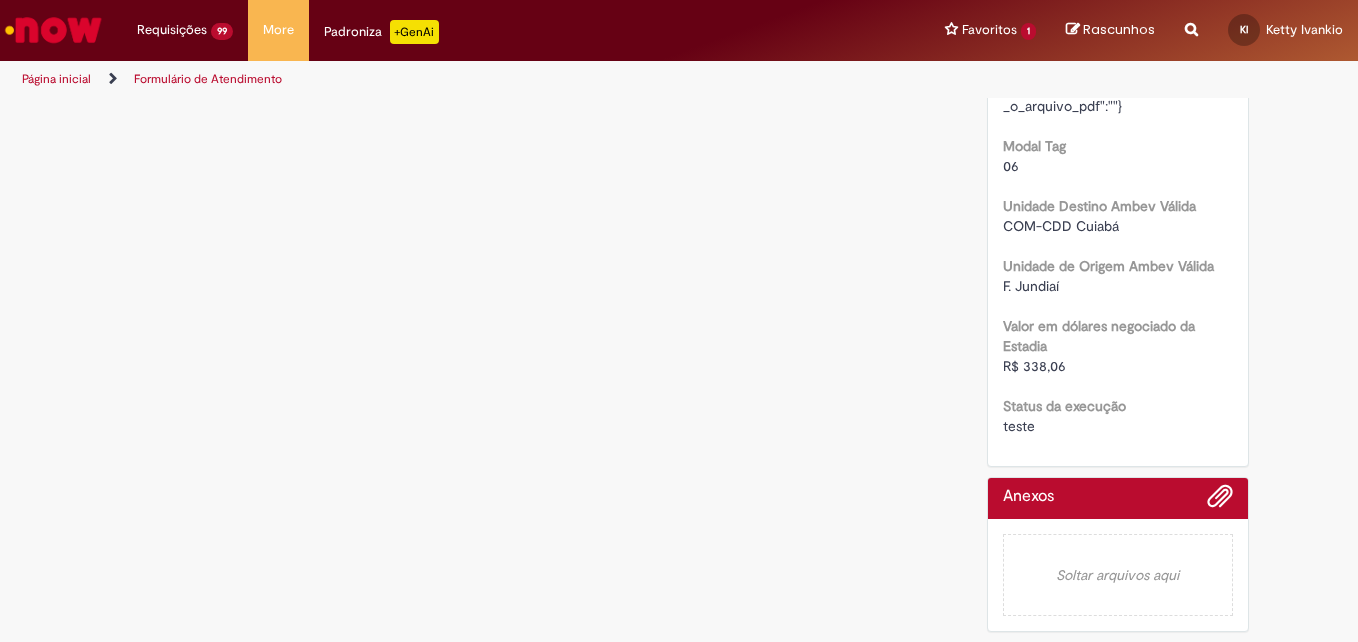 scroll, scrollTop: 0, scrollLeft: 0, axis: both 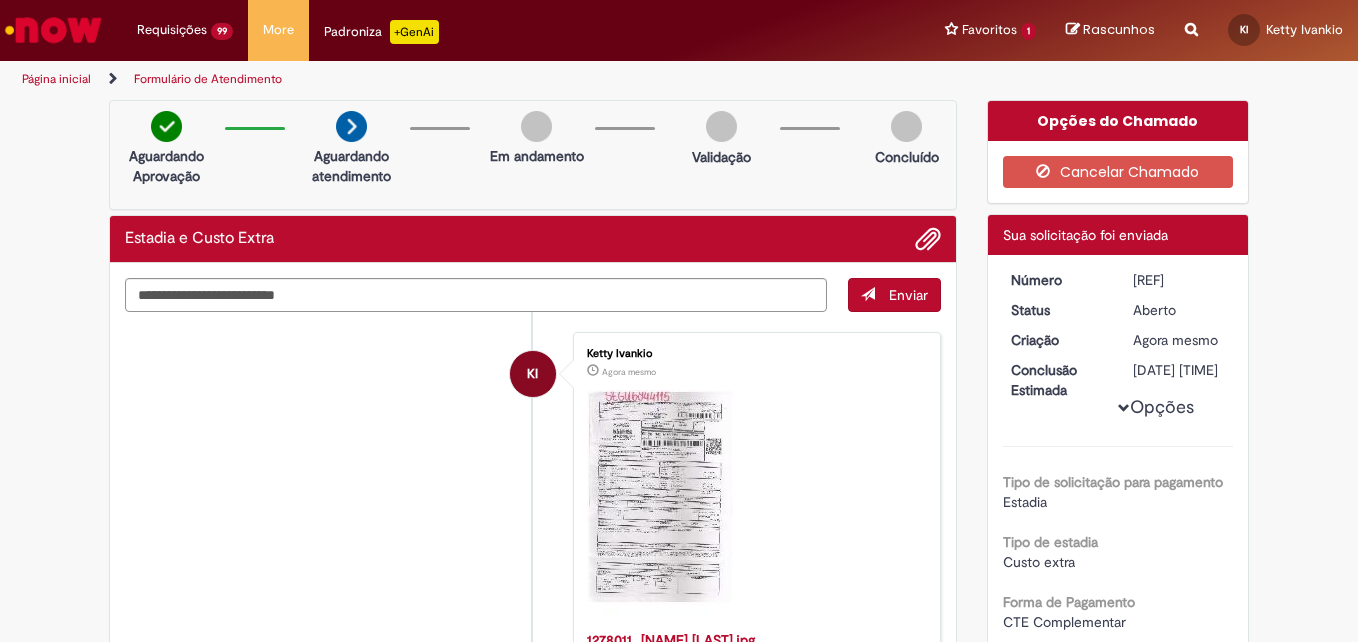 click on "[REF]" at bounding box center [1179, 280] 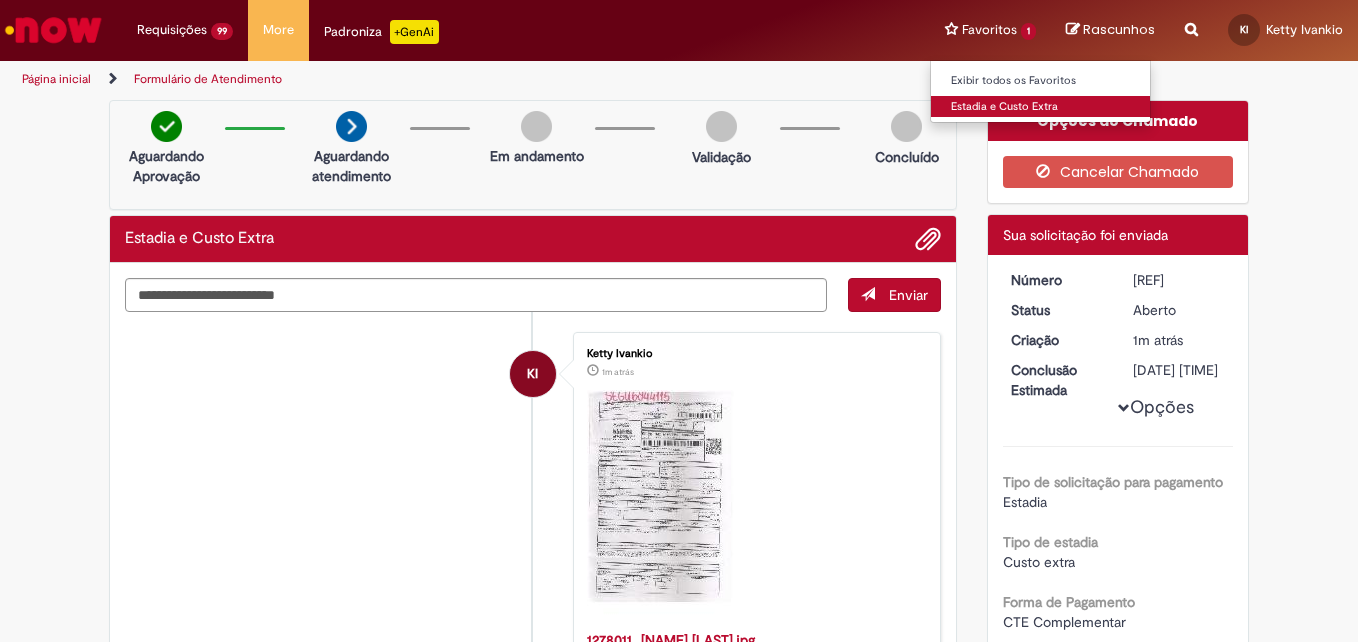 click on "Estadia e Custo Extra" at bounding box center (1041, 107) 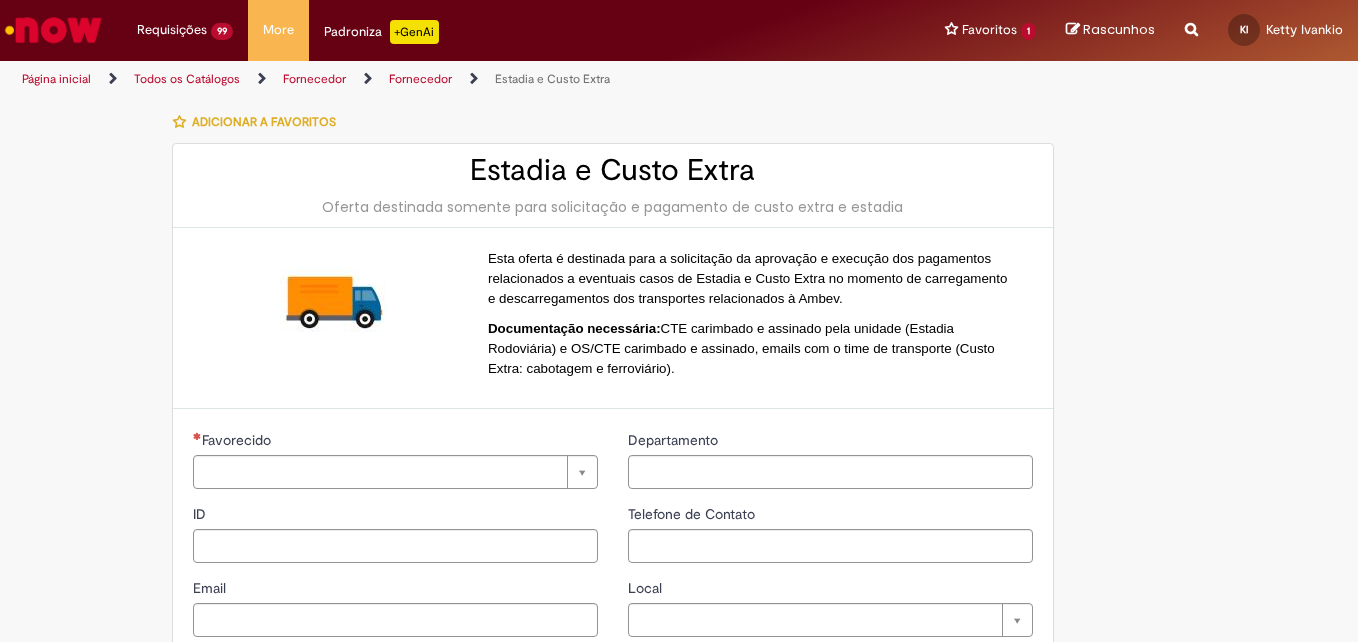 type on "**********" 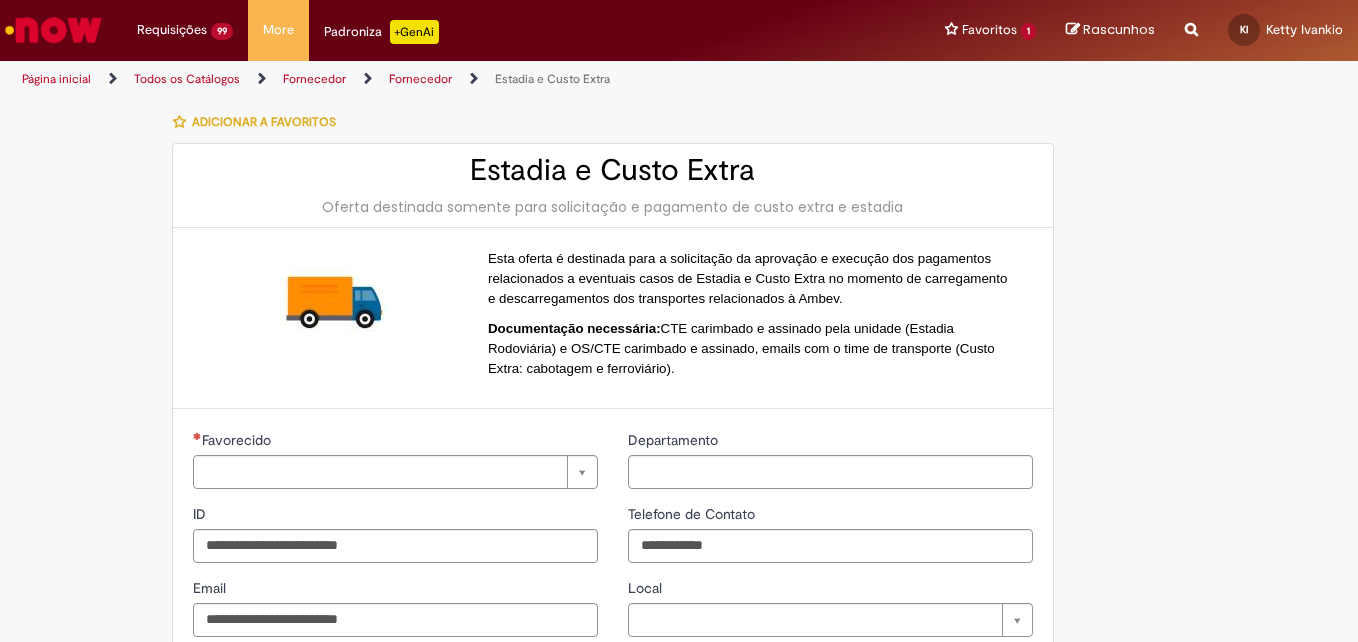 type on "**********" 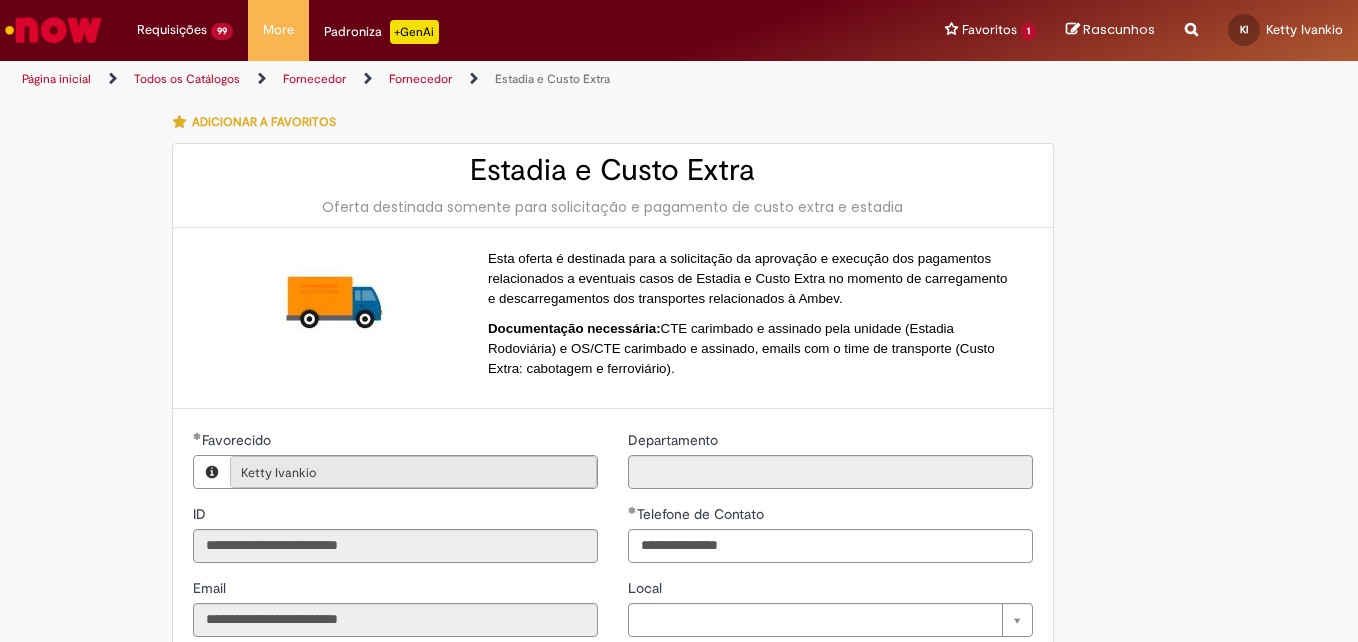 type on "**********" 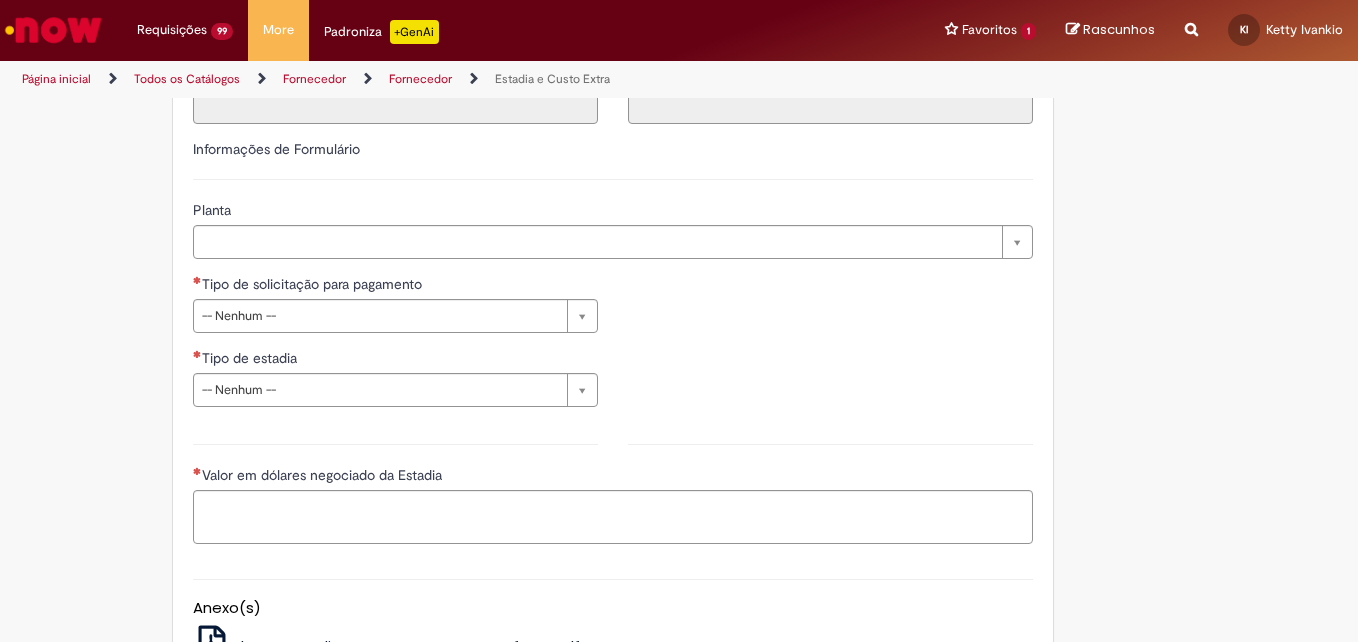 scroll, scrollTop: 664, scrollLeft: 0, axis: vertical 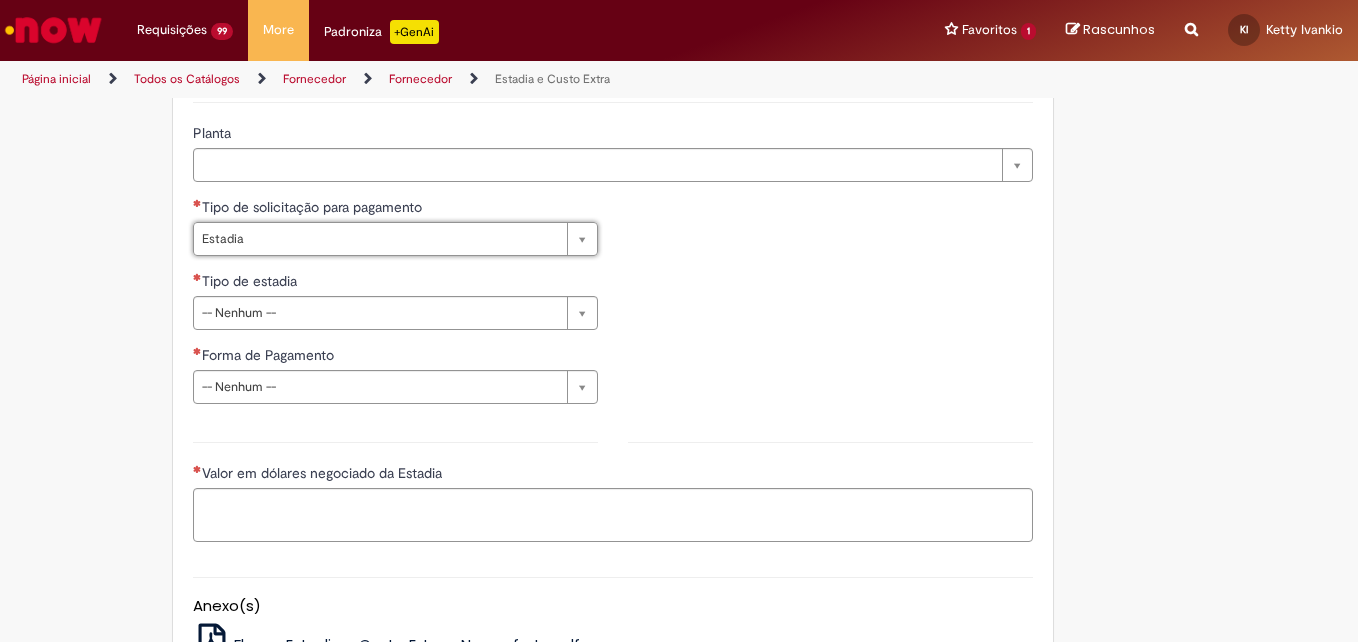type on "*******" 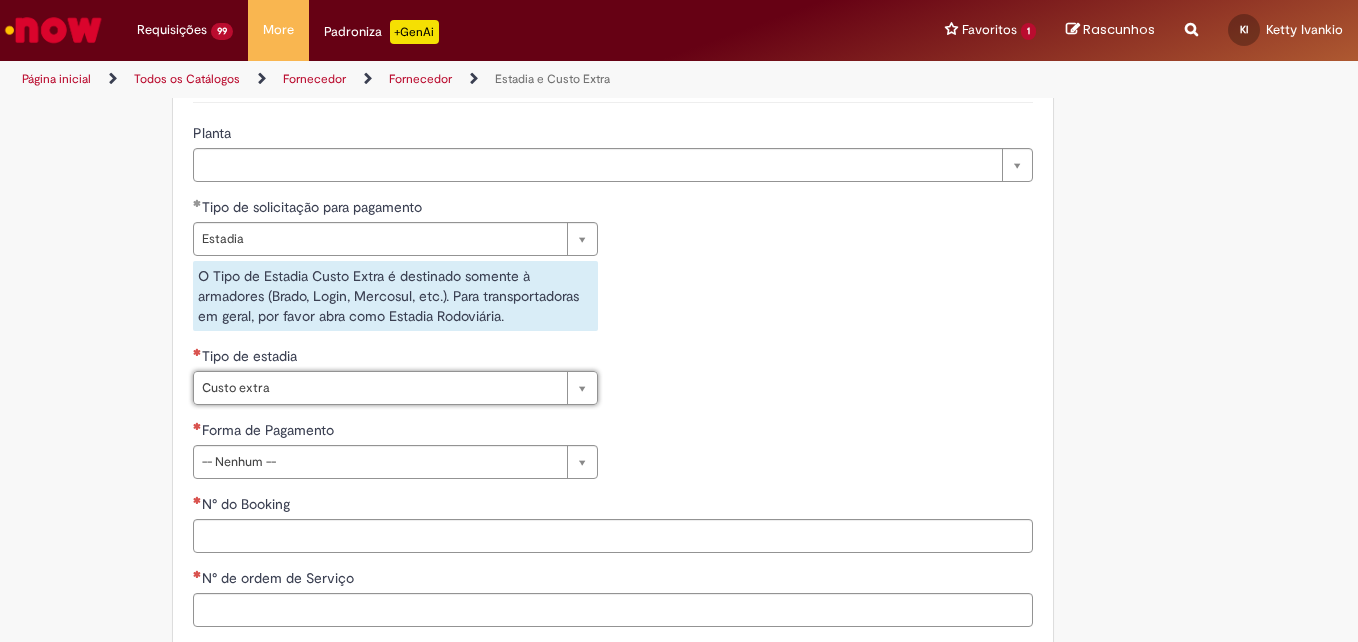 type on "**********" 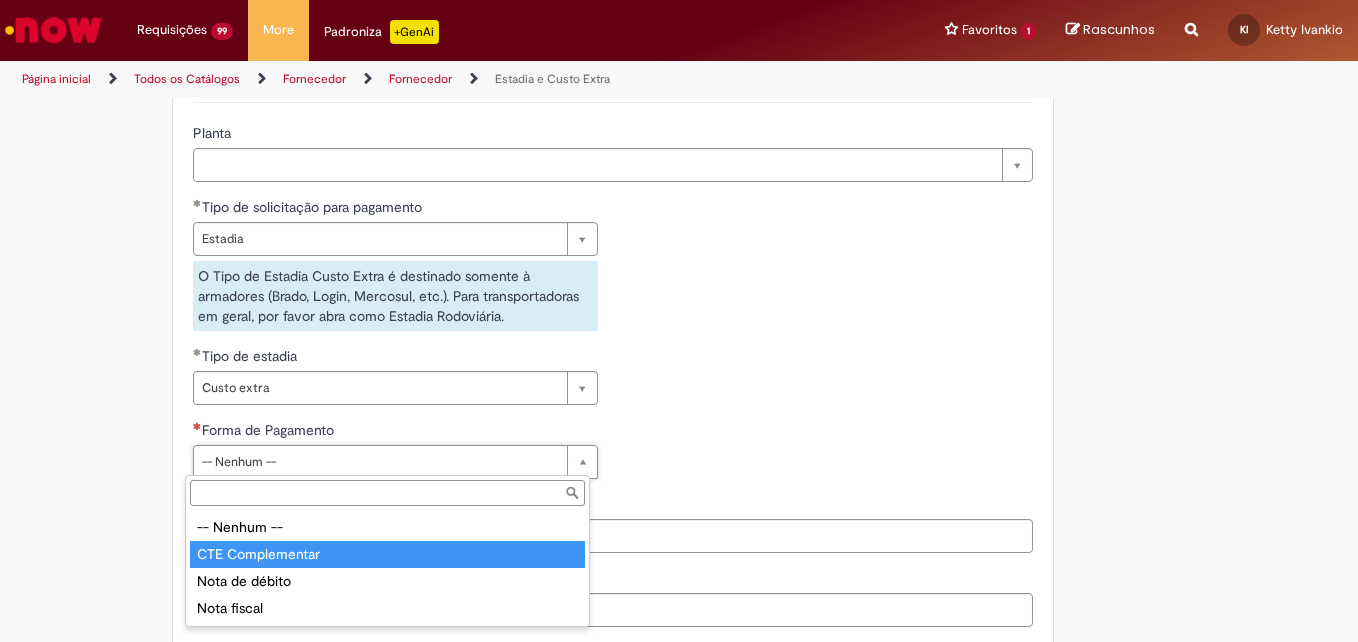 type on "**********" 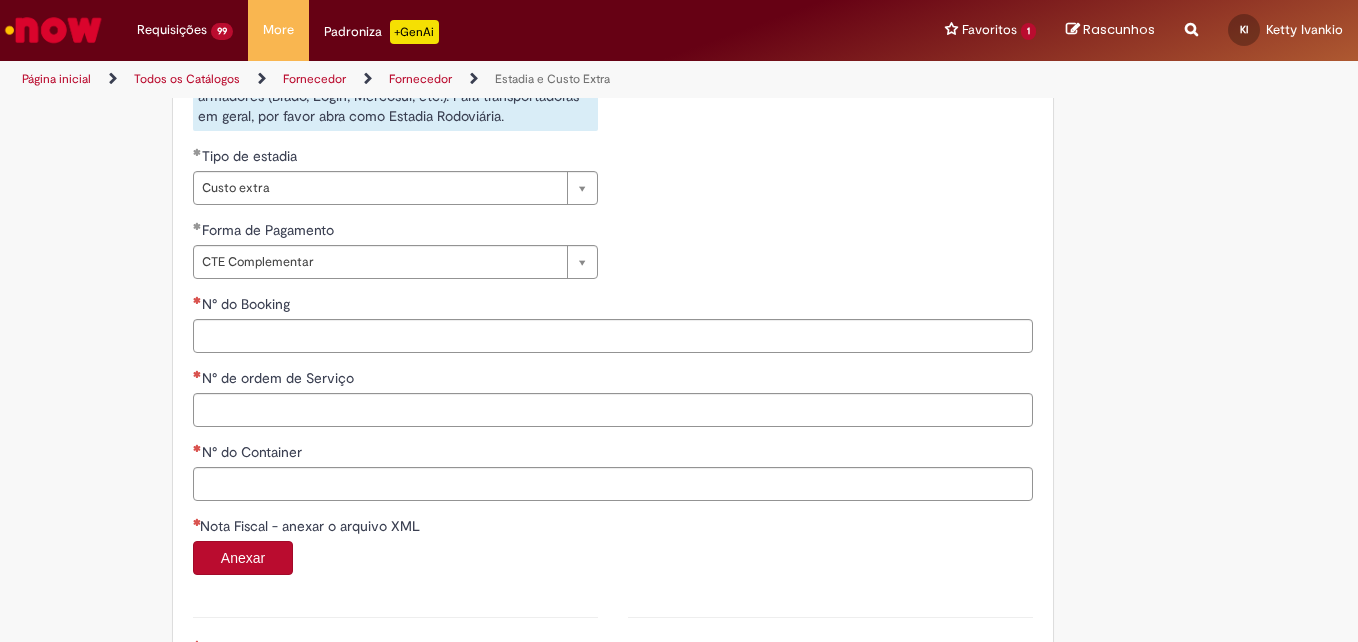 scroll, scrollTop: 868, scrollLeft: 0, axis: vertical 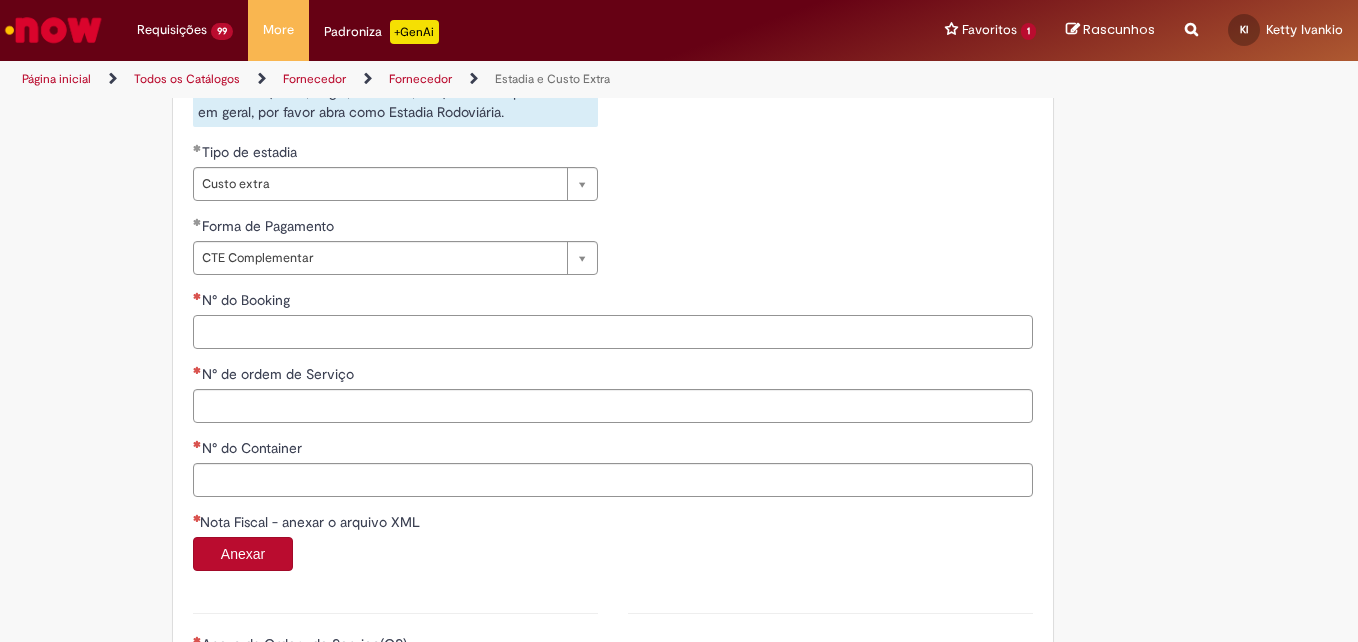 click on "N° do Booking" at bounding box center [613, 332] 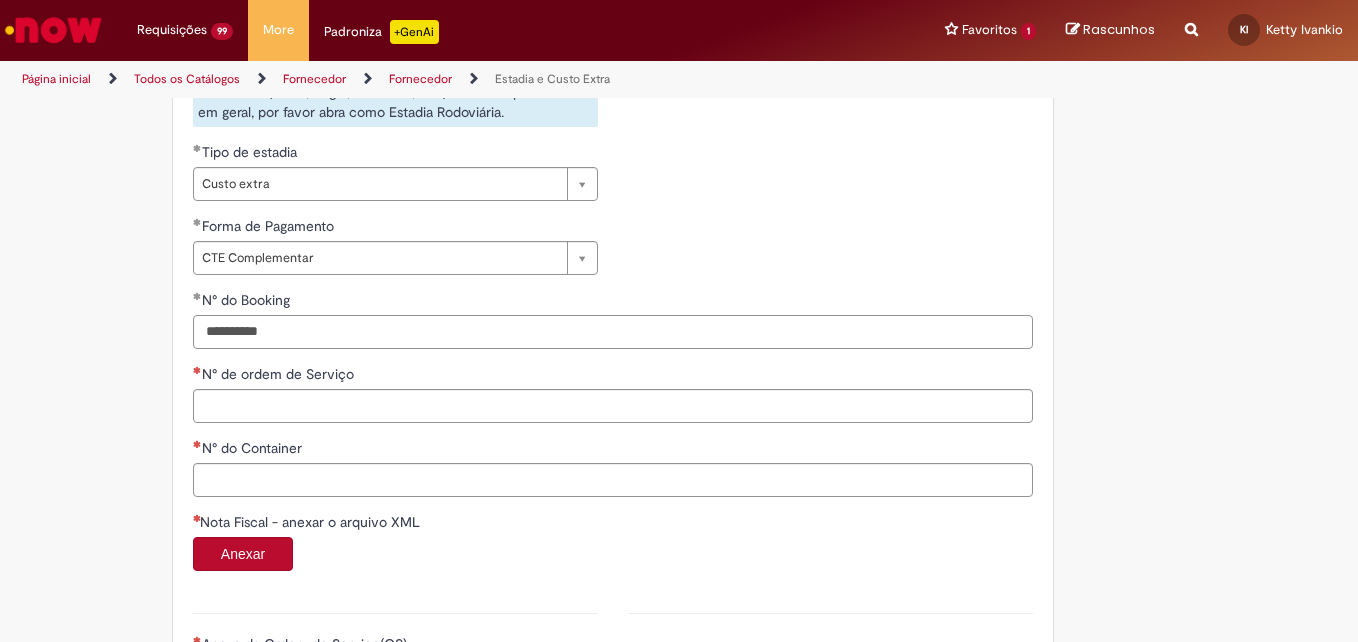 type on "**********" 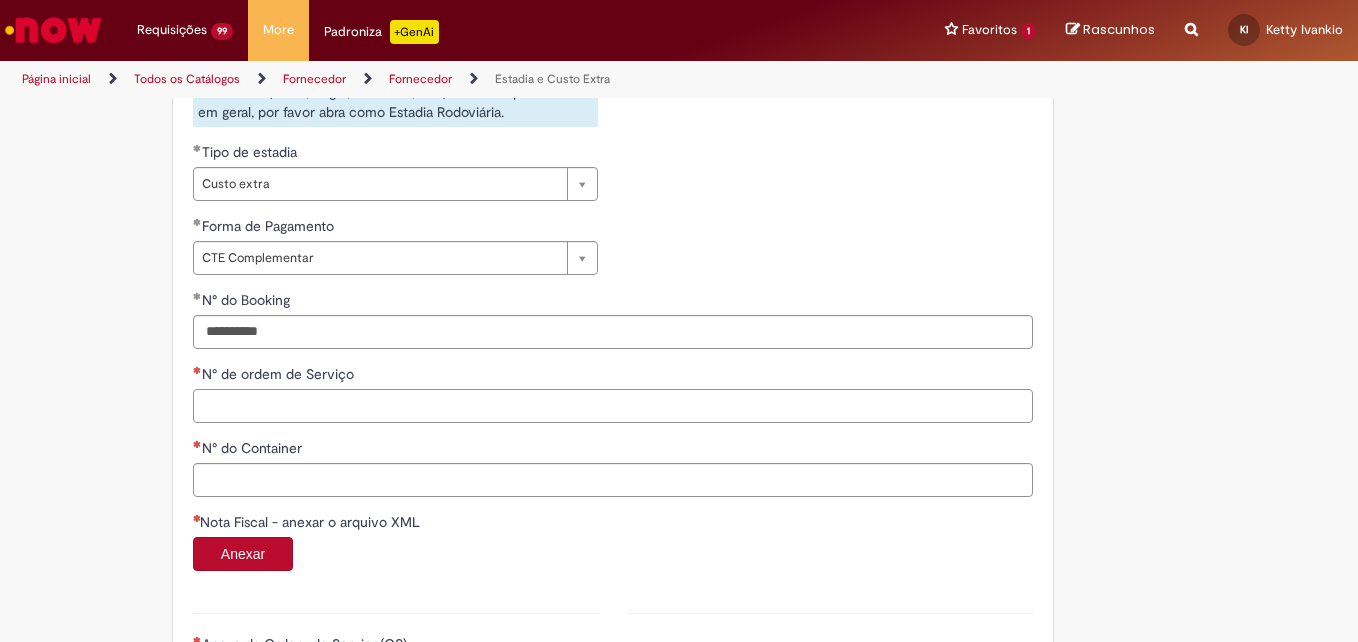 click on "N° de ordem de Serviço" at bounding box center [613, 406] 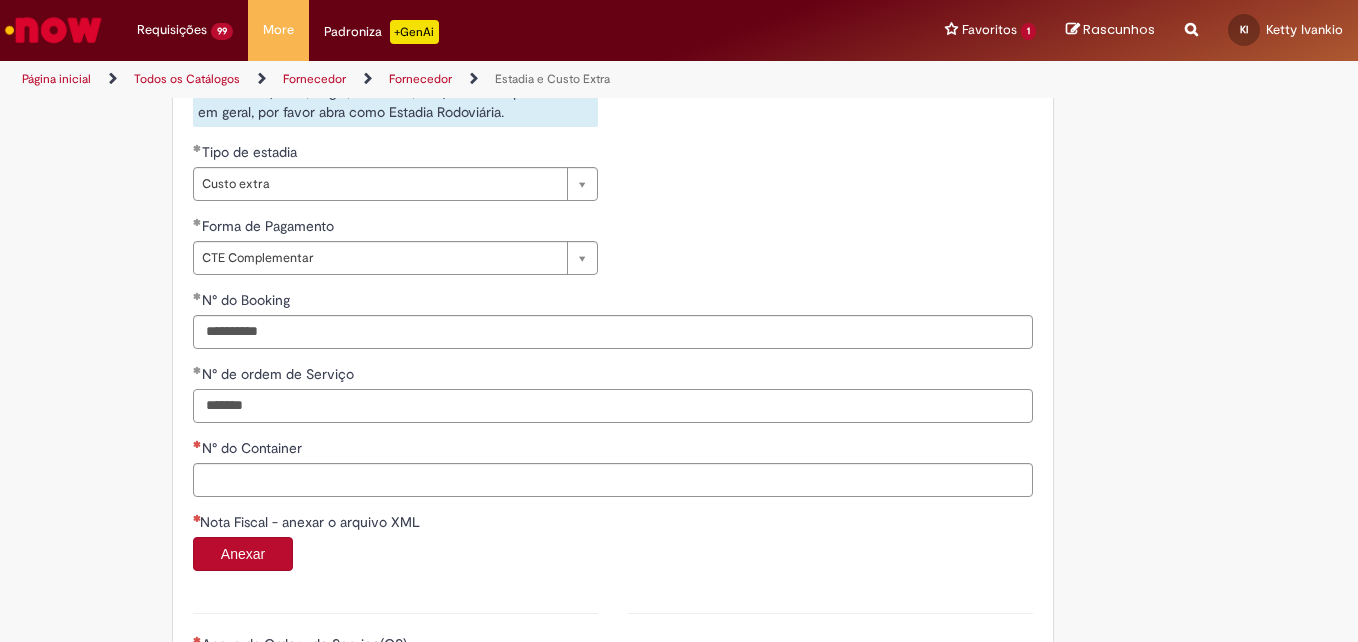 type on "*******" 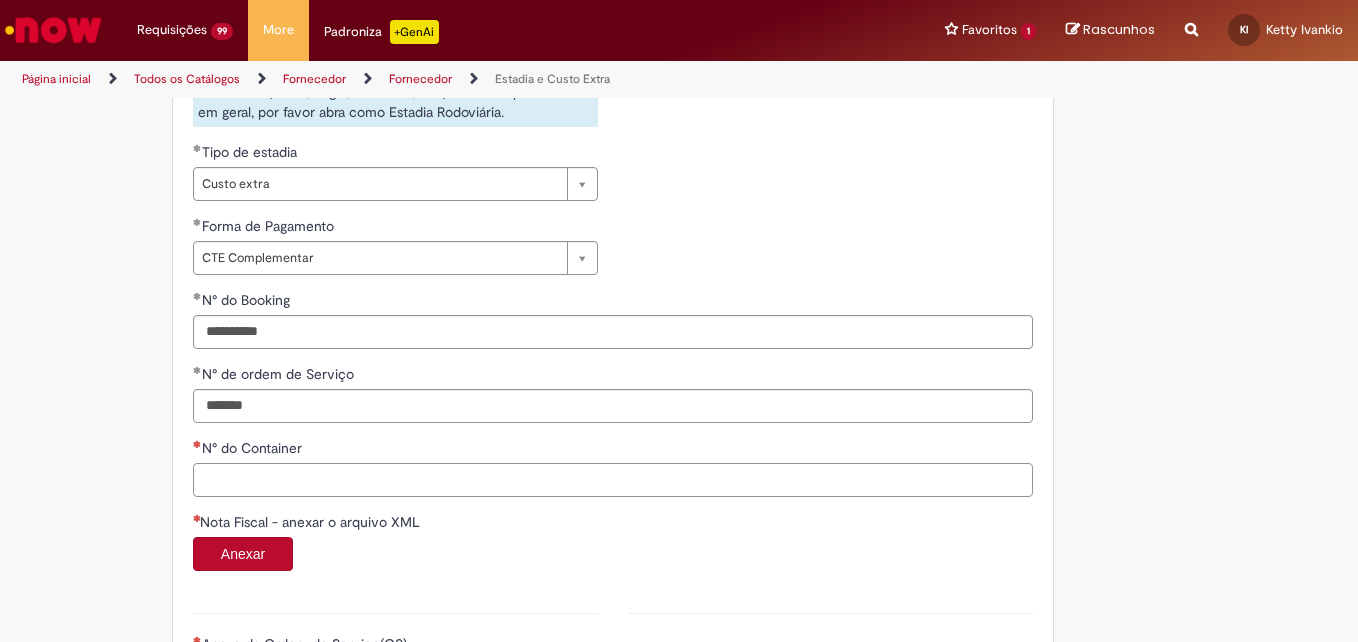 click on "N° do Container" at bounding box center (613, 480) 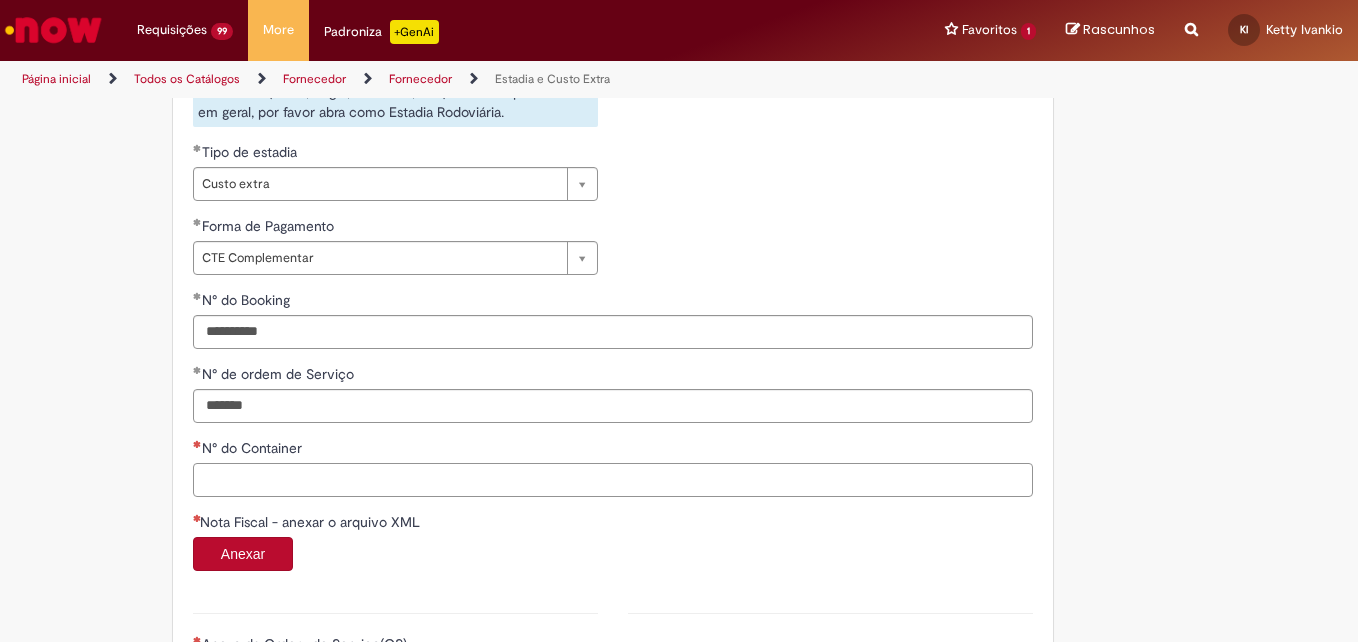 paste on "**********" 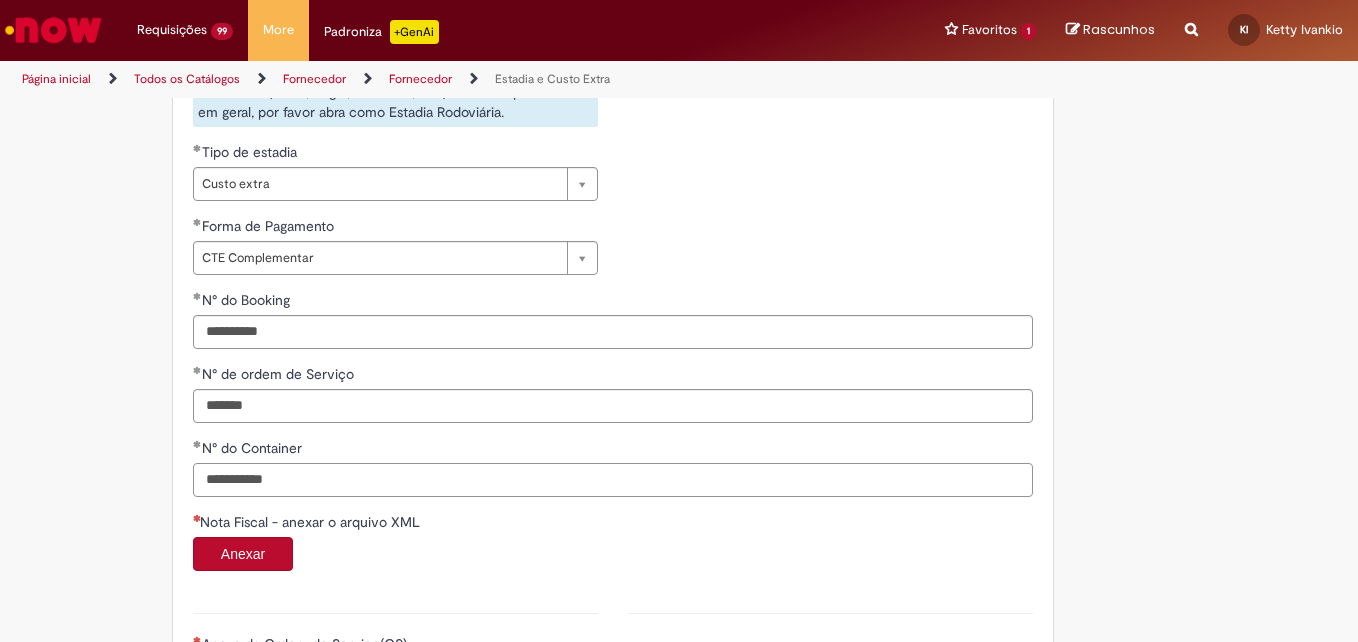 type on "**********" 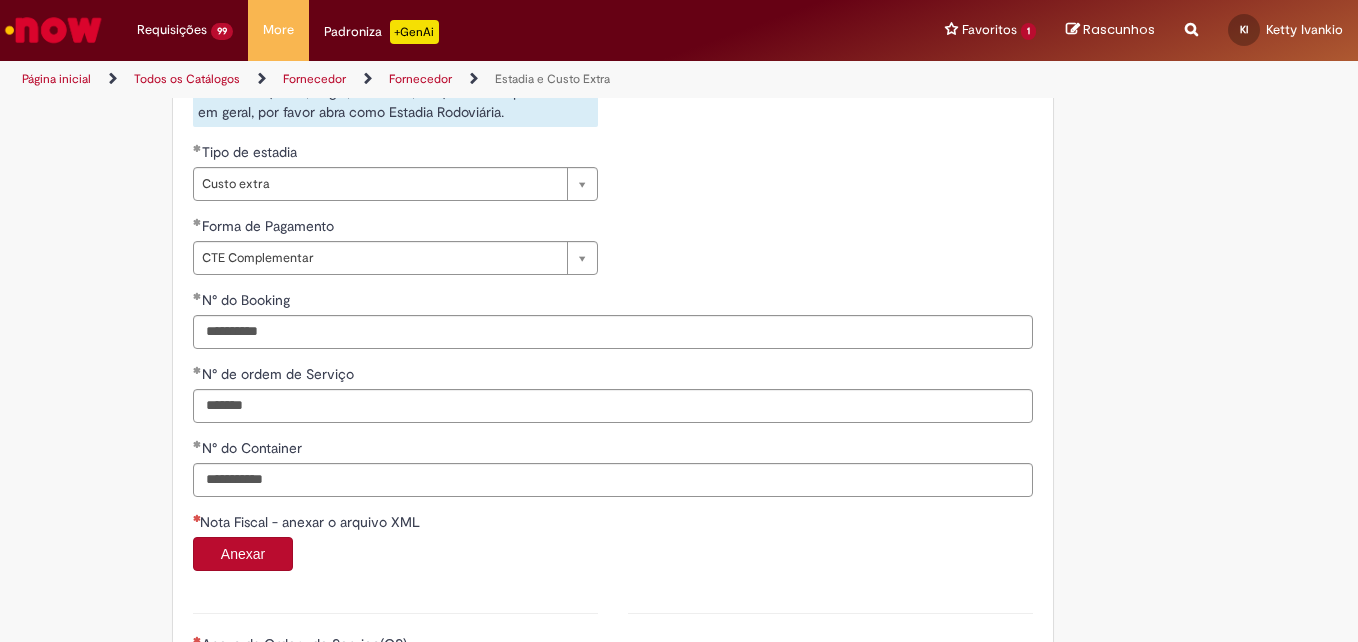 click on "Anexar" at bounding box center (243, 554) 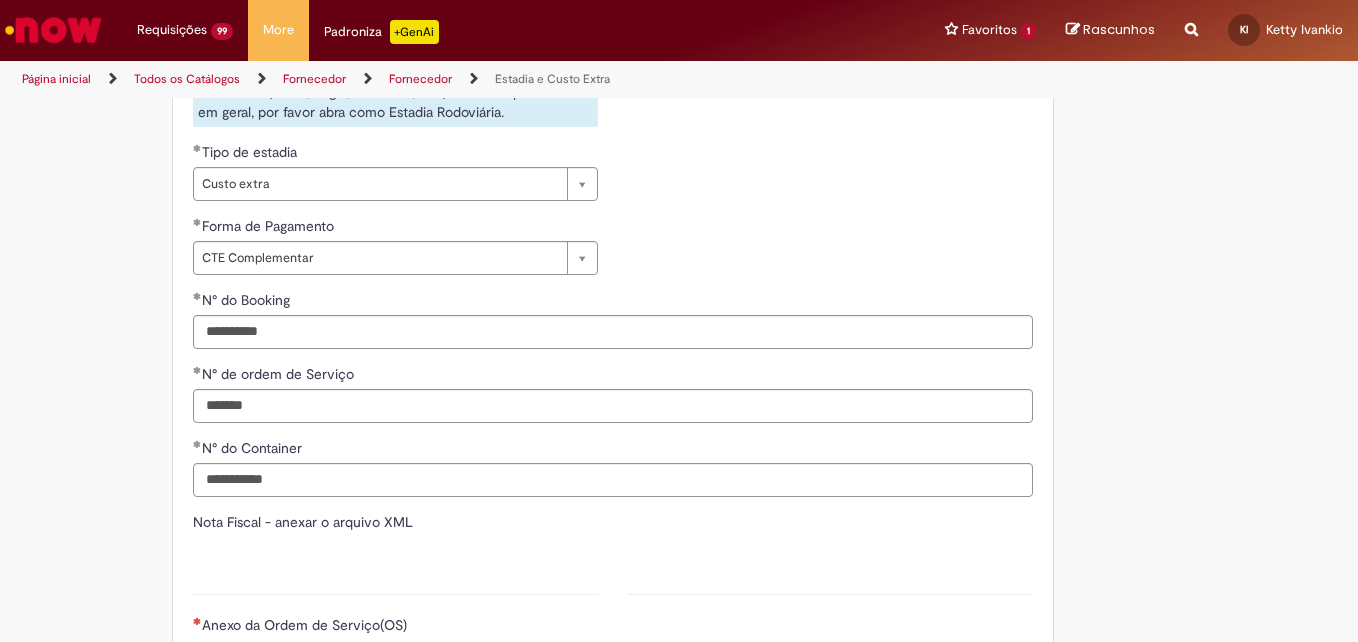 type on "*******" 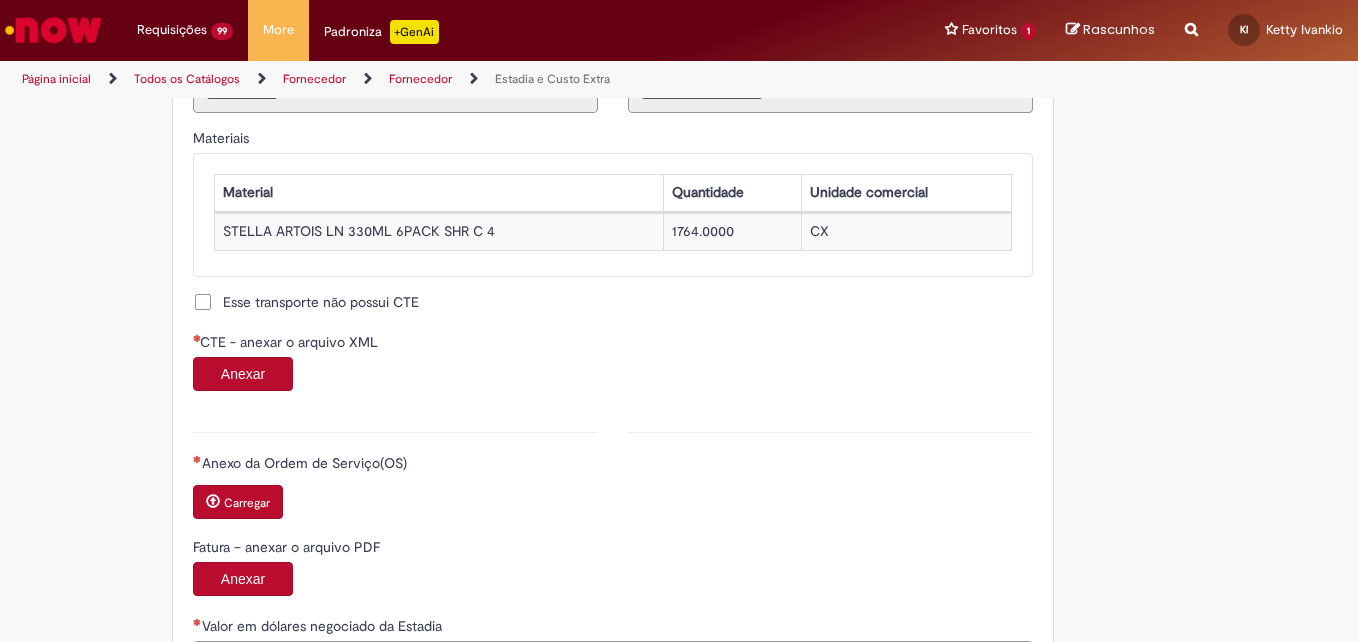 scroll, scrollTop: 1864, scrollLeft: 0, axis: vertical 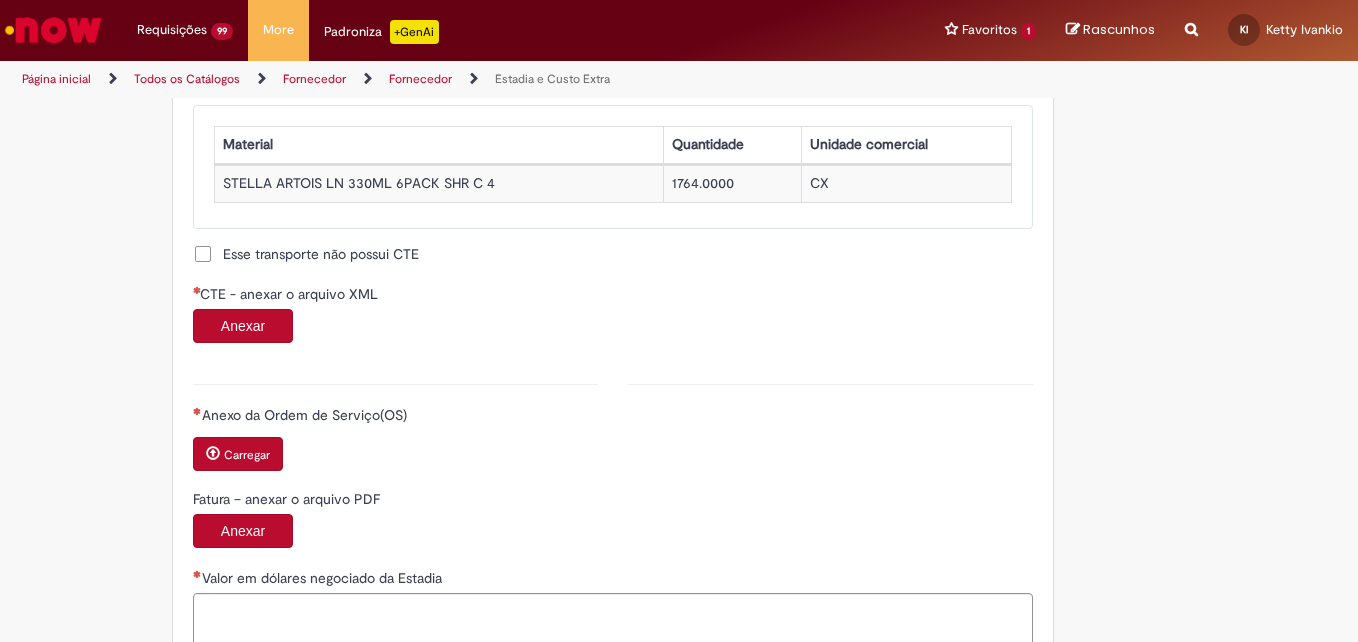click on "Anexar" at bounding box center (243, 326) 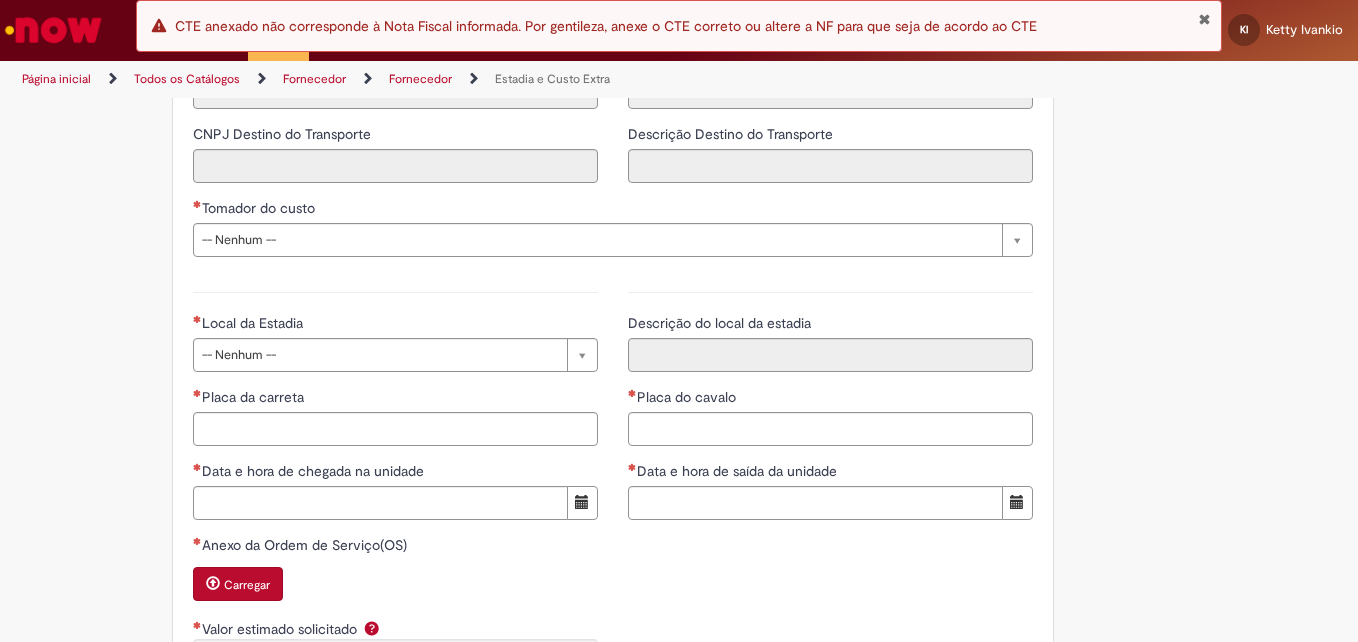 scroll, scrollTop: 2838, scrollLeft: 0, axis: vertical 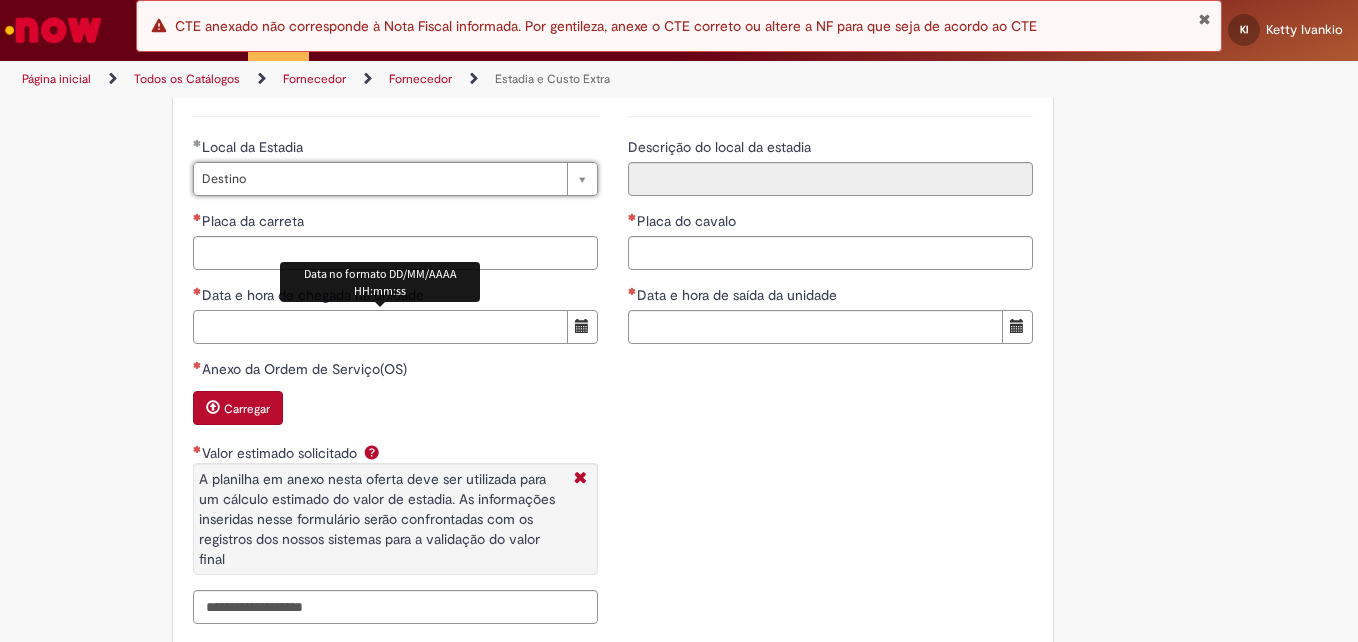 click on "Data e hora de chegada na unidade" at bounding box center (380, 327) 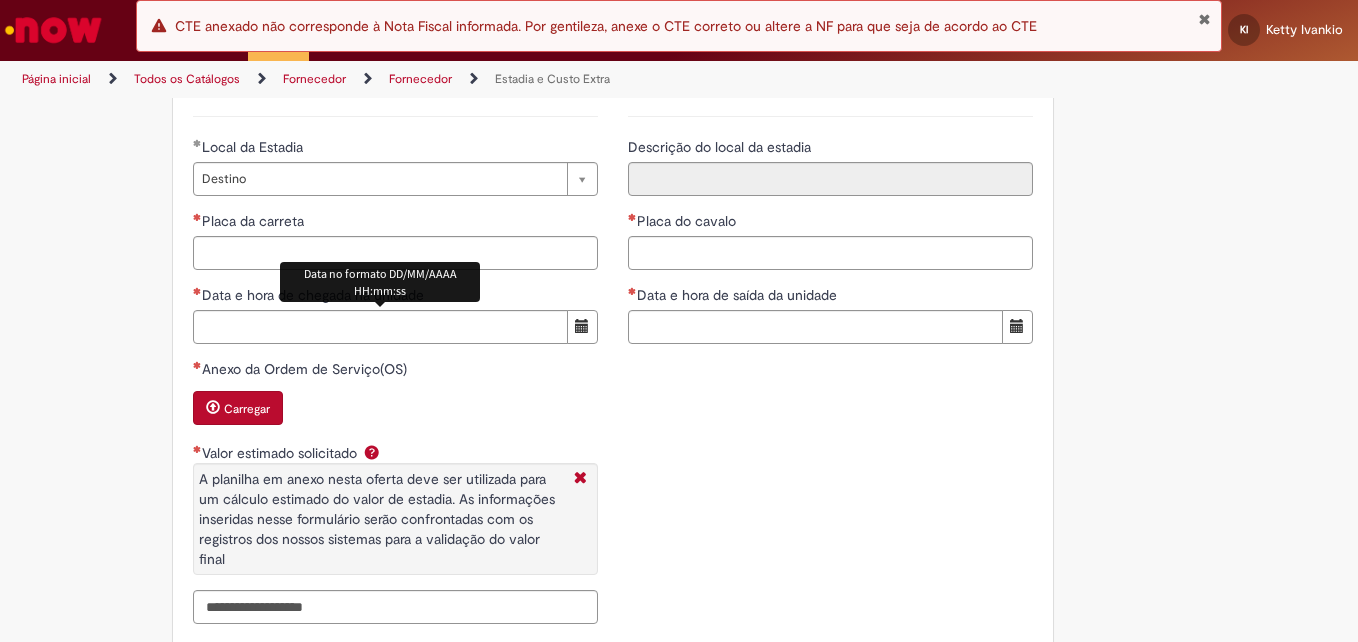 click on "Placa da carreta" at bounding box center (395, 223) 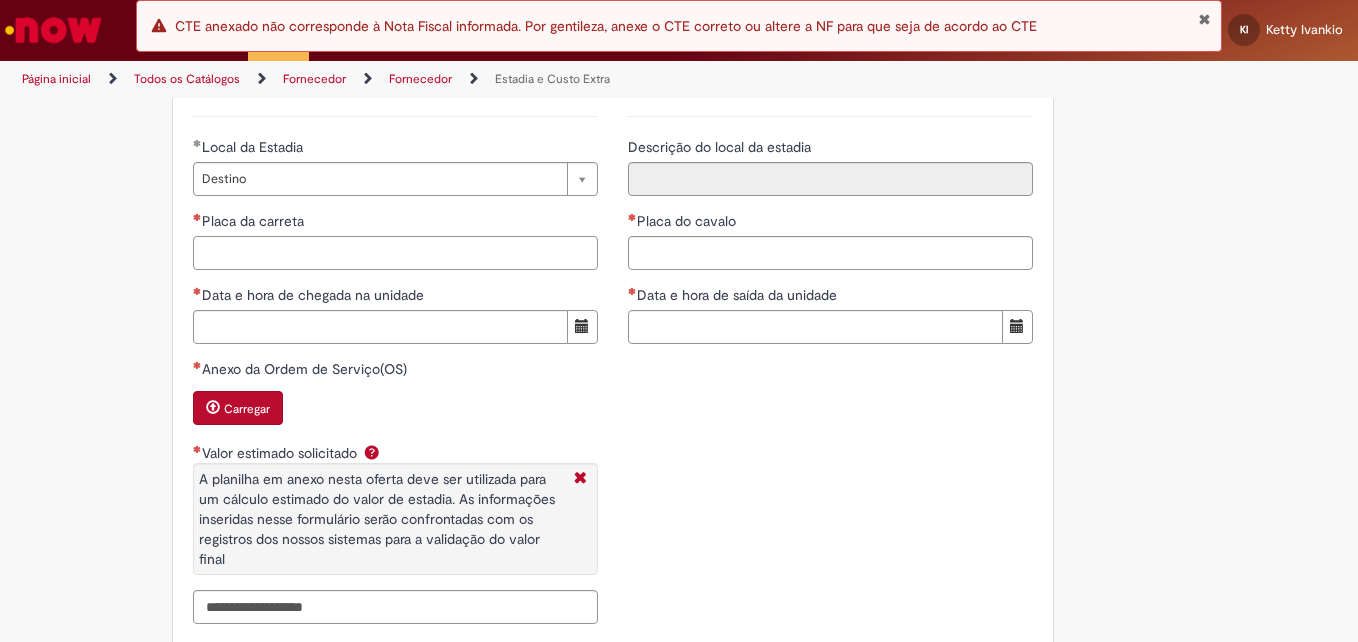click on "Placa da carreta" at bounding box center (395, 253) 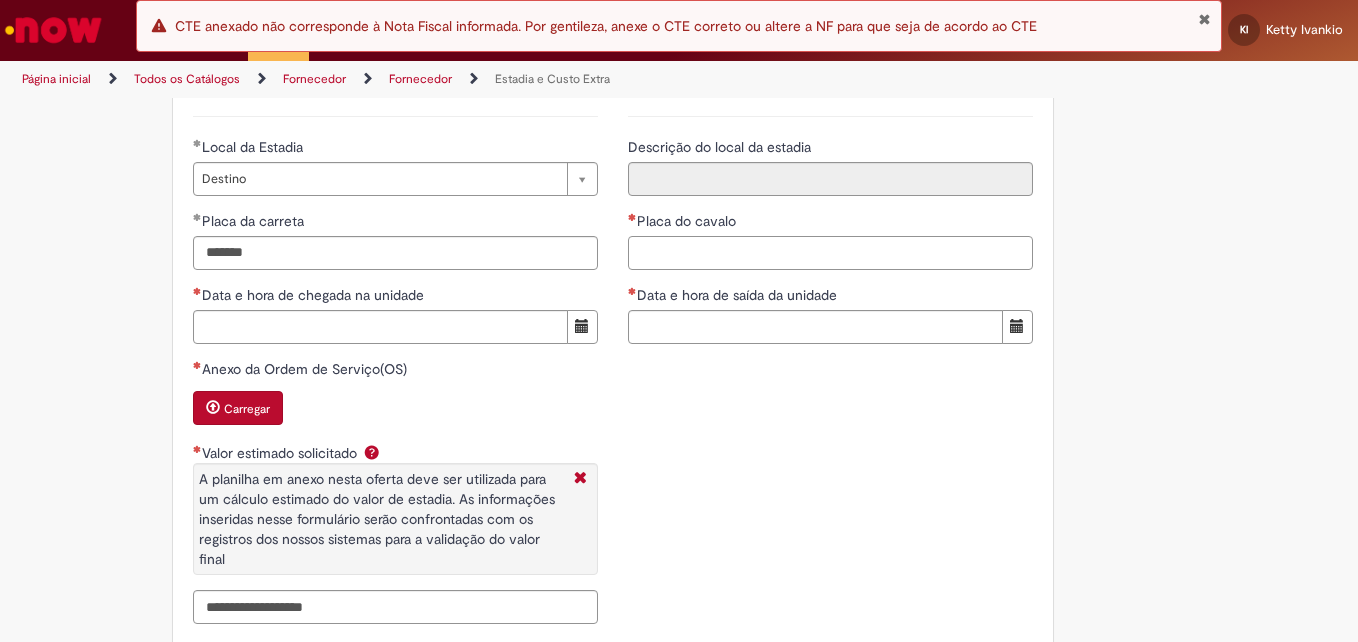 click on "Placa do cavalo" at bounding box center [830, 253] 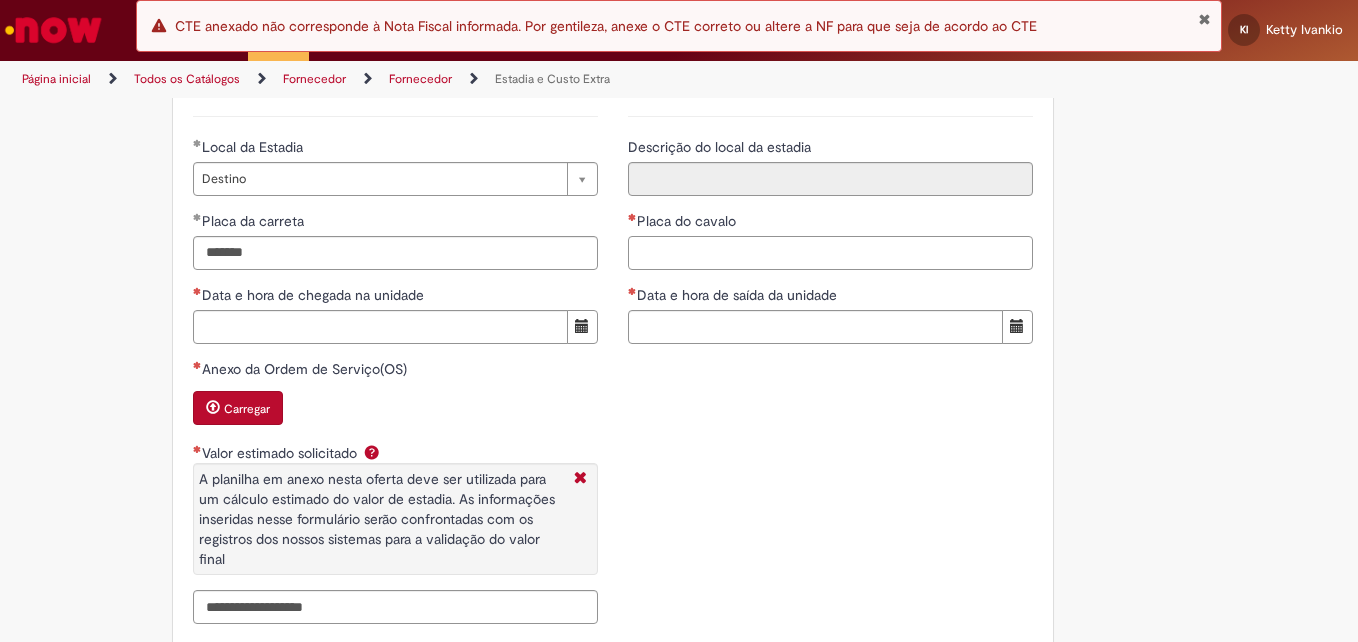 paste on "*******" 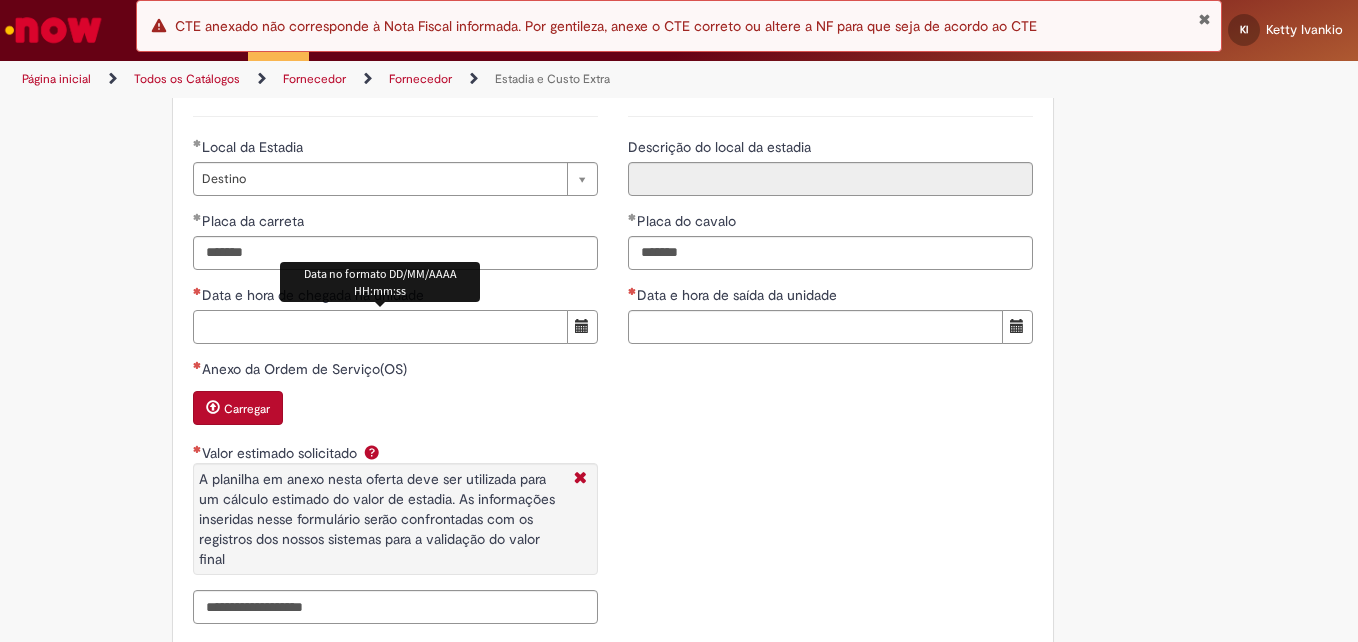 click on "Data e hora de chegada na unidade" at bounding box center [380, 327] 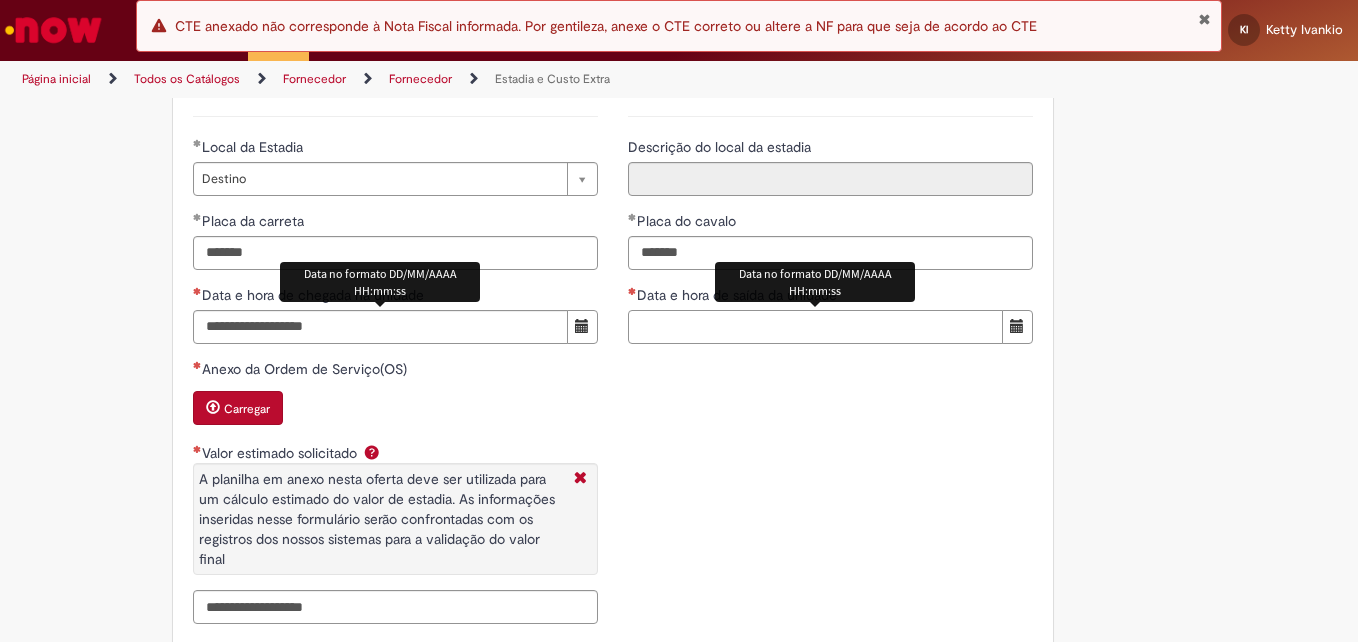 click on "Data e hora de saída da unidade" at bounding box center (815, 327) 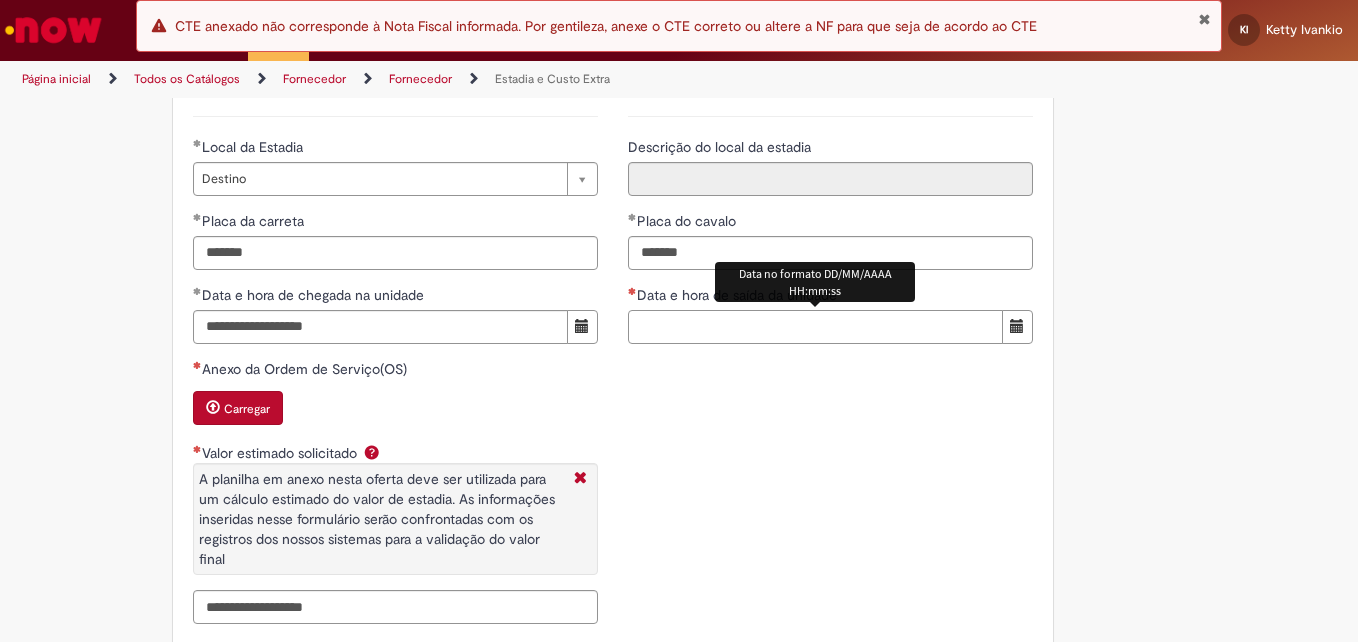 paste on "**********" 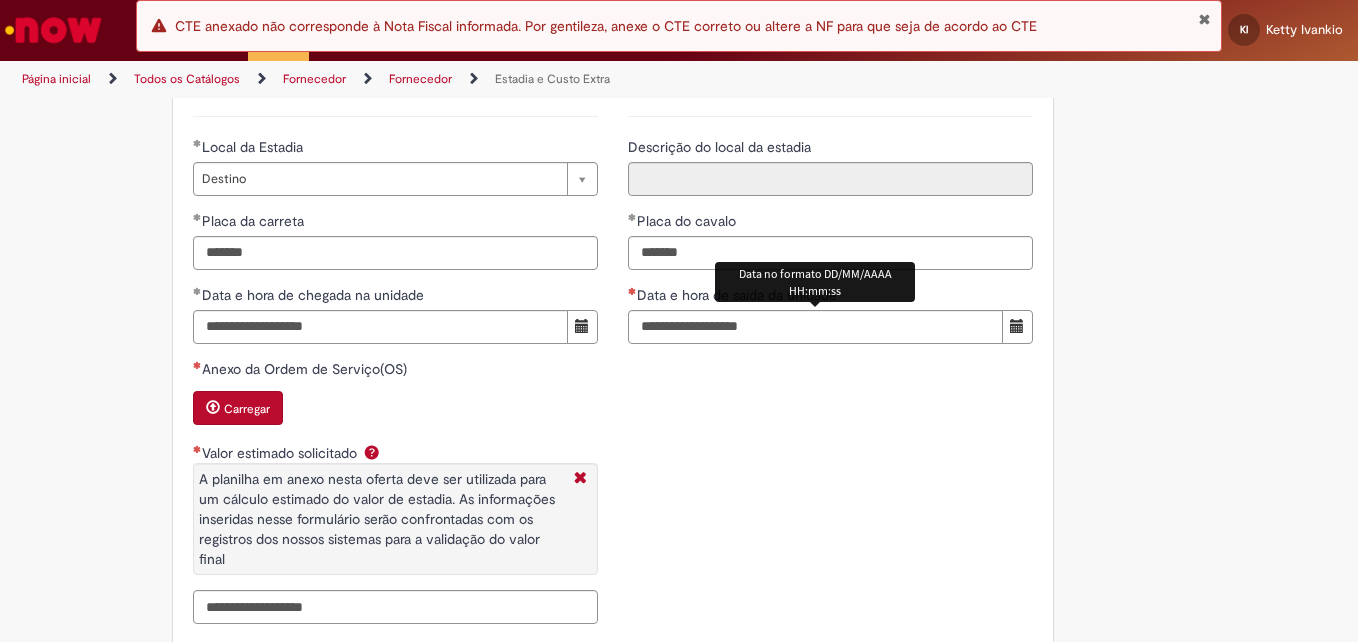 click on "**********" at bounding box center (679, -830) 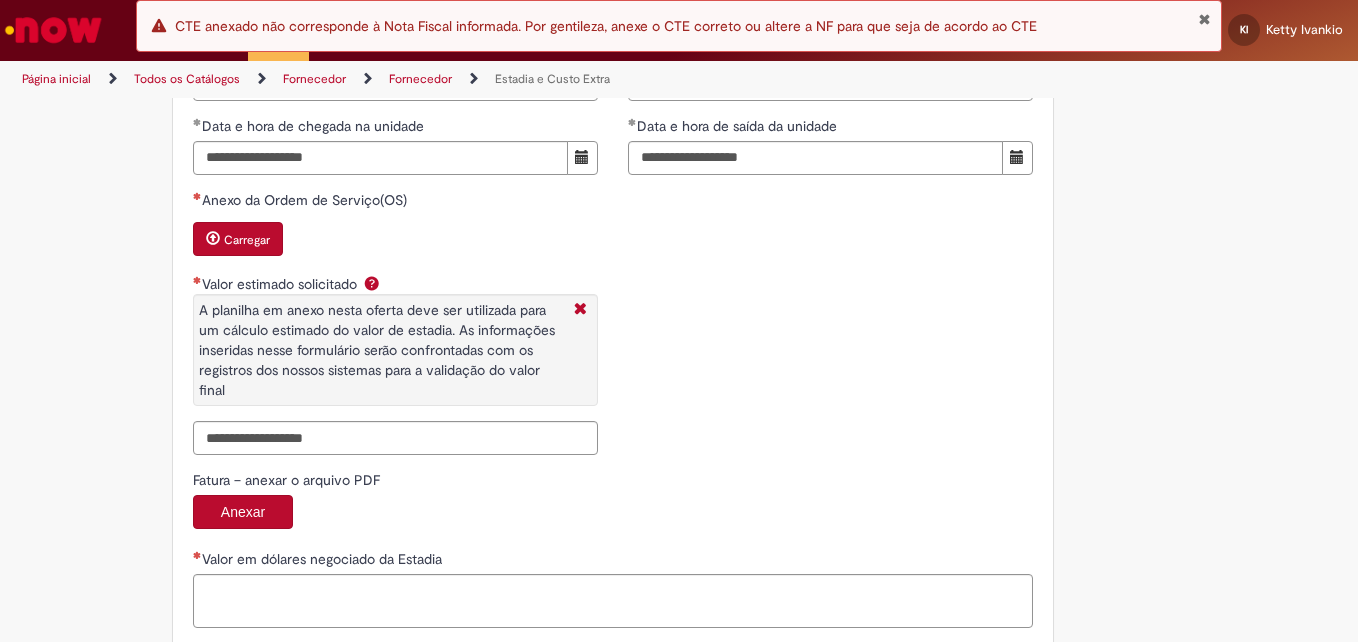 scroll, scrollTop: 2999, scrollLeft: 0, axis: vertical 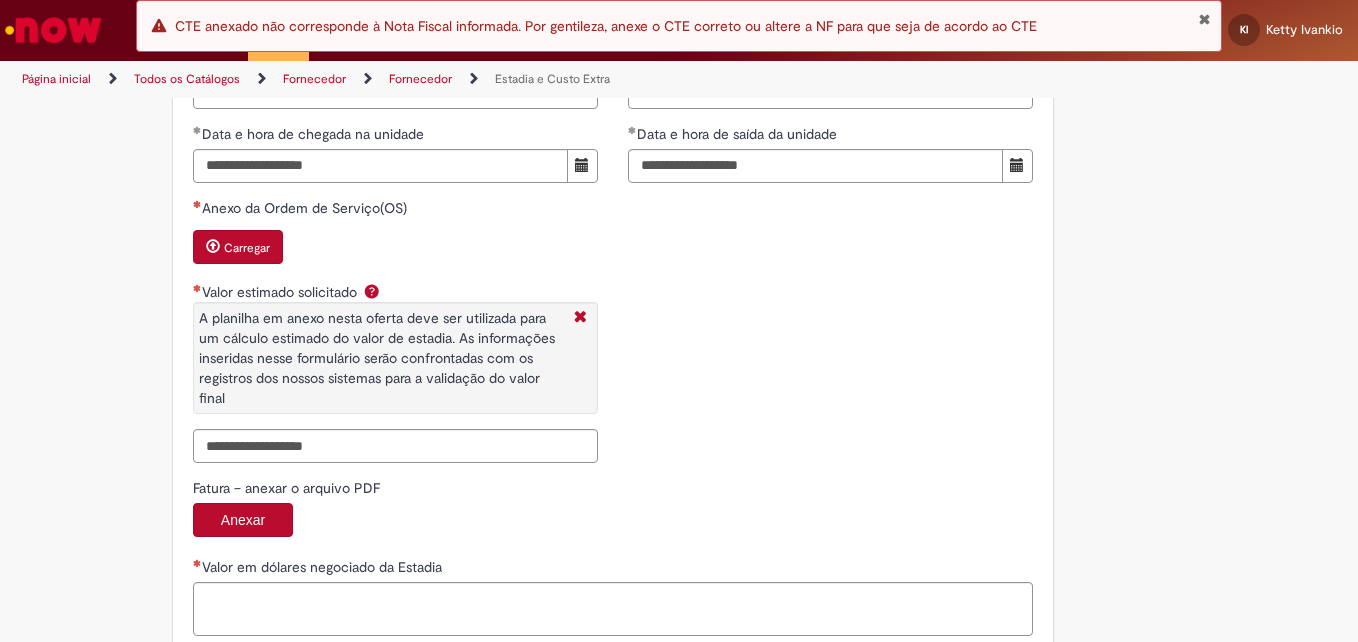 click on "Carregar" at bounding box center [247, 248] 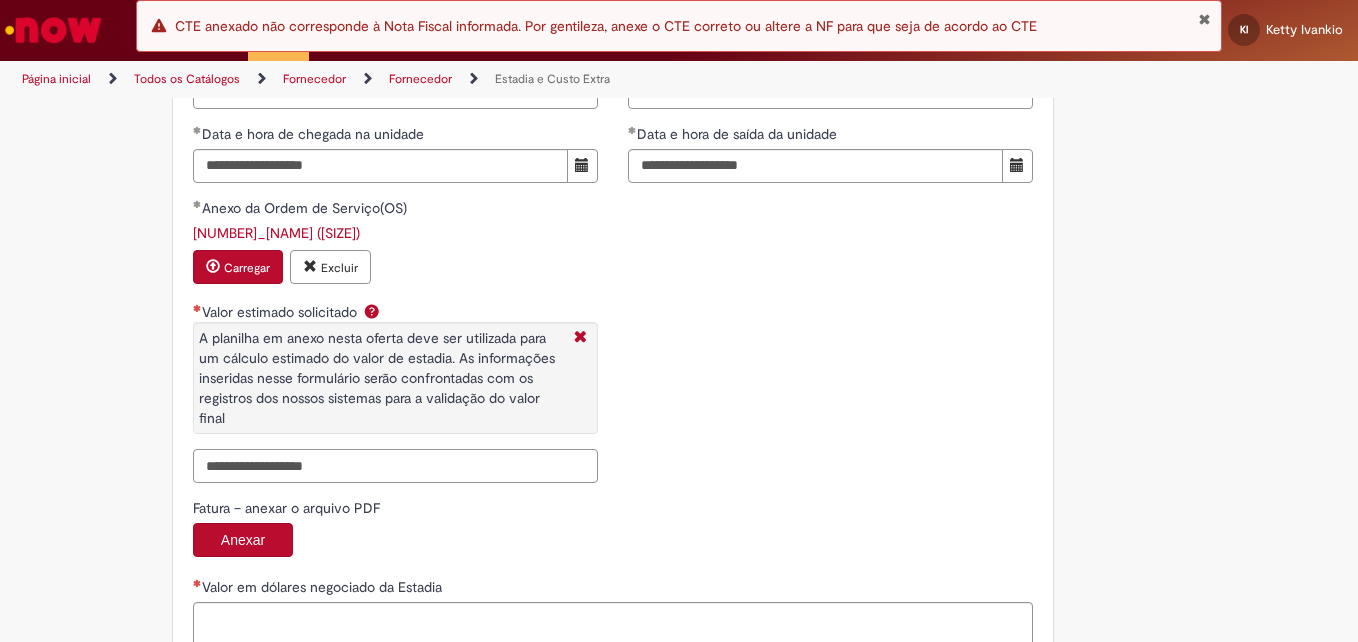 click on "Valor estimado solicitado A planilha em anexo nesta oferta deve ser utilizada para um cálculo estimado do valor de estadia. As informações inseridas nesse formulário serão confrontadas com os registros dos nossos sistemas para a validação do valor final" at bounding box center [395, 466] 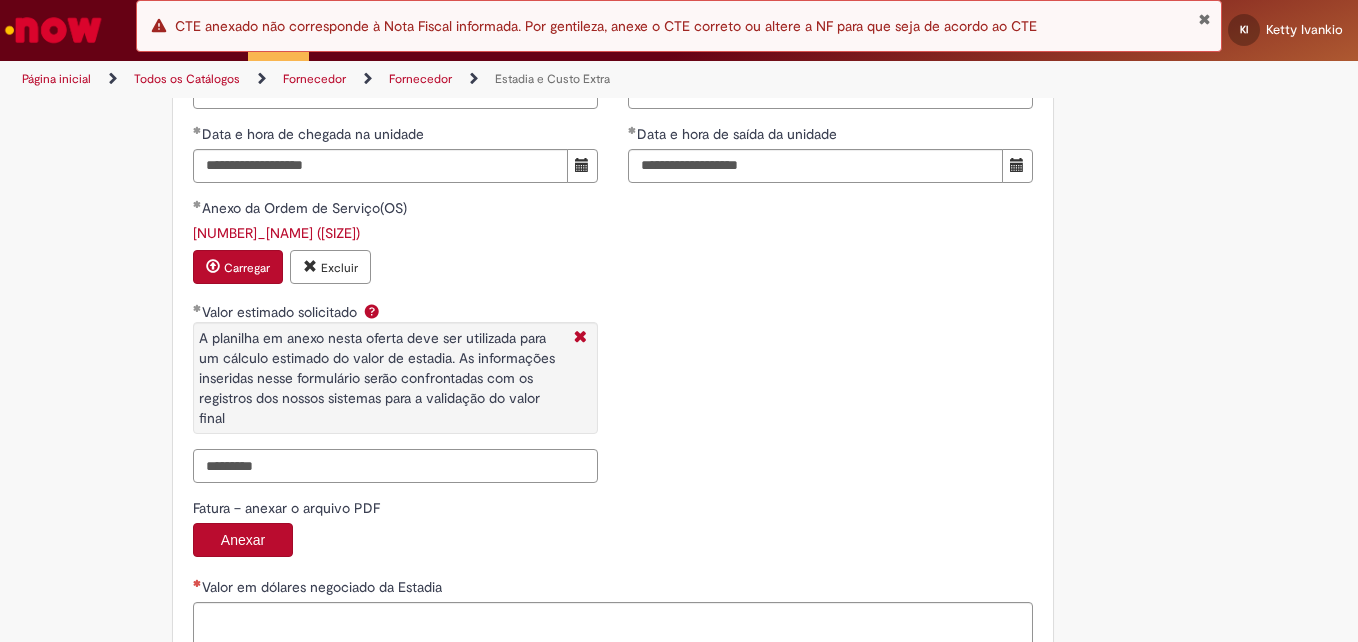 drag, startPoint x: 221, startPoint y: 470, endPoint x: 184, endPoint y: 474, distance: 37.215588 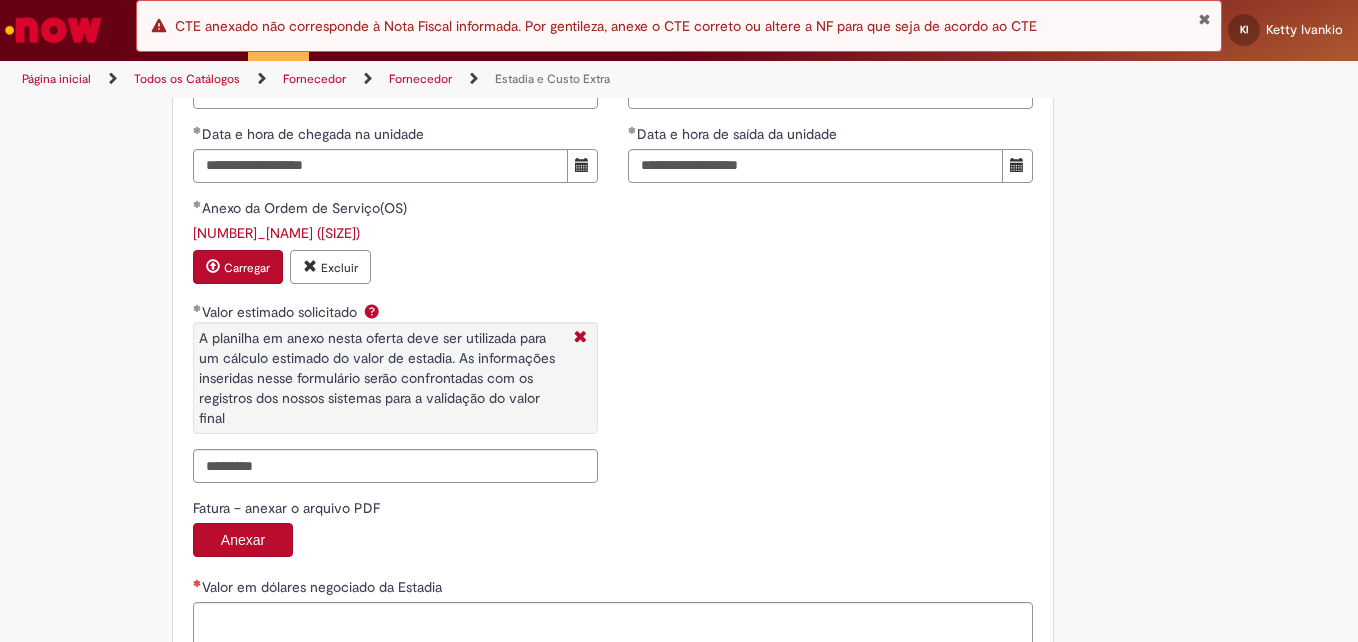 scroll, scrollTop: 3294, scrollLeft: 0, axis: vertical 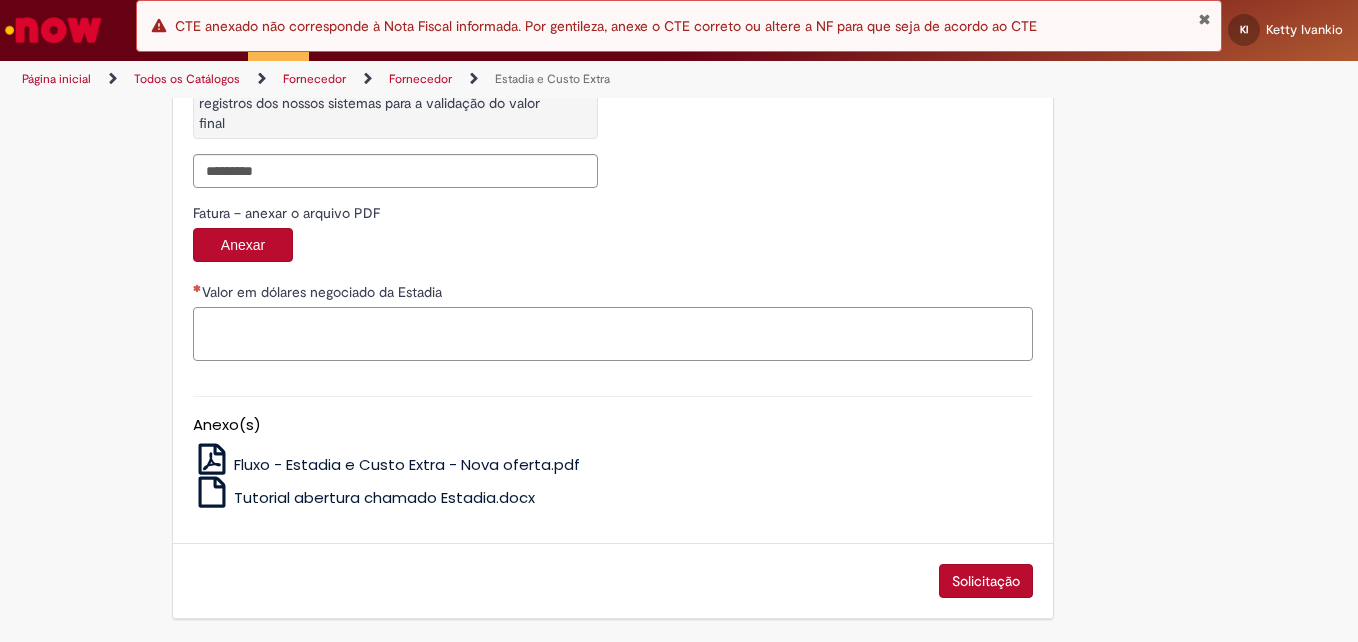 click on "Valor em dólares negociado da Estadia" at bounding box center [613, 334] 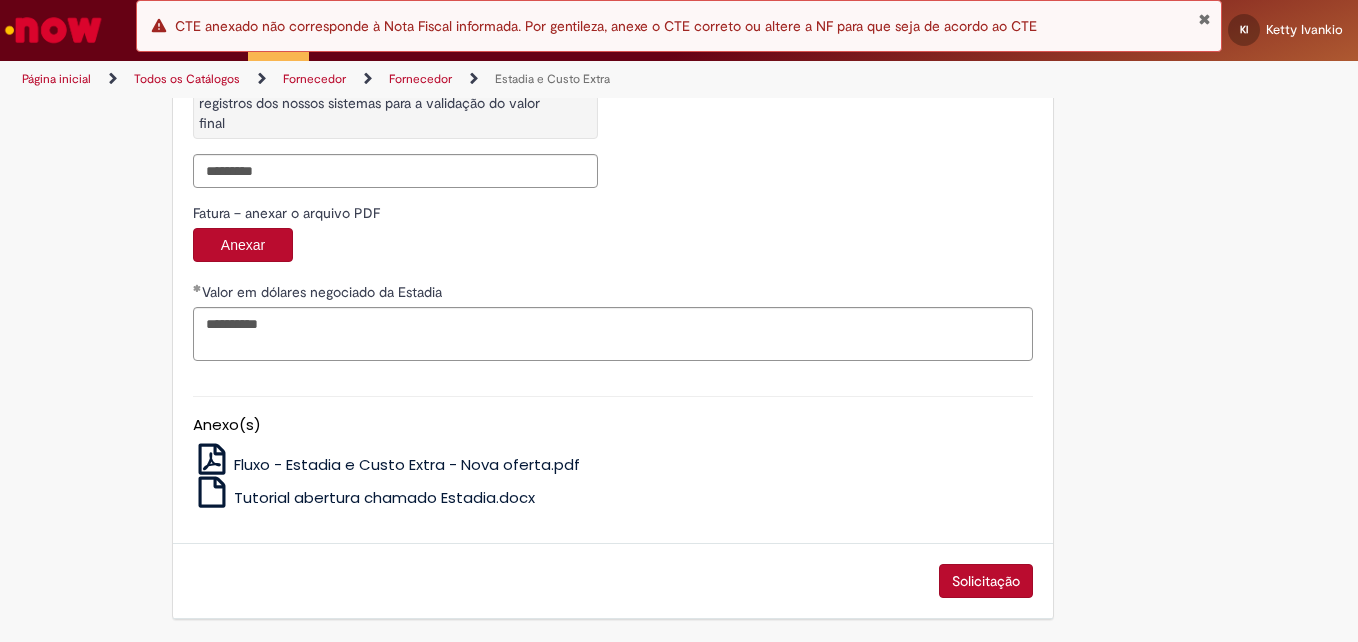 click on "Solicitação" at bounding box center [986, 581] 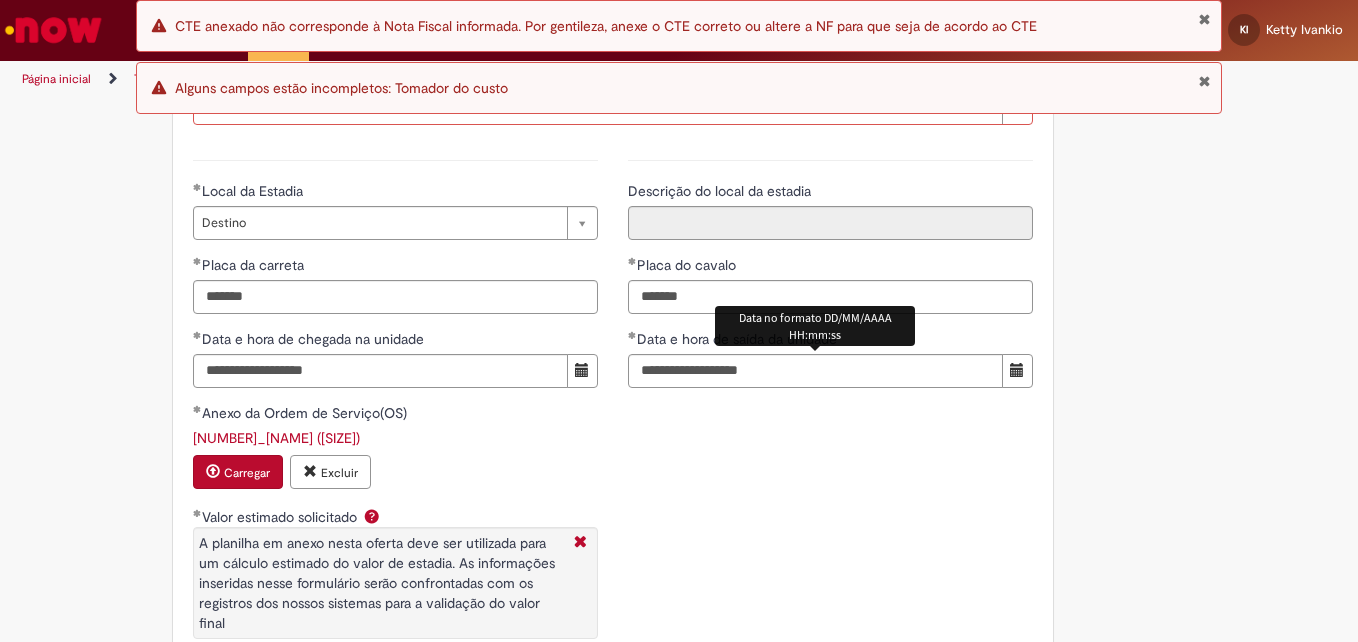 scroll, scrollTop: 2694, scrollLeft: 0, axis: vertical 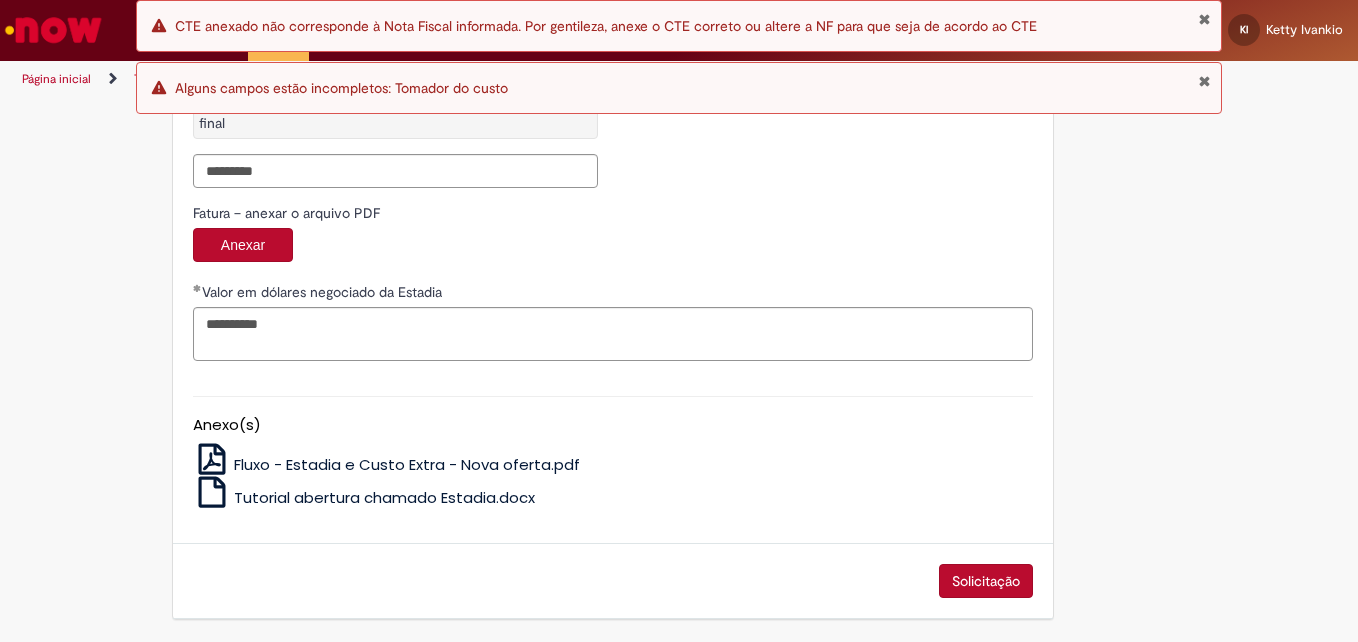 click on "Solicitação" at bounding box center [986, 581] 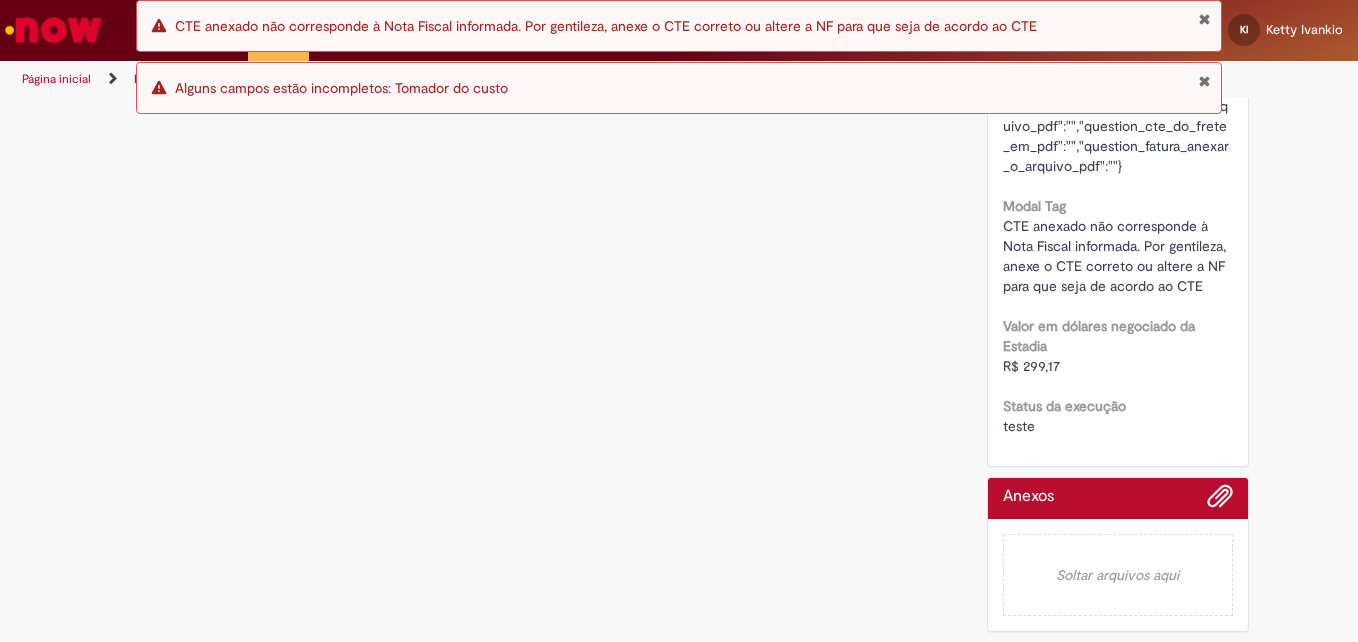 scroll, scrollTop: 0, scrollLeft: 0, axis: both 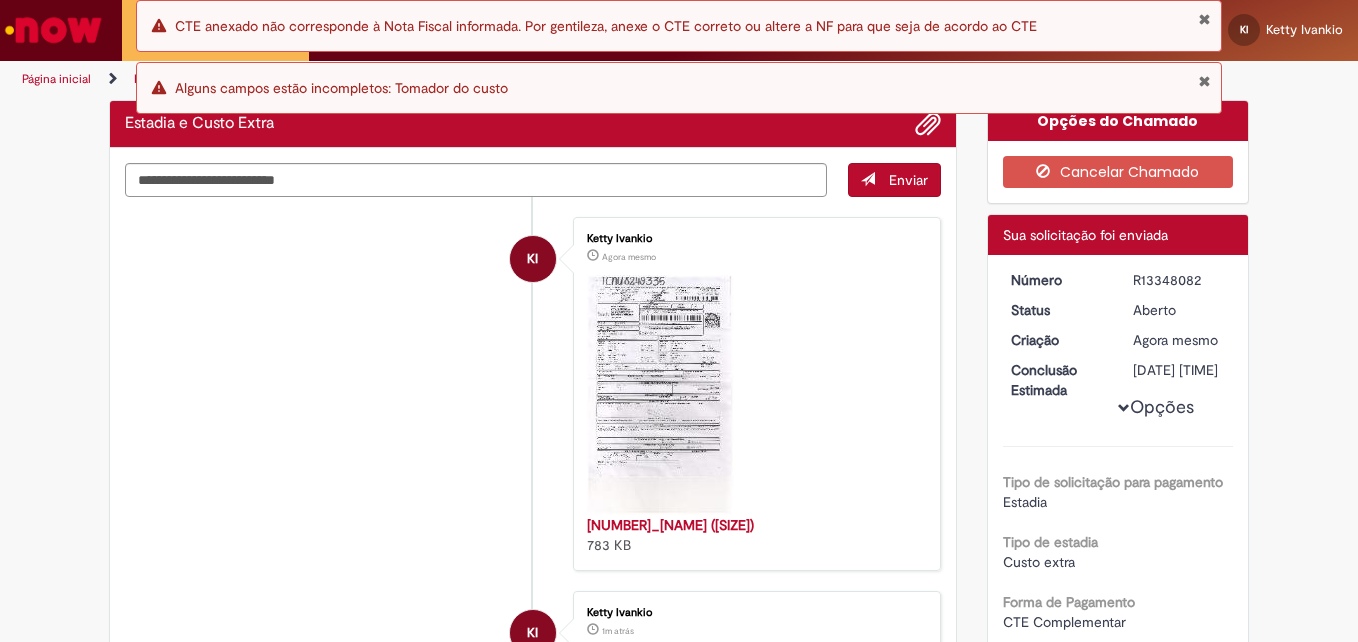click on "R13348082" at bounding box center (1179, 280) 